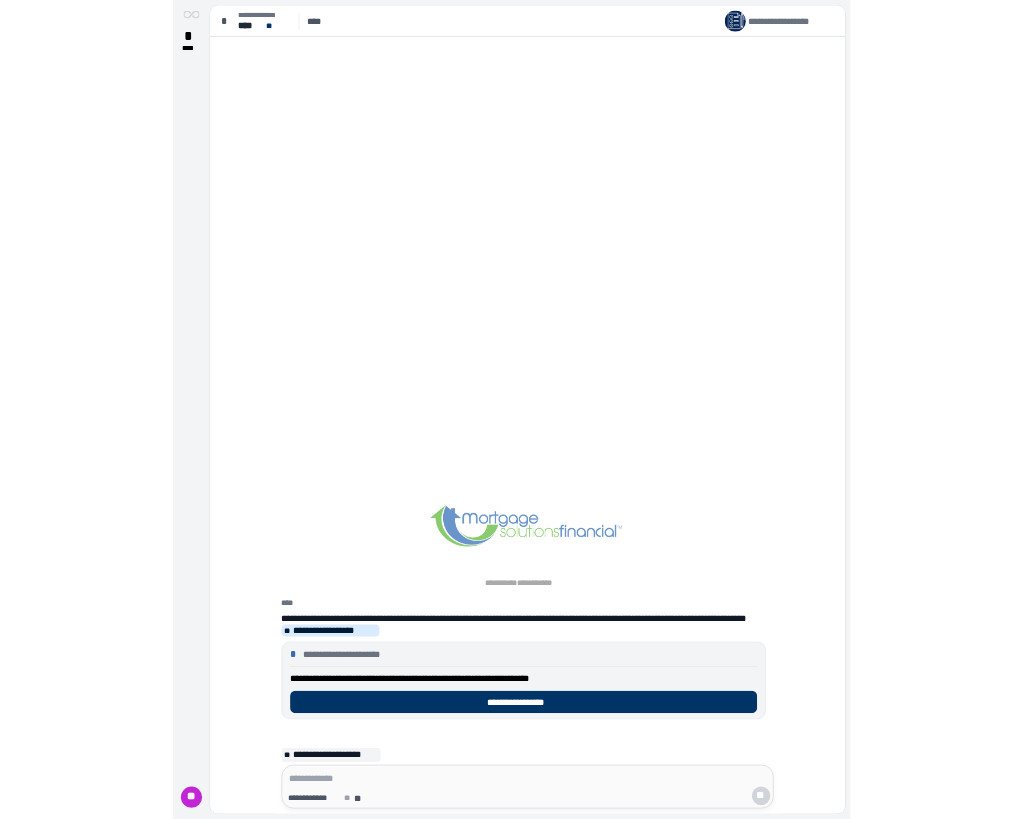 scroll, scrollTop: 0, scrollLeft: 0, axis: both 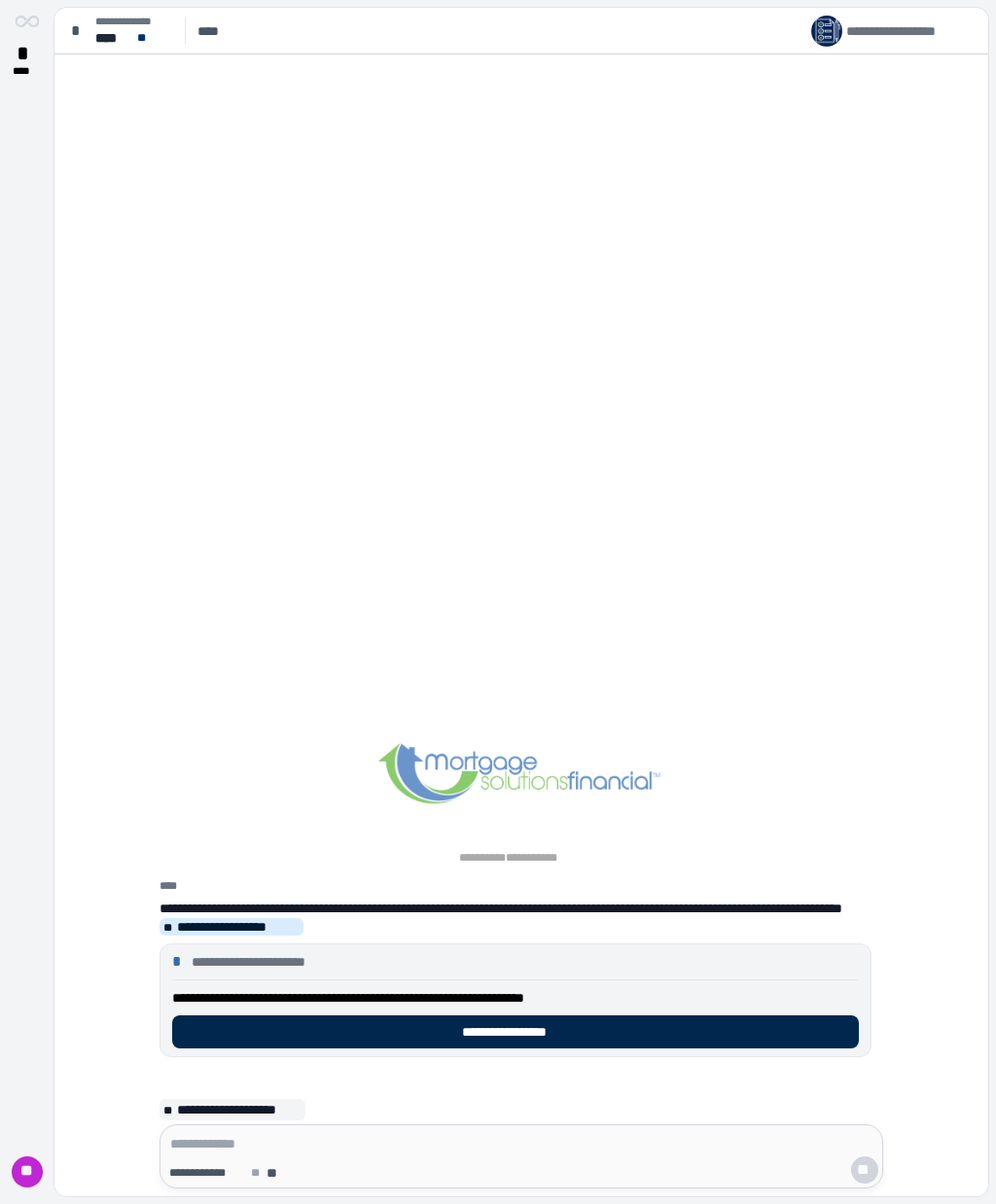click on "**********" at bounding box center (516, 1032) 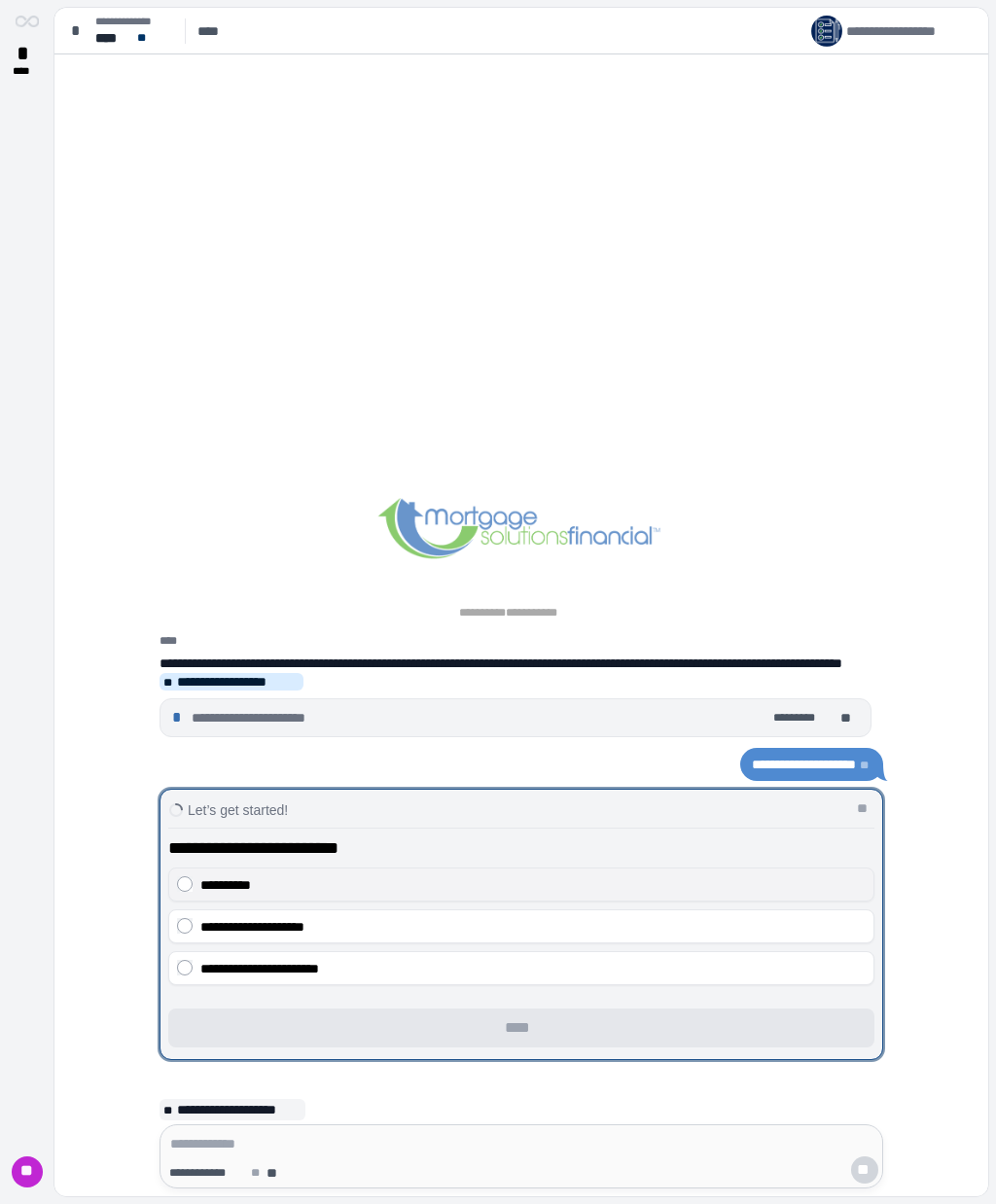 click on "**********" at bounding box center (533, 885) 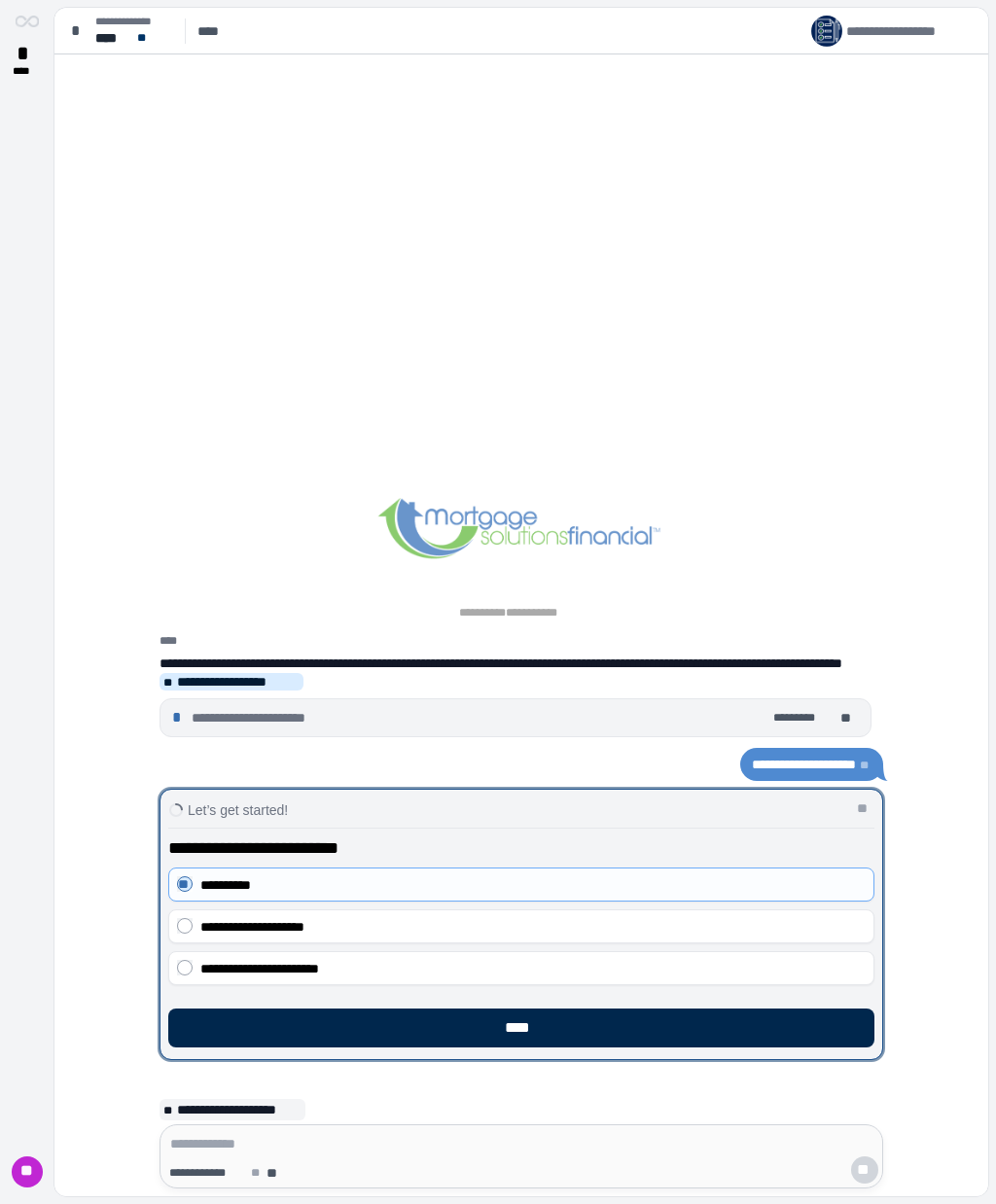 click on "****" at bounding box center (521, 1028) 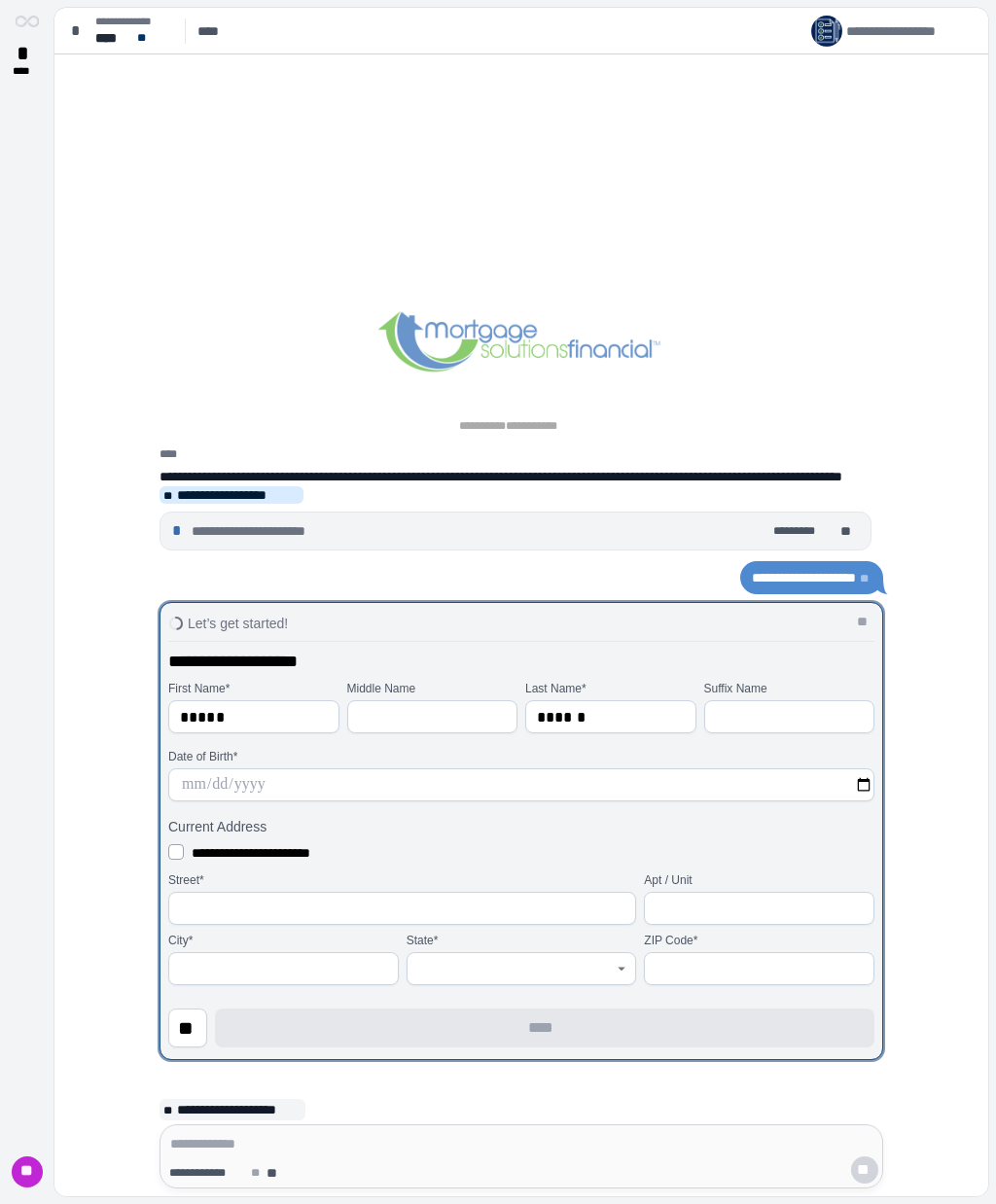click at bounding box center (433, 717) 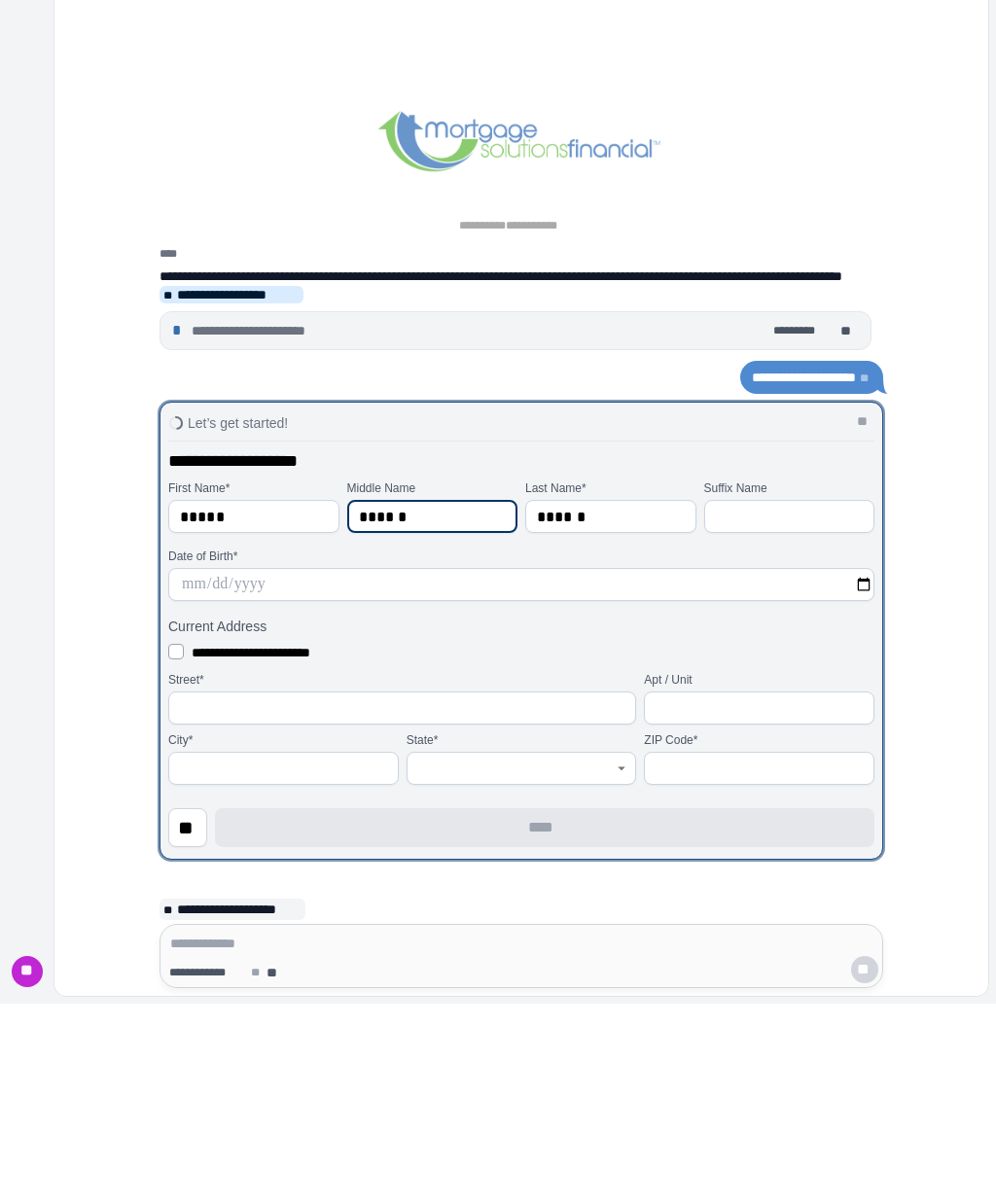 type on "******" 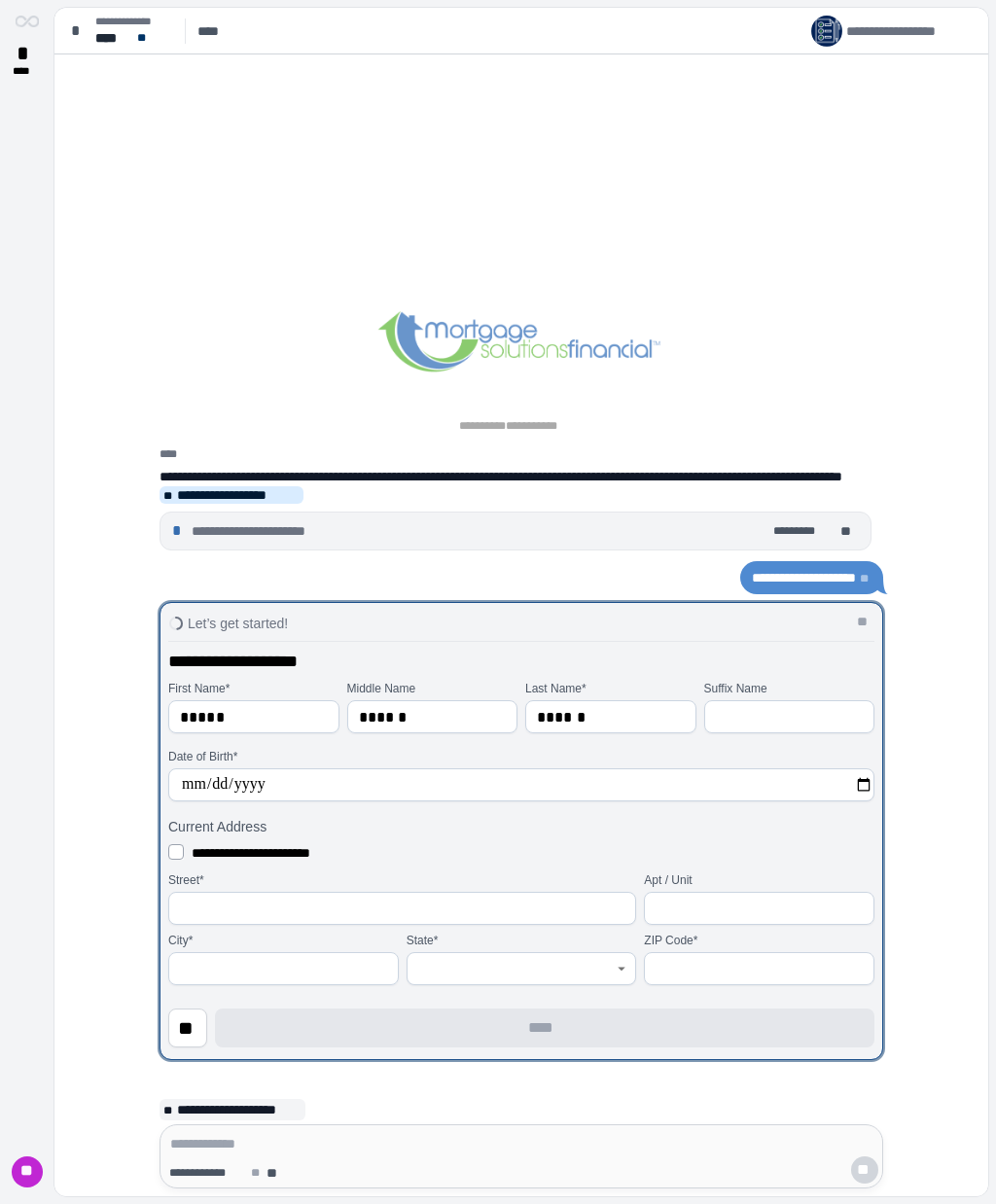 type on "**********" 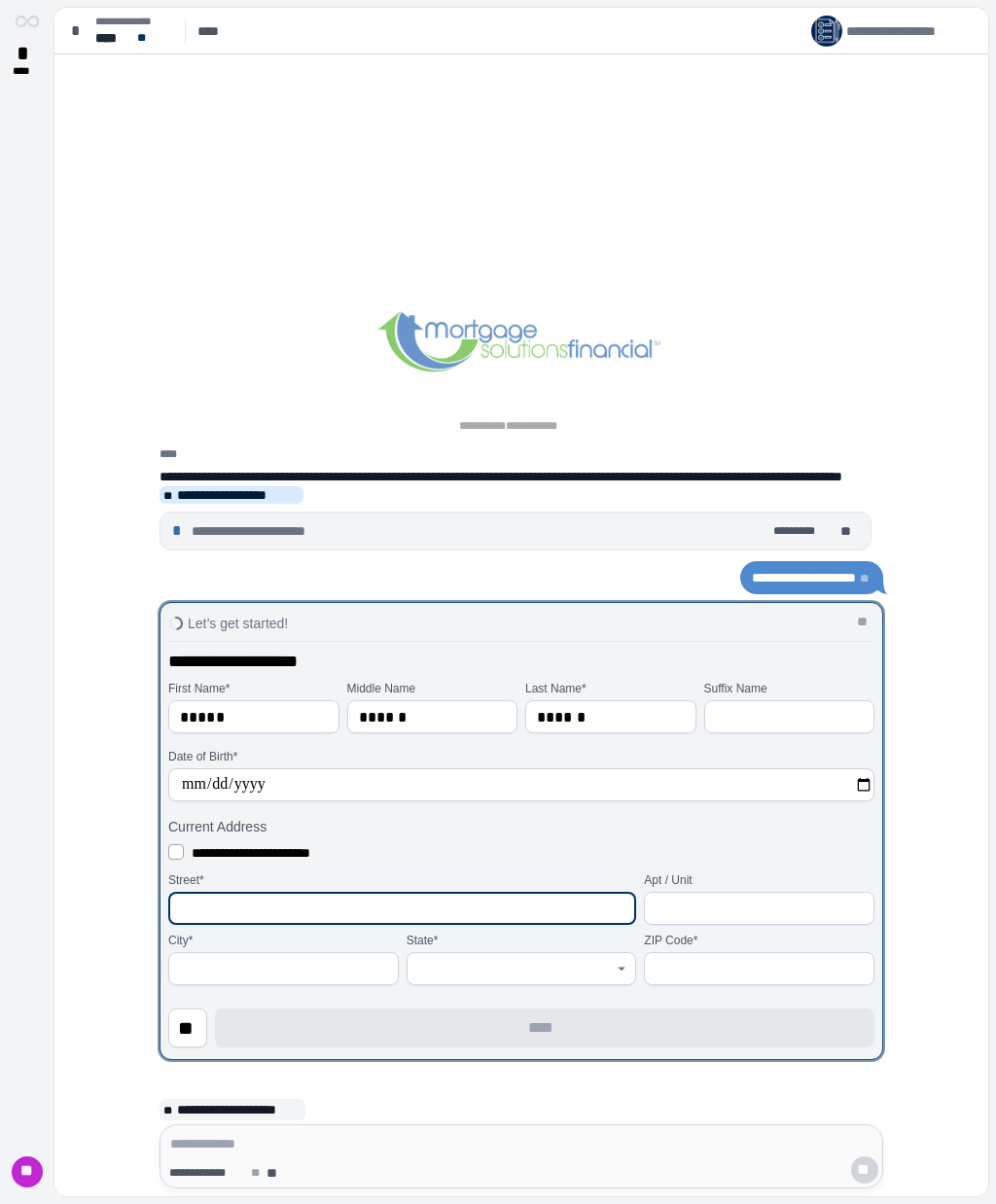 click at bounding box center (402, 908) 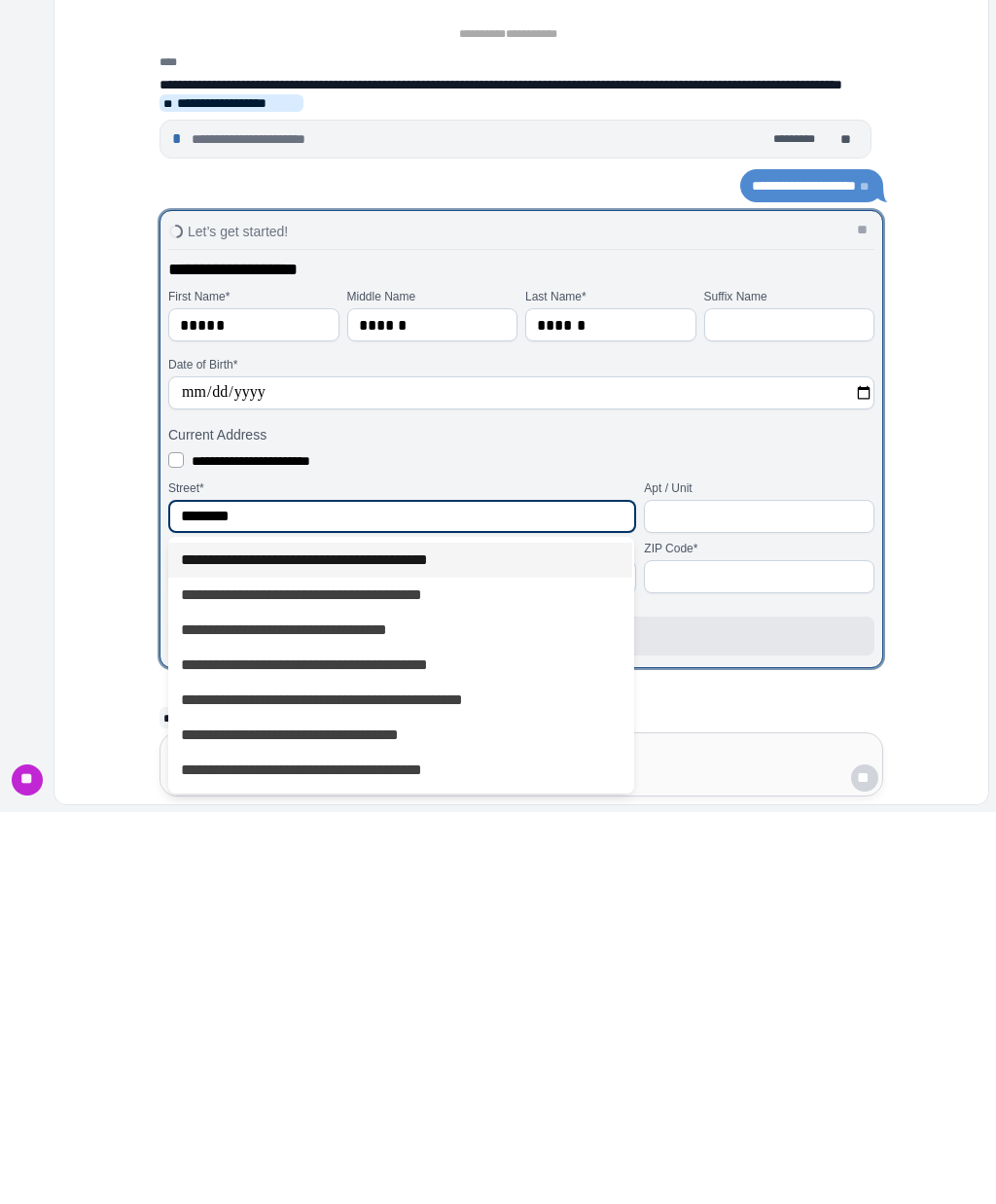 click on "**********" at bounding box center (400, 952) 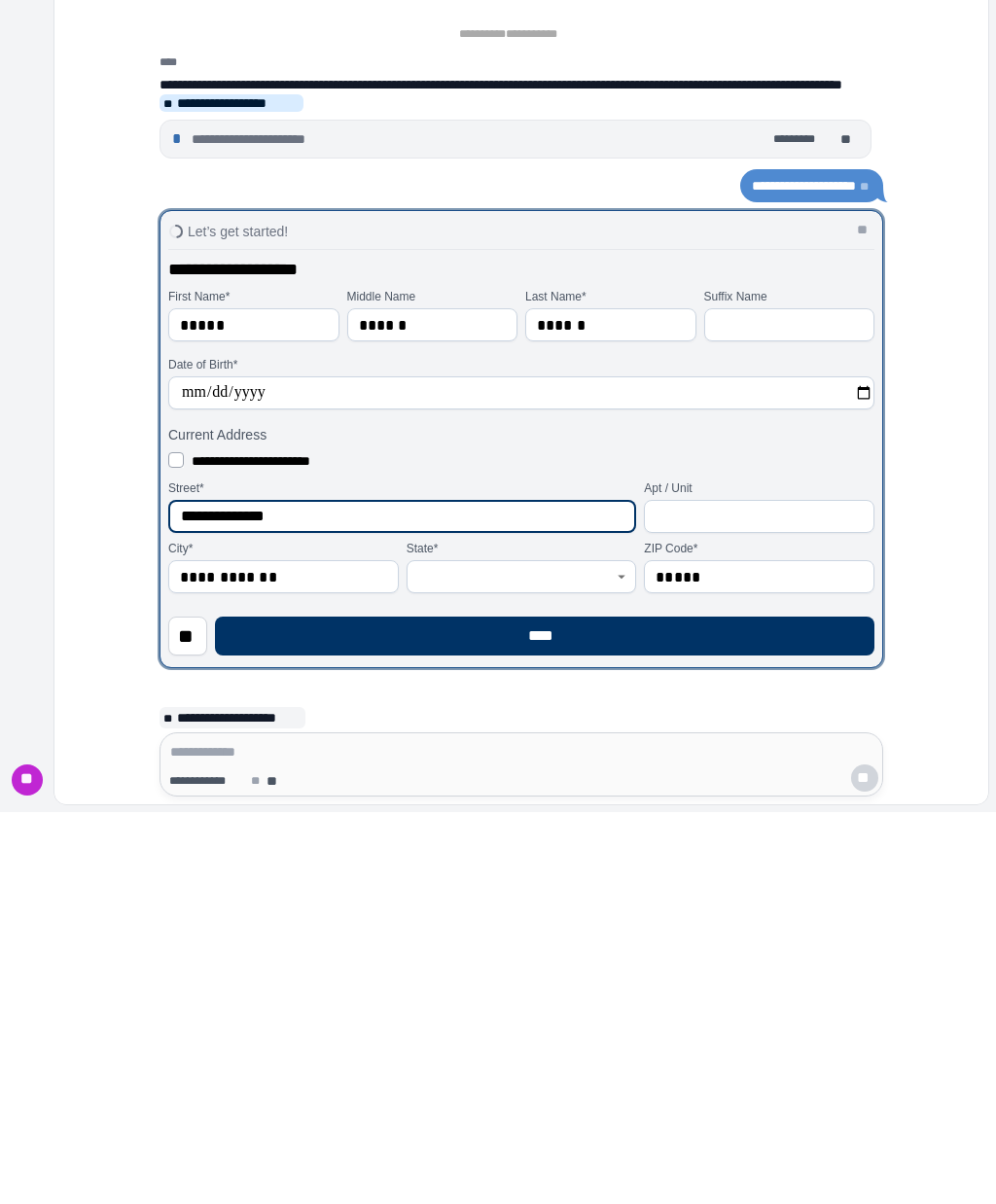 type on "**********" 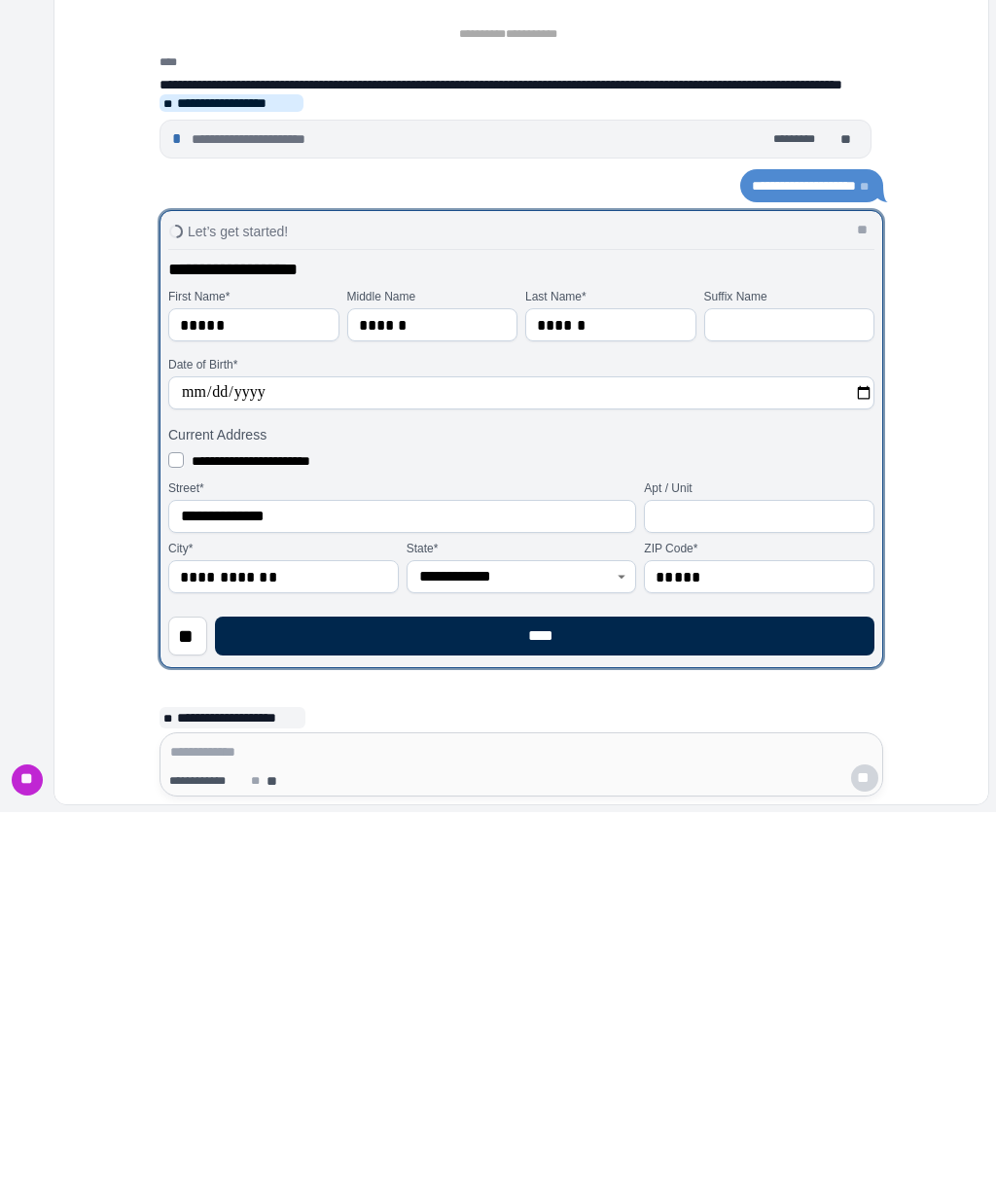 click on "****" at bounding box center (545, 1028) 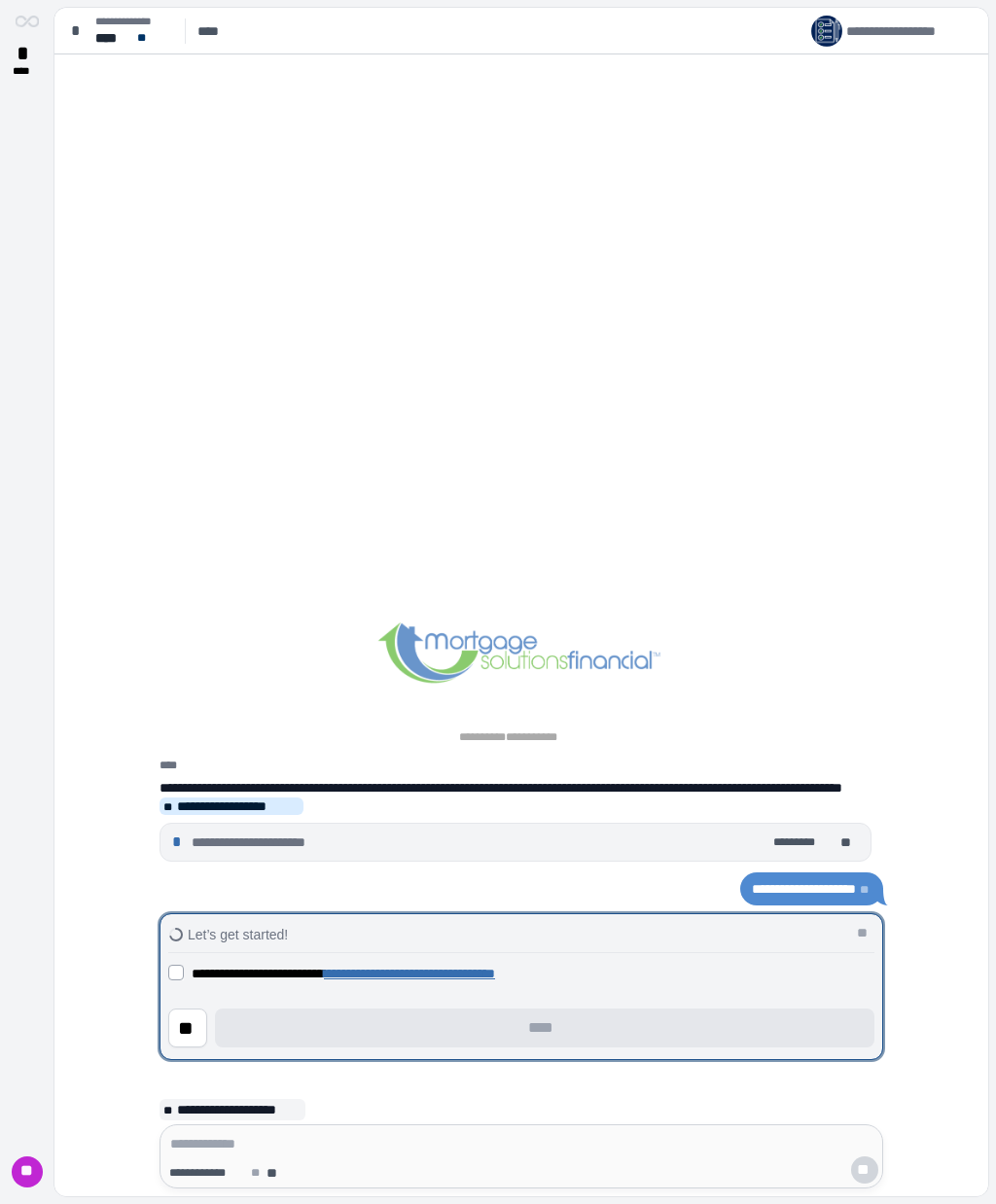 click on "**********" at bounding box center [521, 998] 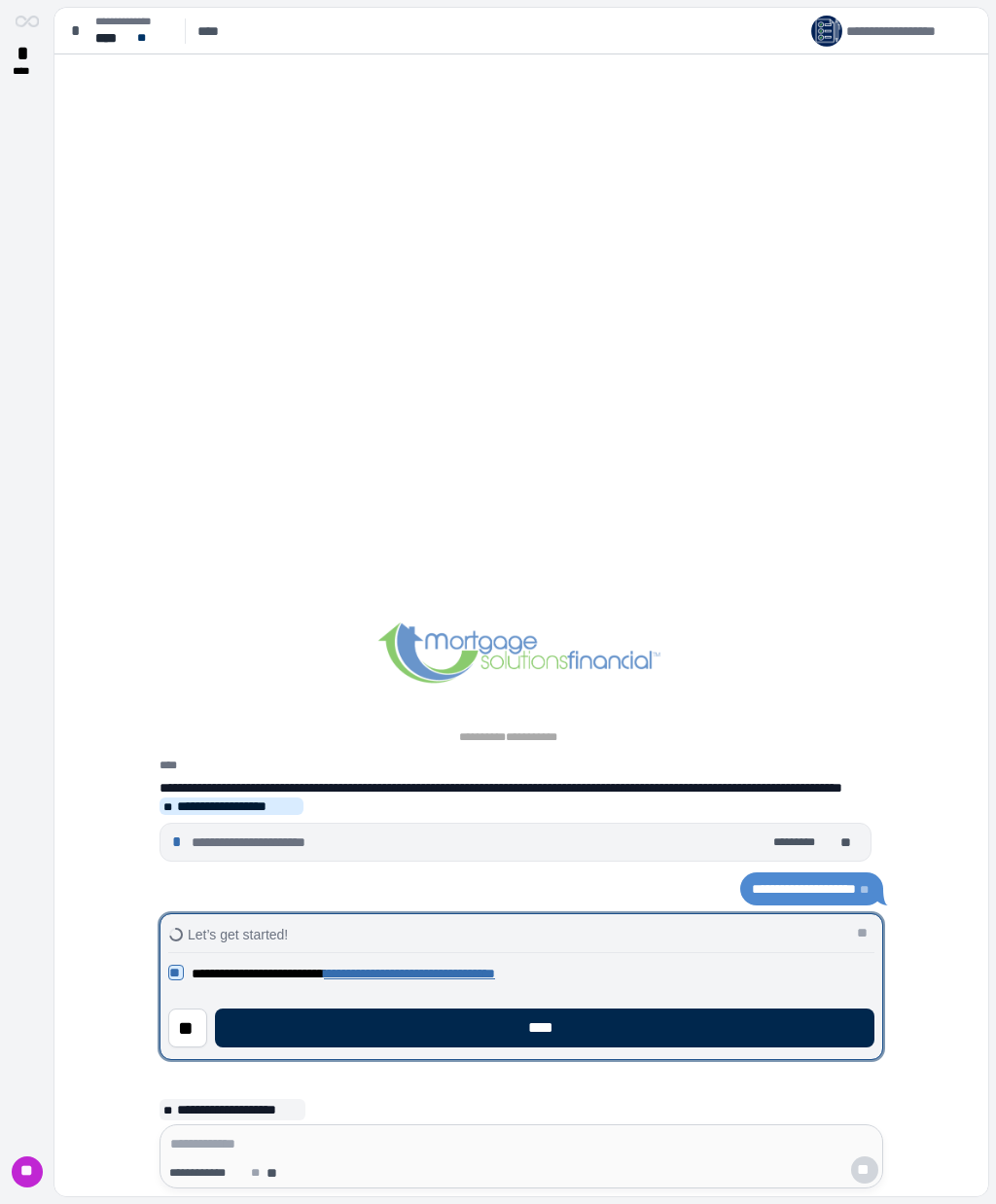 click on "****" at bounding box center (545, 1028) 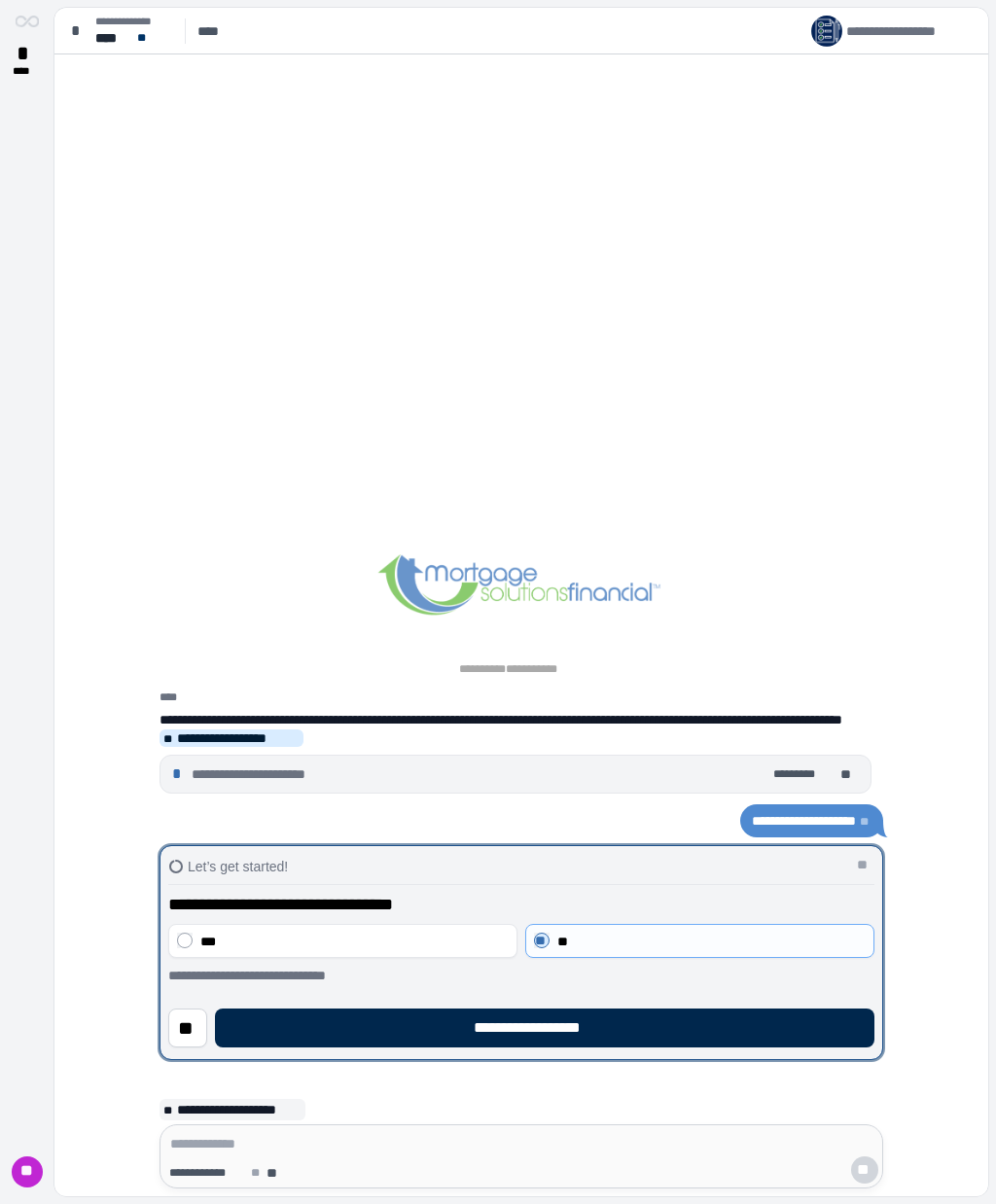click on "**********" at bounding box center [545, 1028] 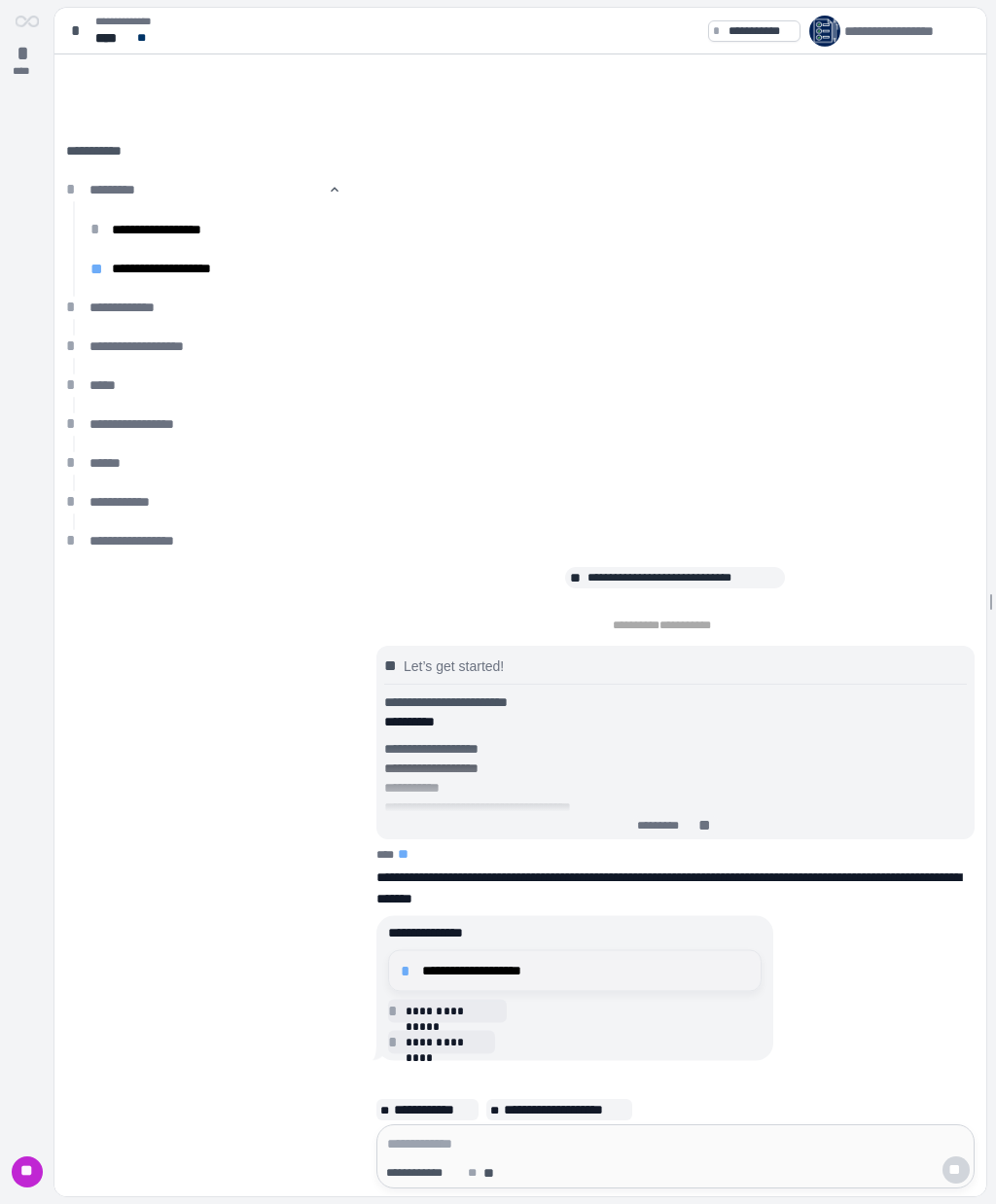 click on "**********" at bounding box center [586, 971] 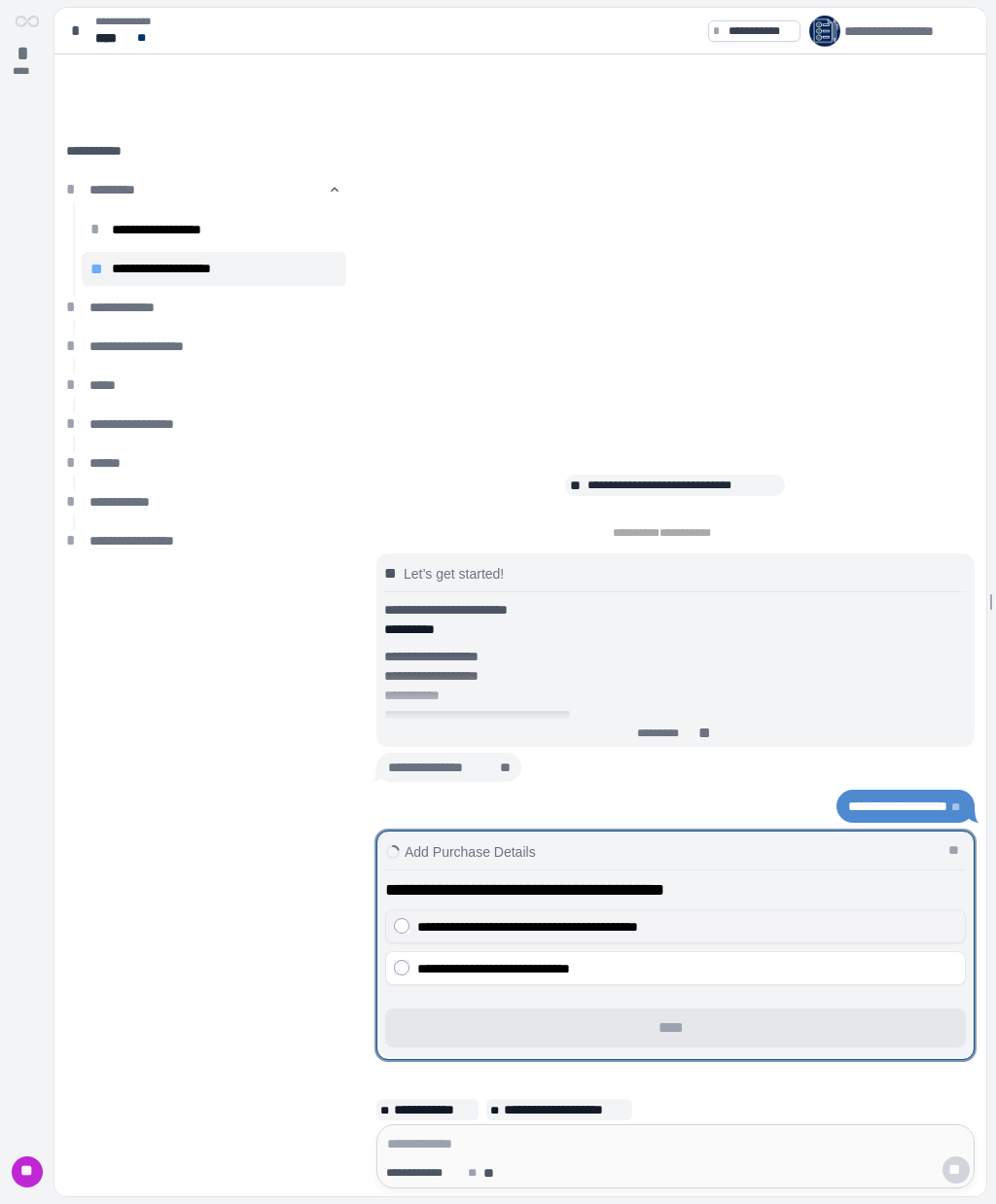 click on "**********" at bounding box center [527, 927] 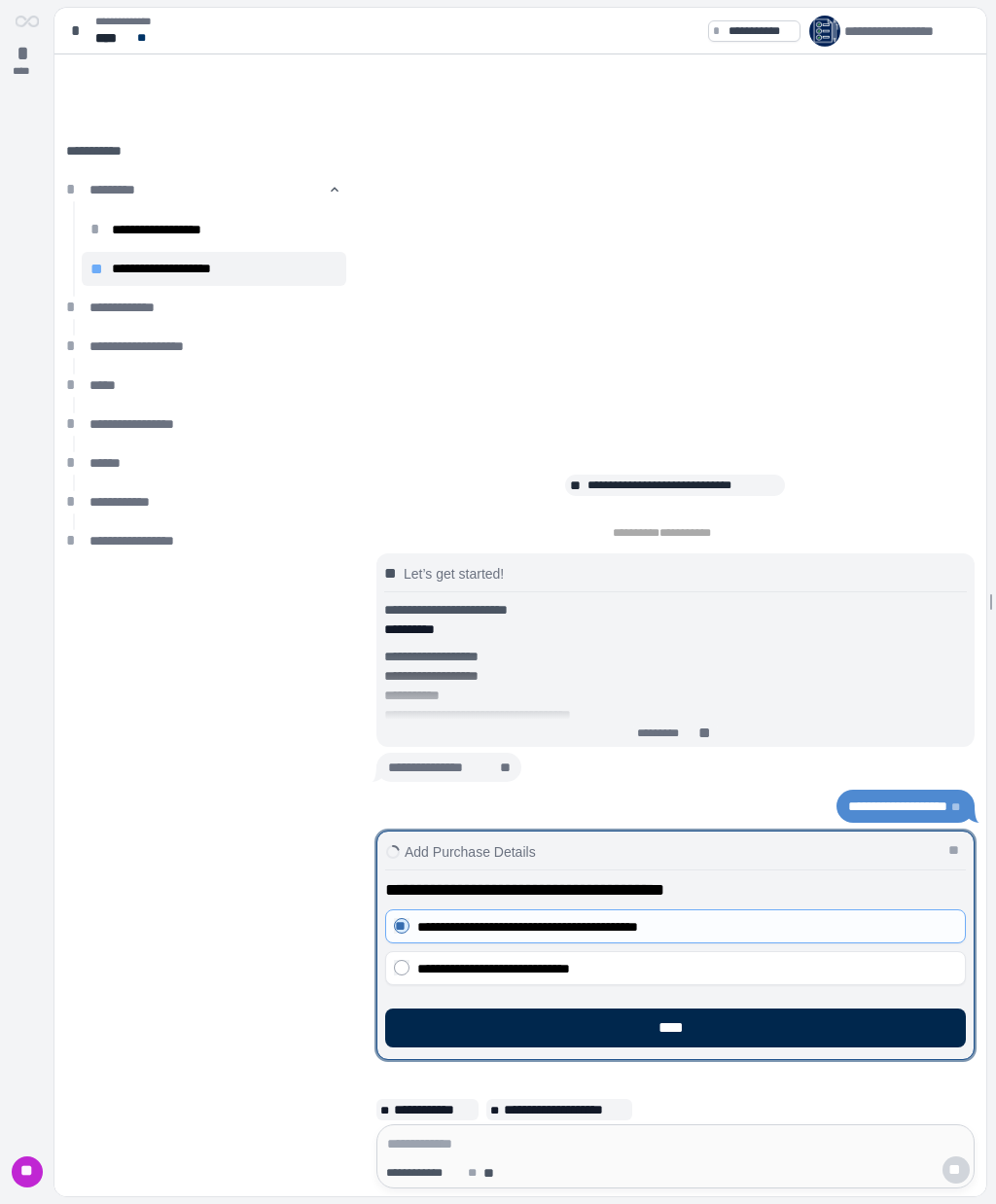 click on "****" at bounding box center [675, 1028] 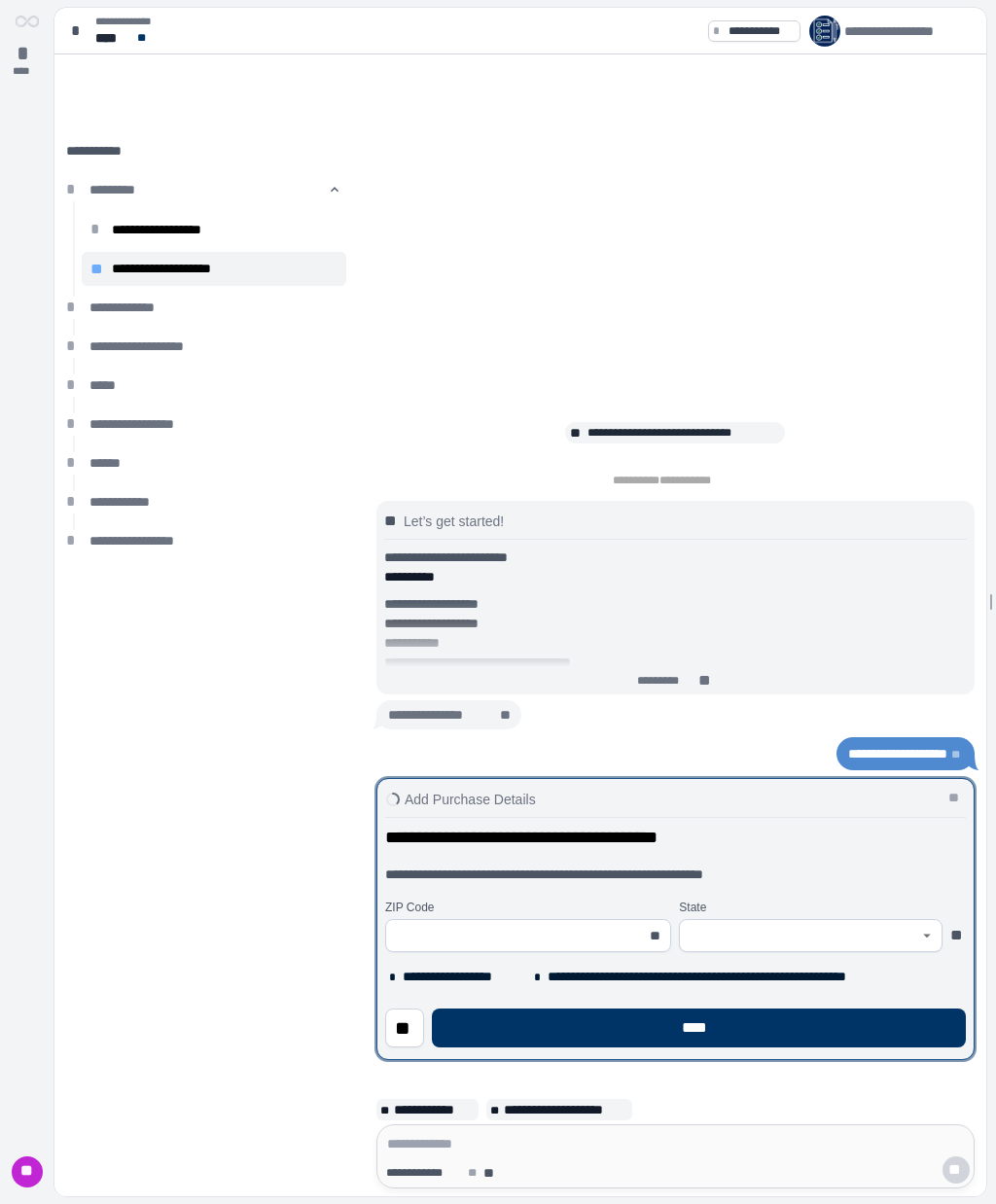 click at bounding box center (517, 936) 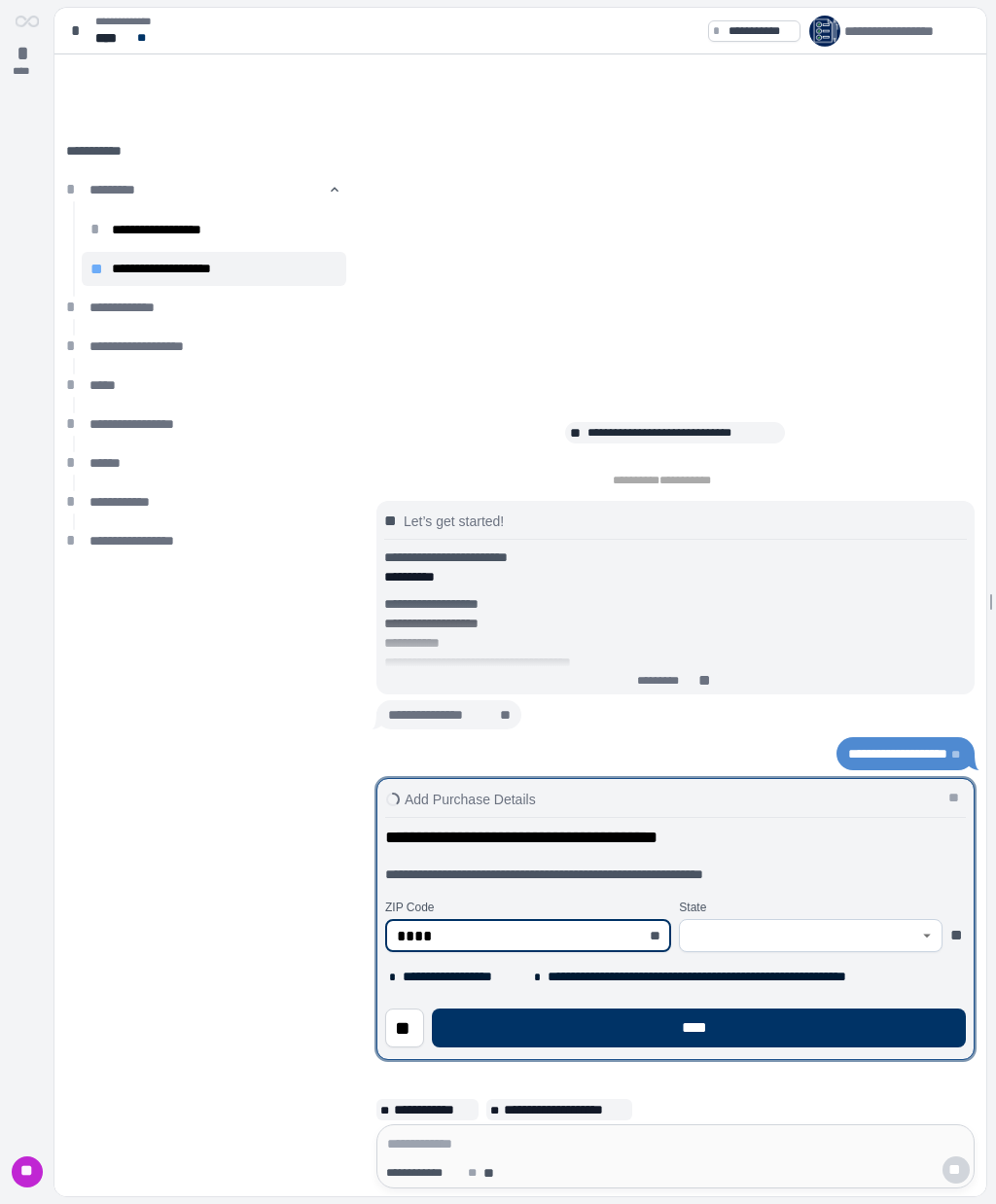 type on "*****" 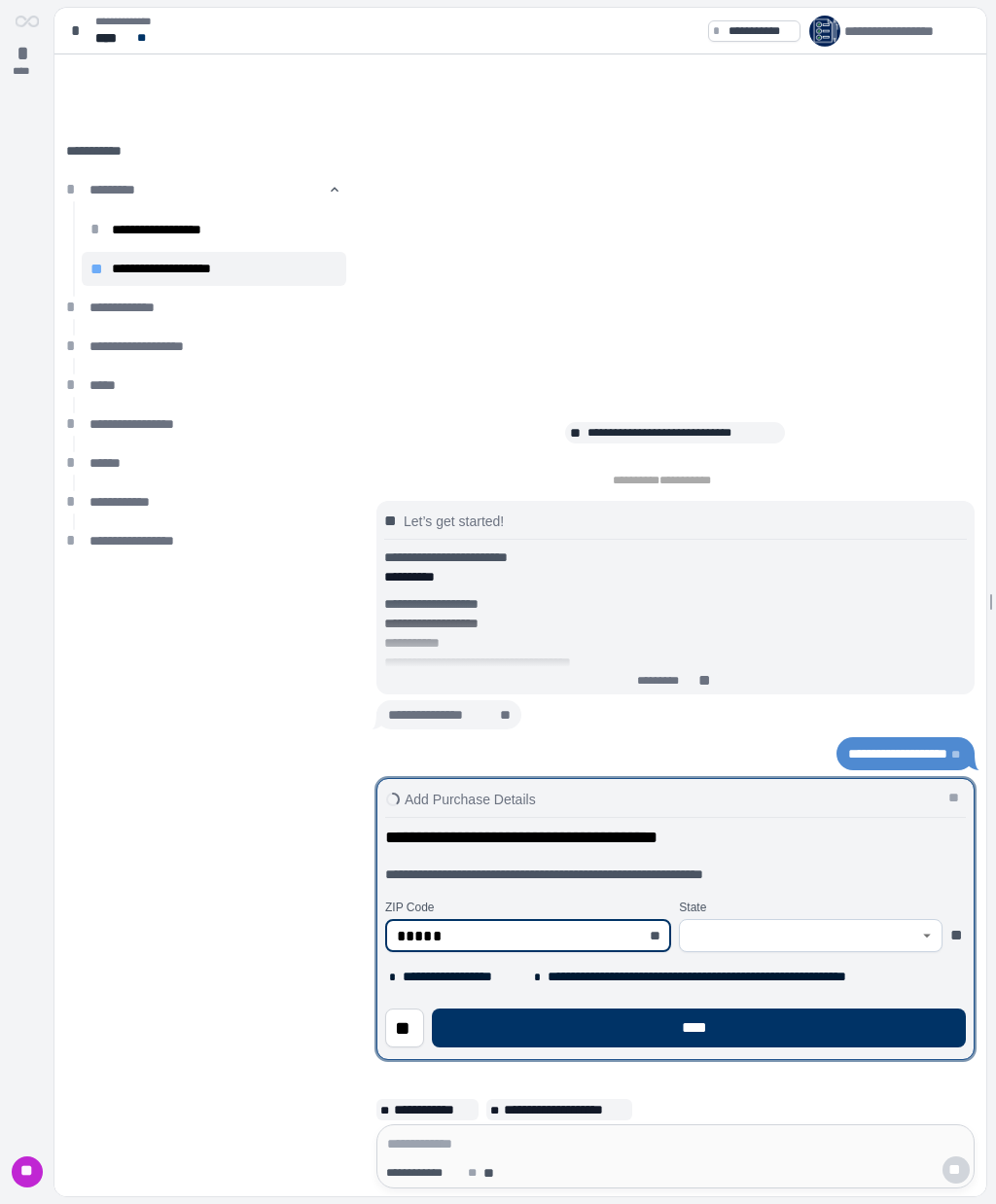 type on "**********" 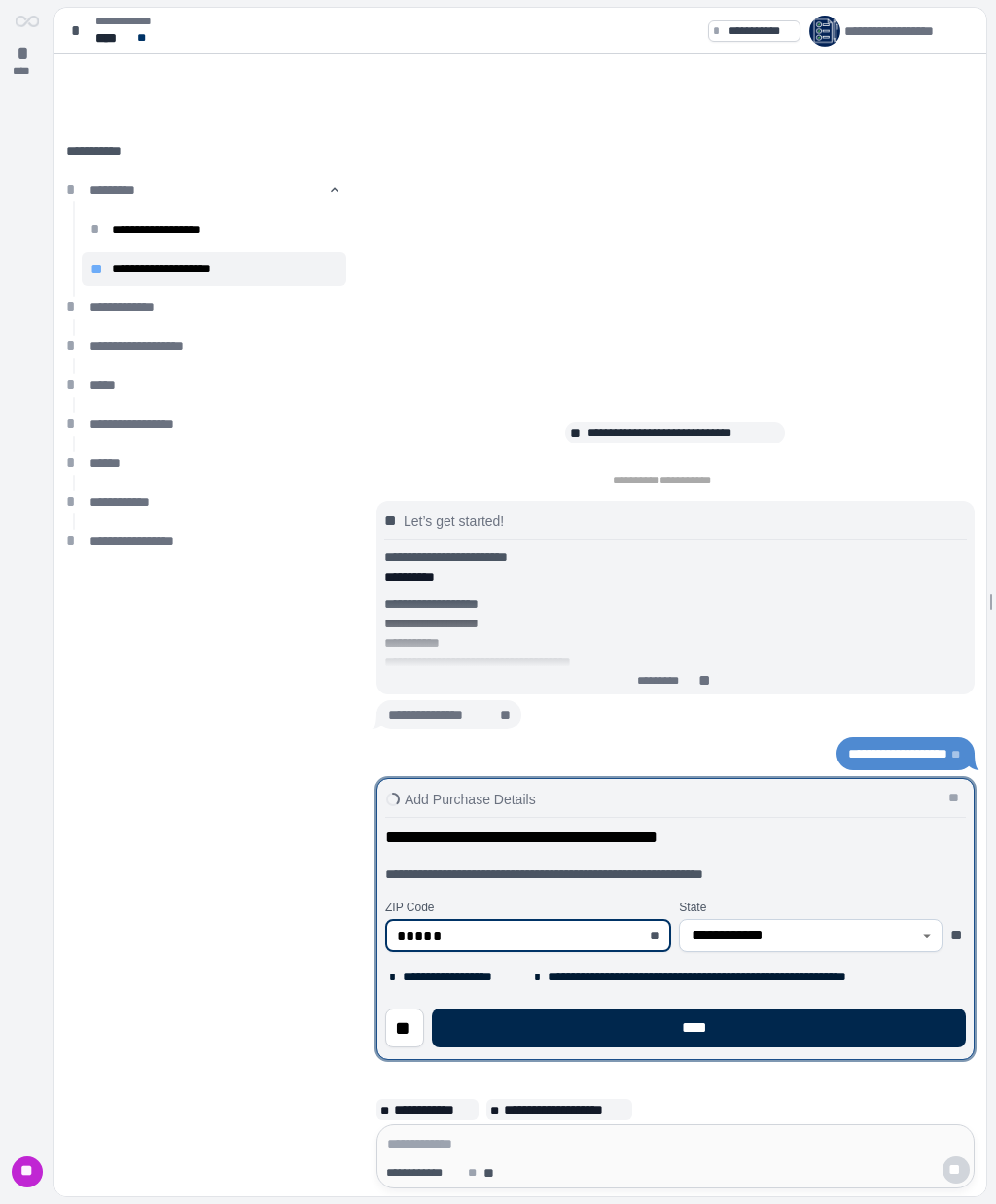 type on "*****" 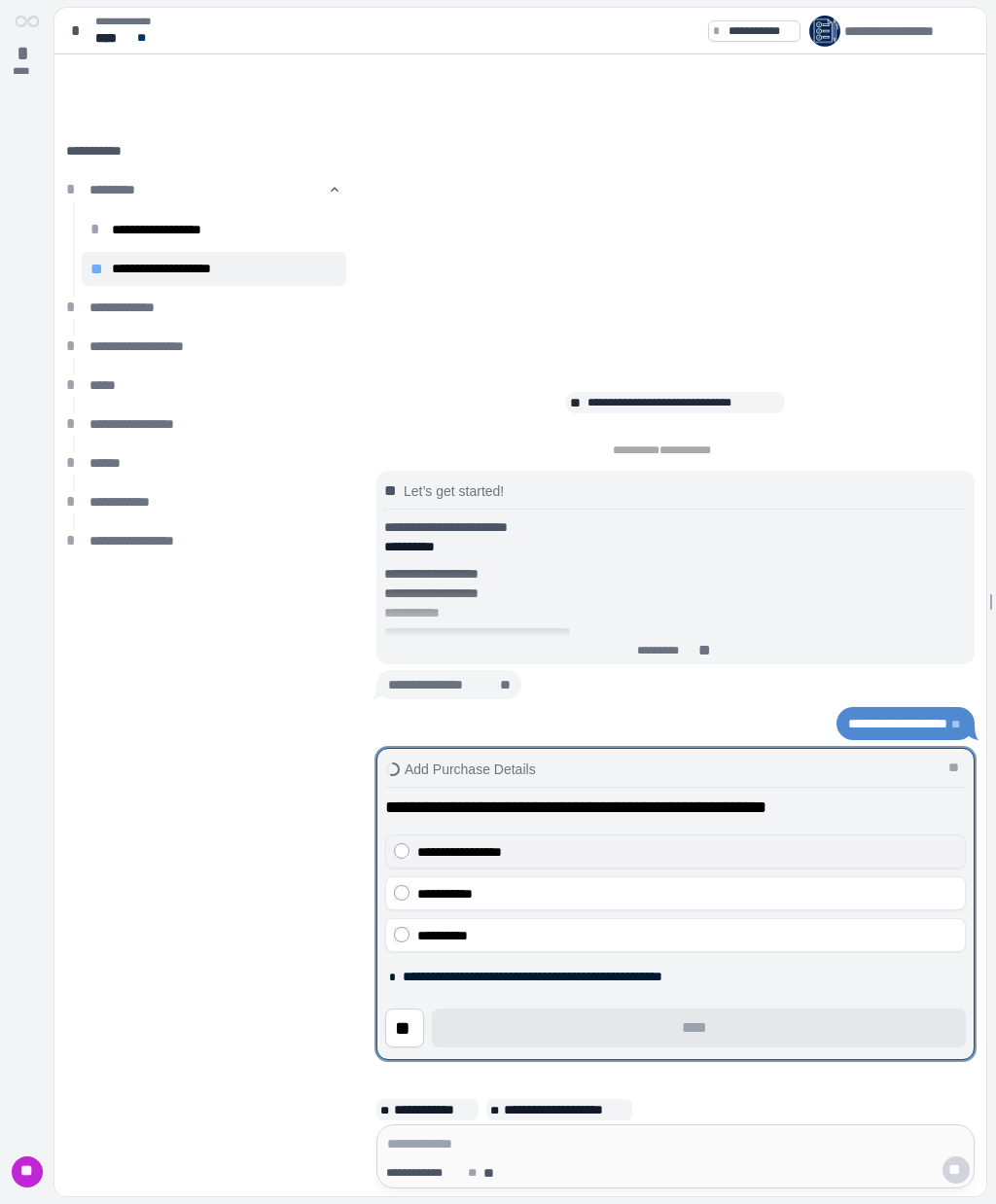 click on "**********" at bounding box center [459, 852] 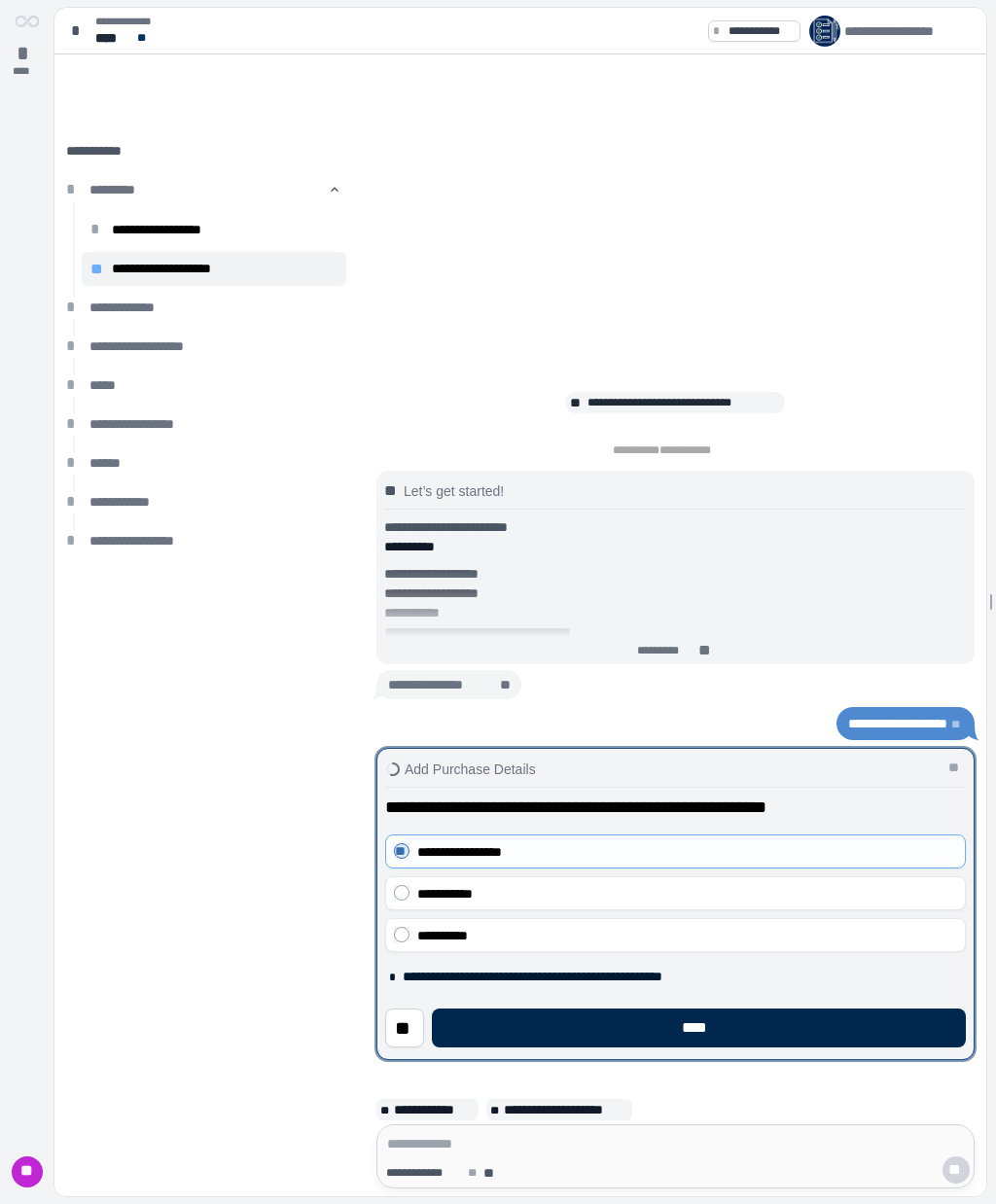 click on "****" at bounding box center [698, 1028] 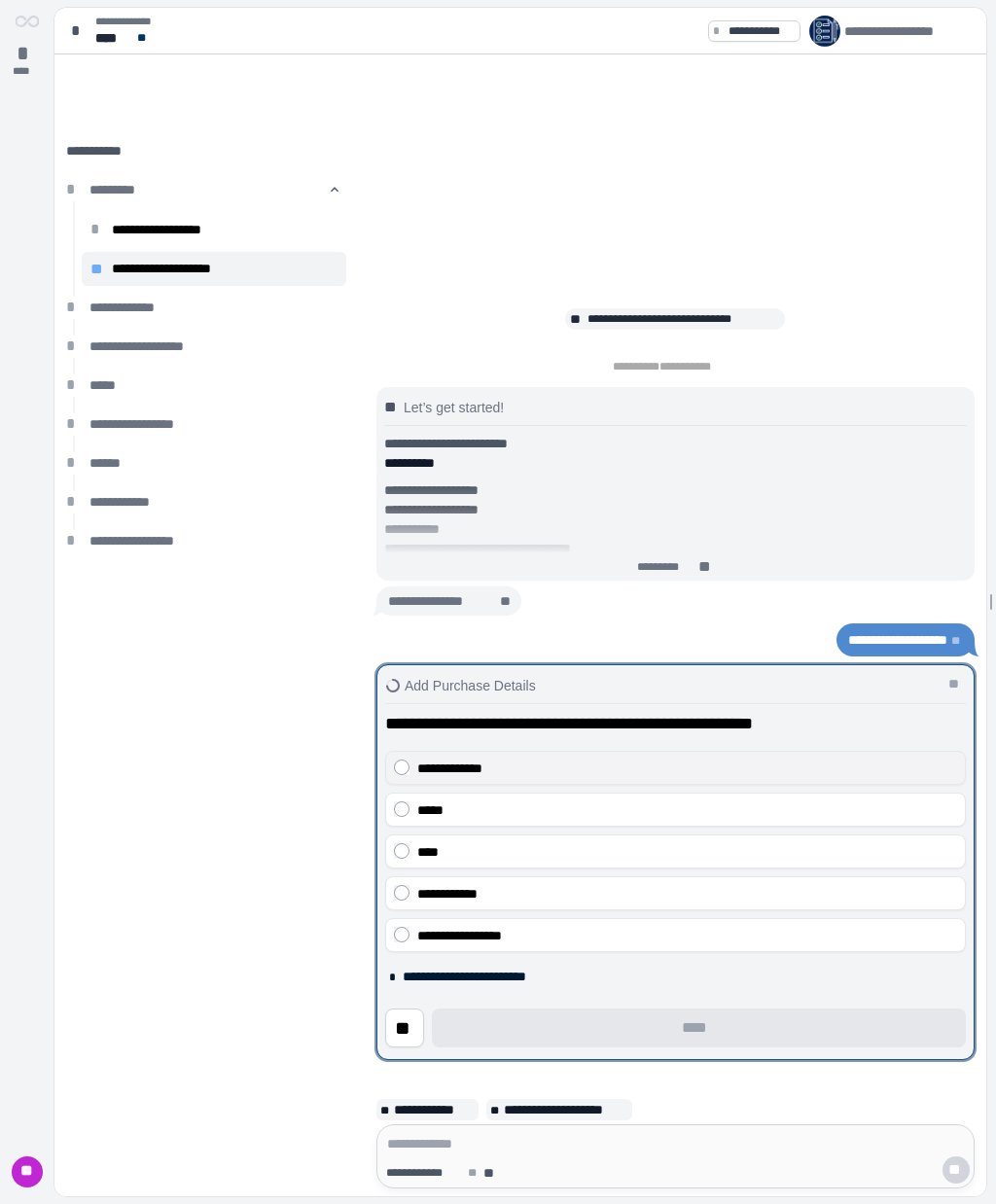 click on "**********" at bounding box center (687, 768) 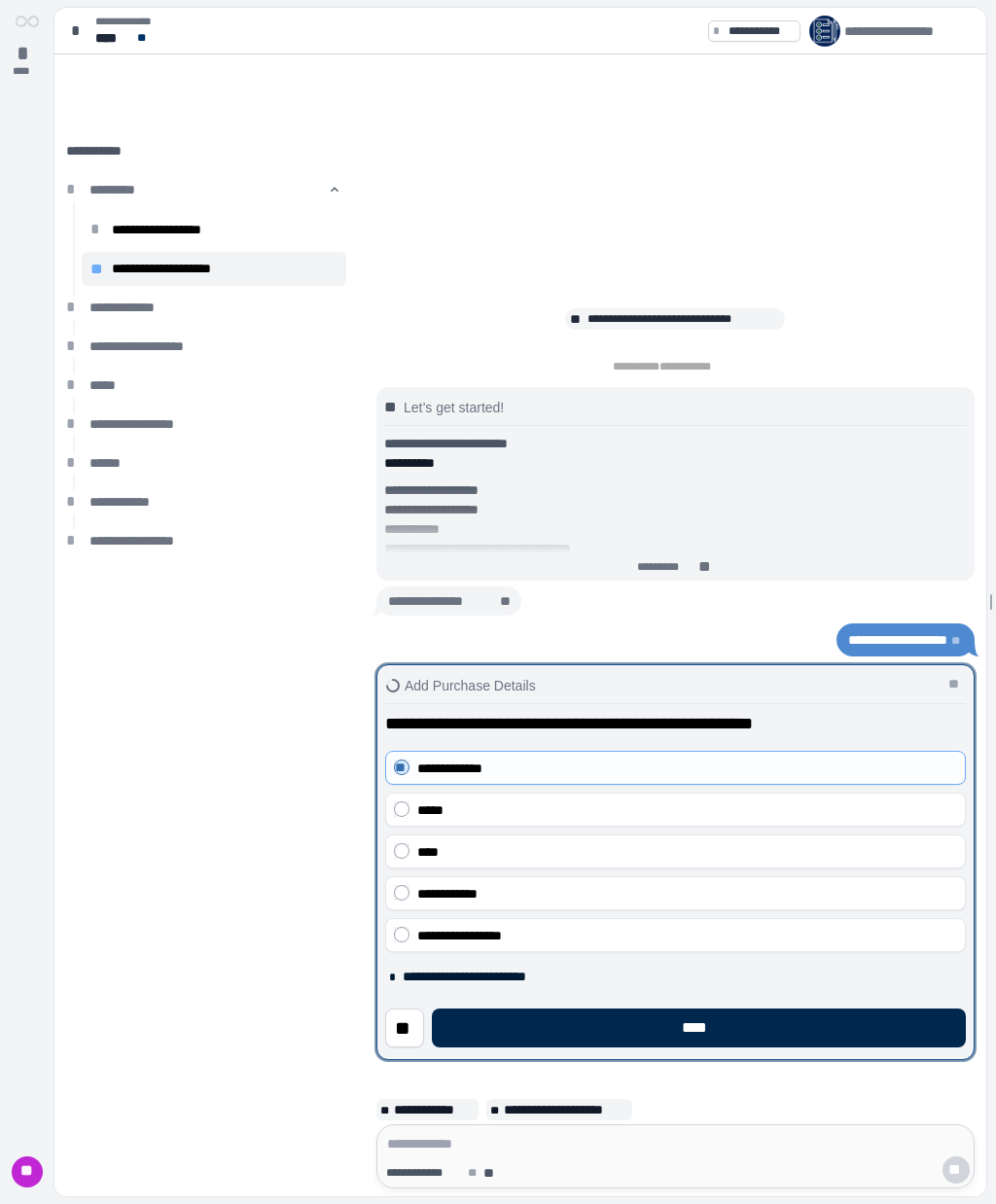 click on "****" at bounding box center [698, 1028] 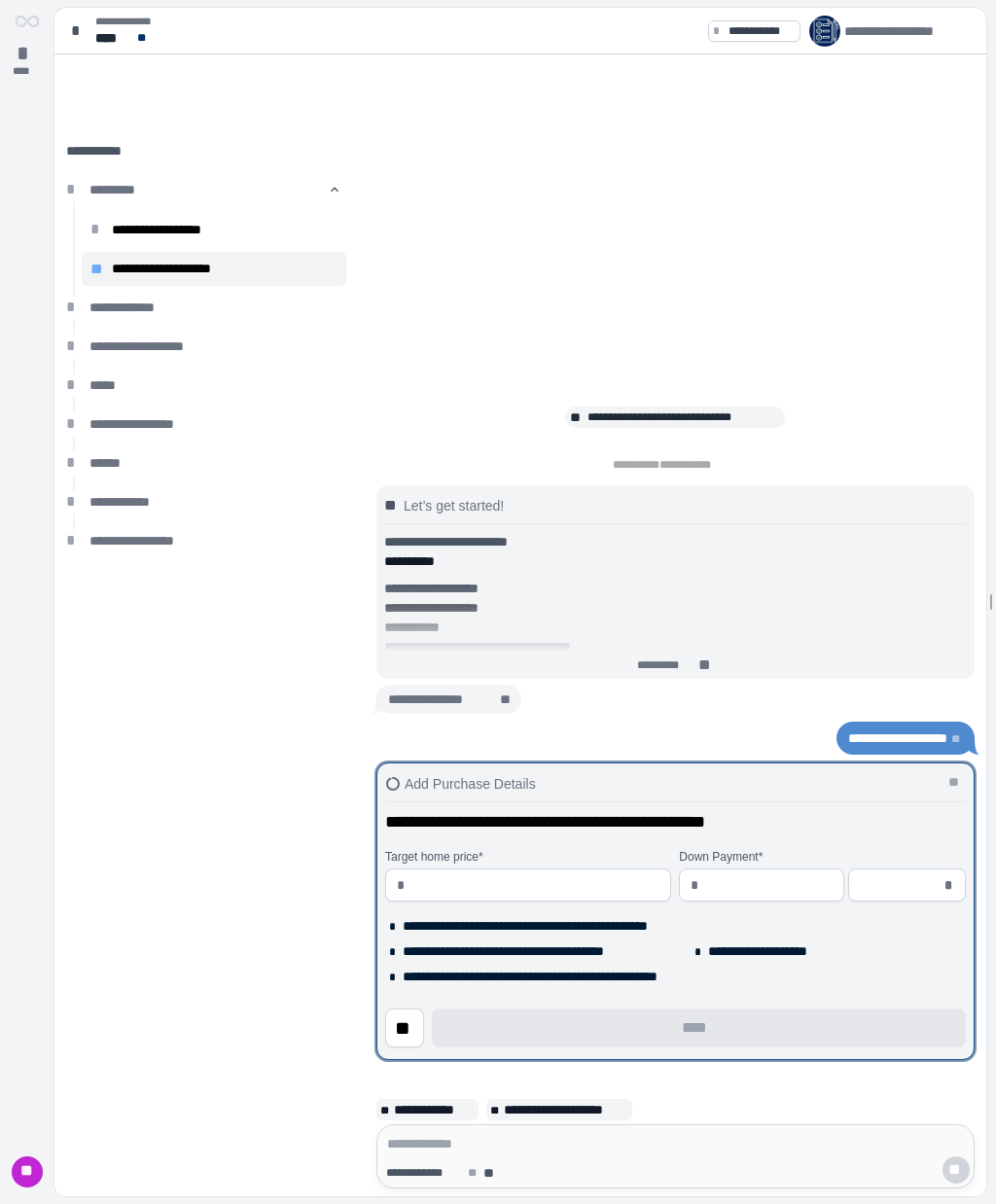click at bounding box center [537, 885] 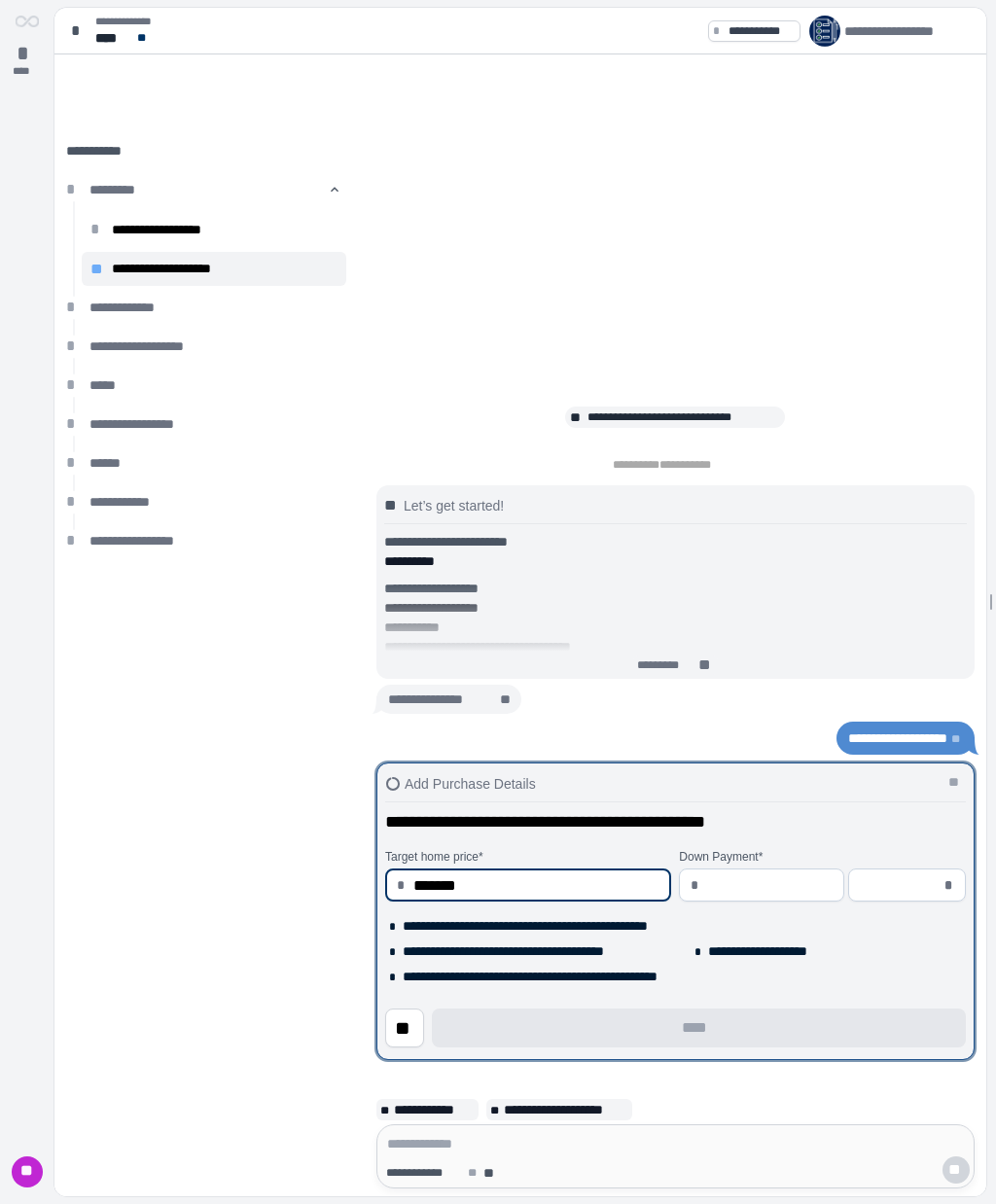 click at bounding box center [769, 885] 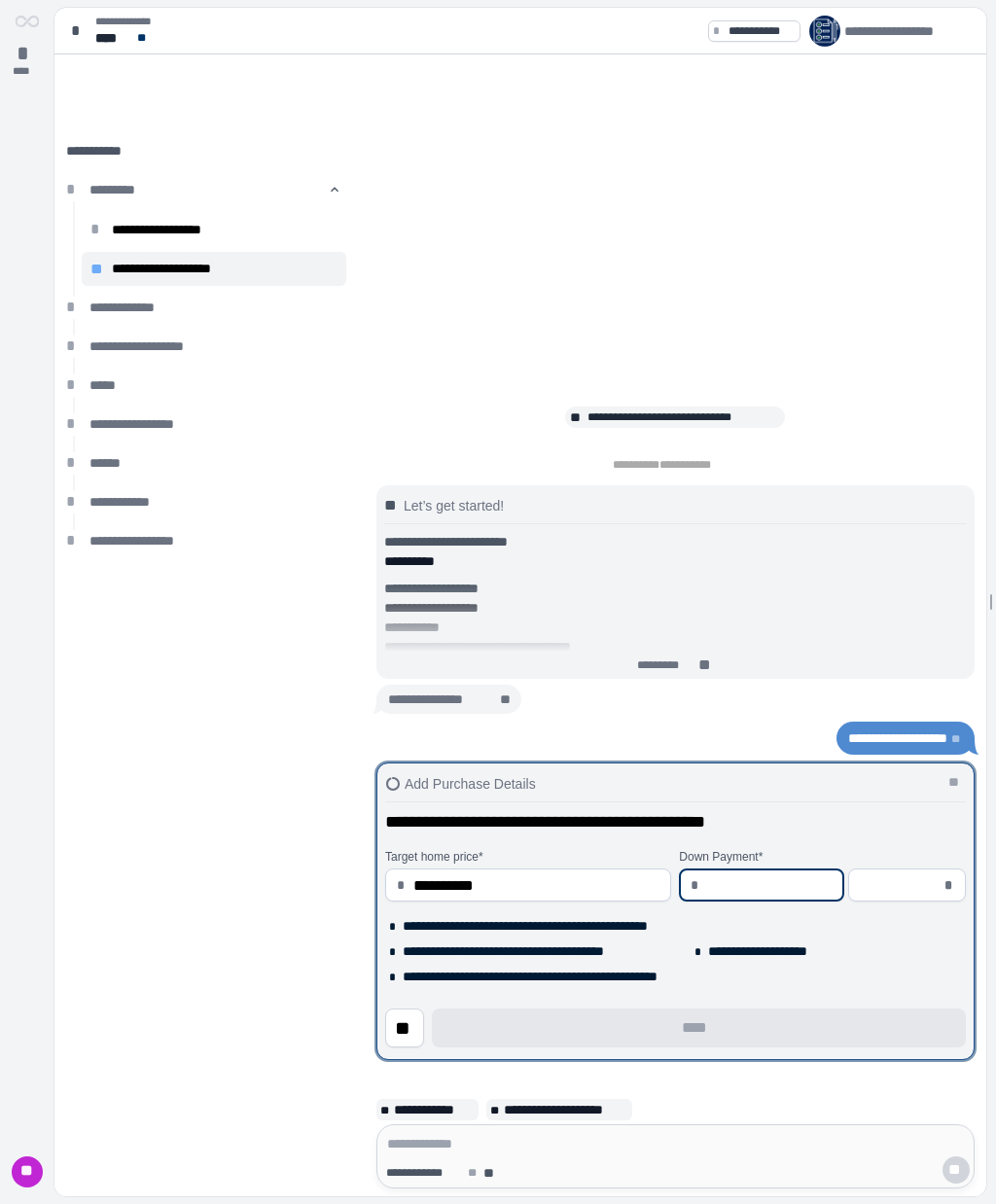 type on "*" 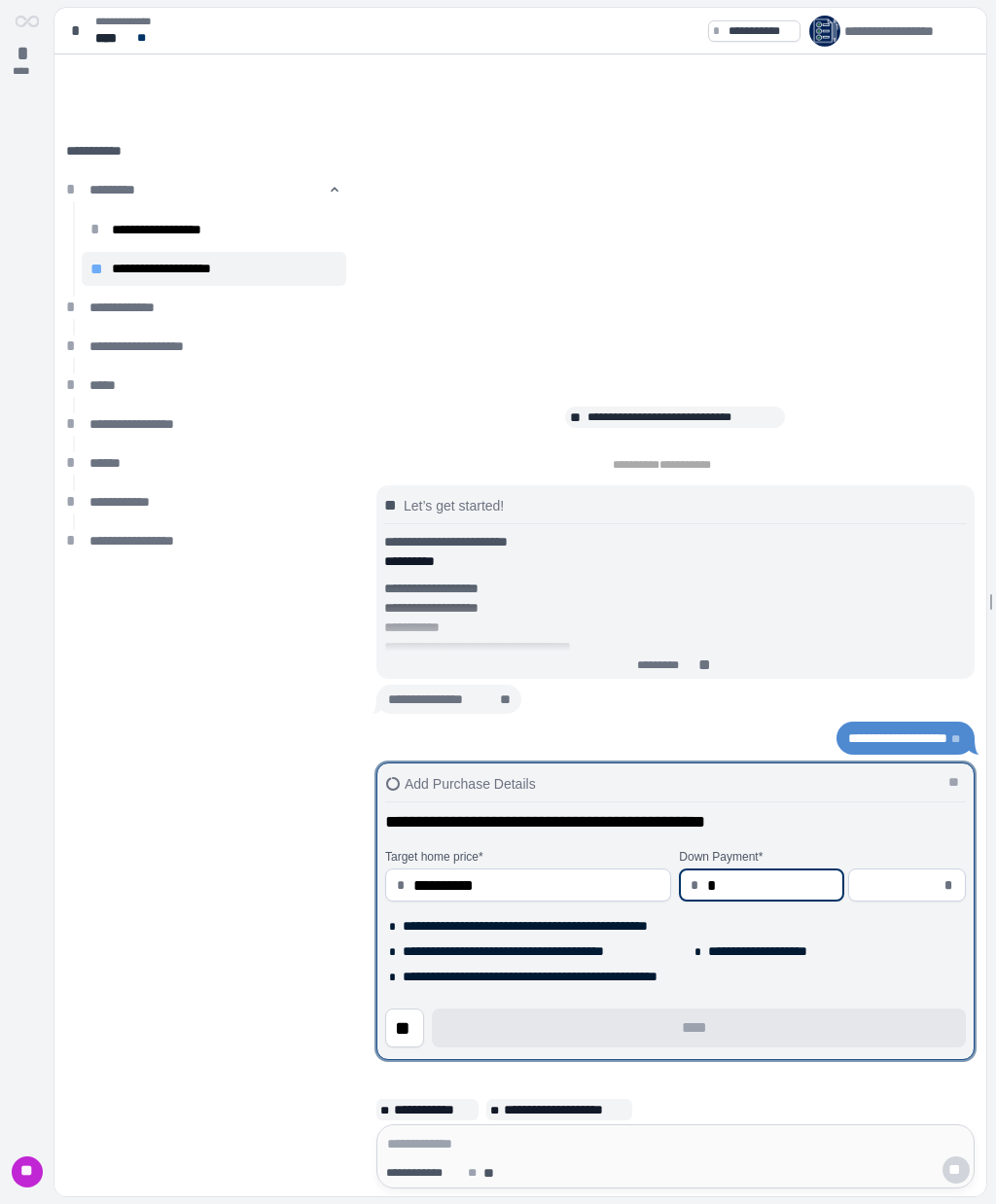 type on "*****" 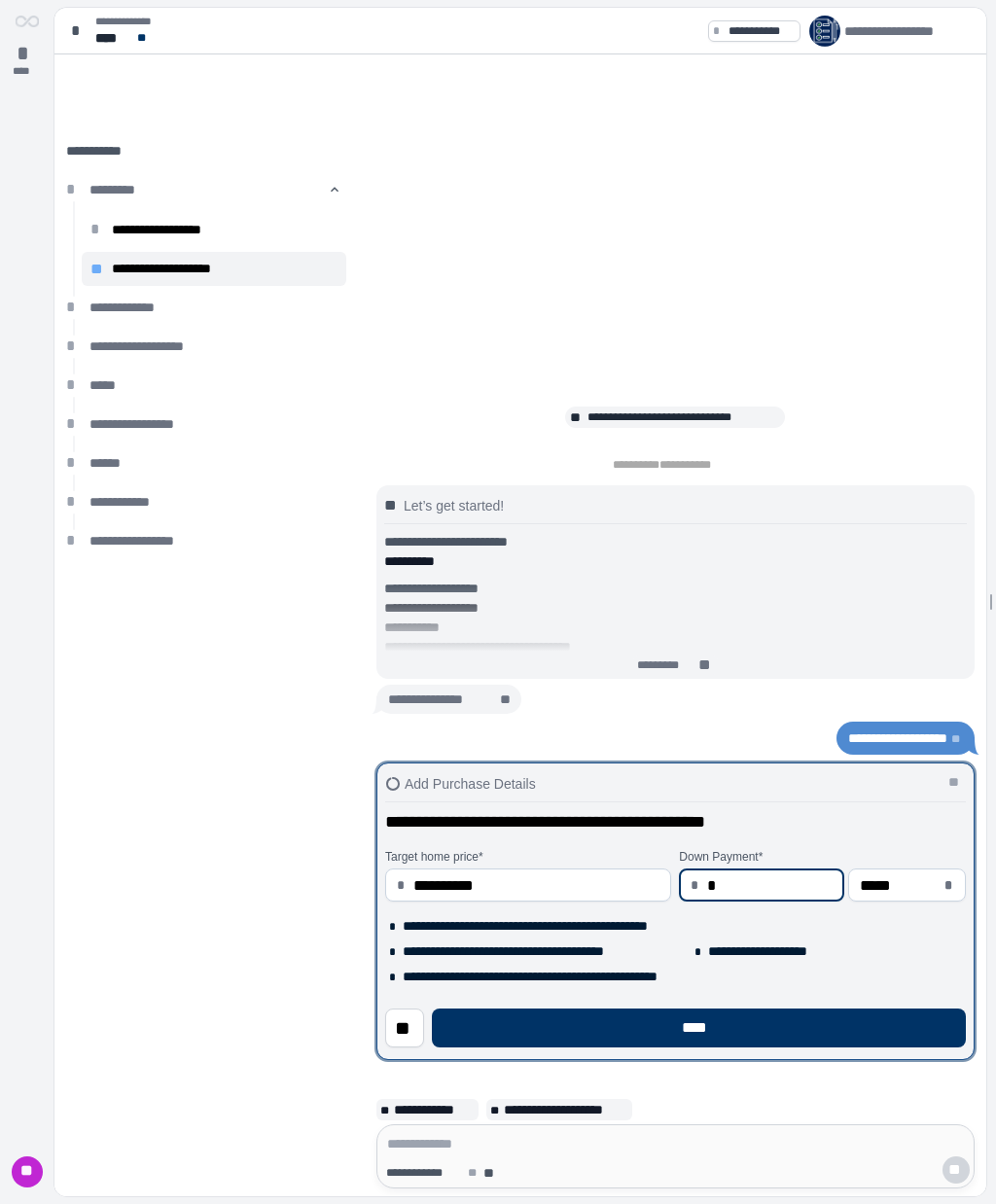 type on "**" 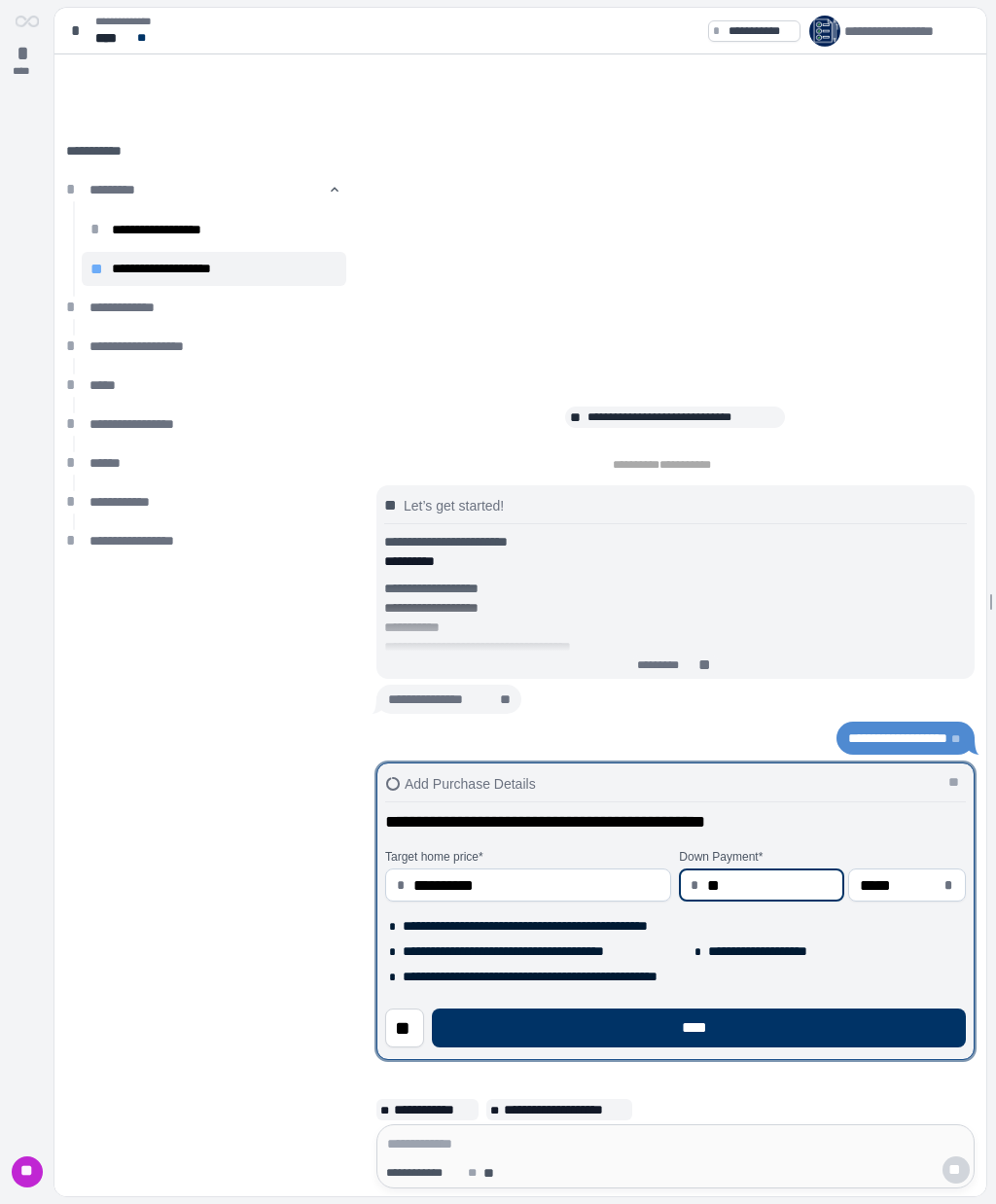 type on "*****" 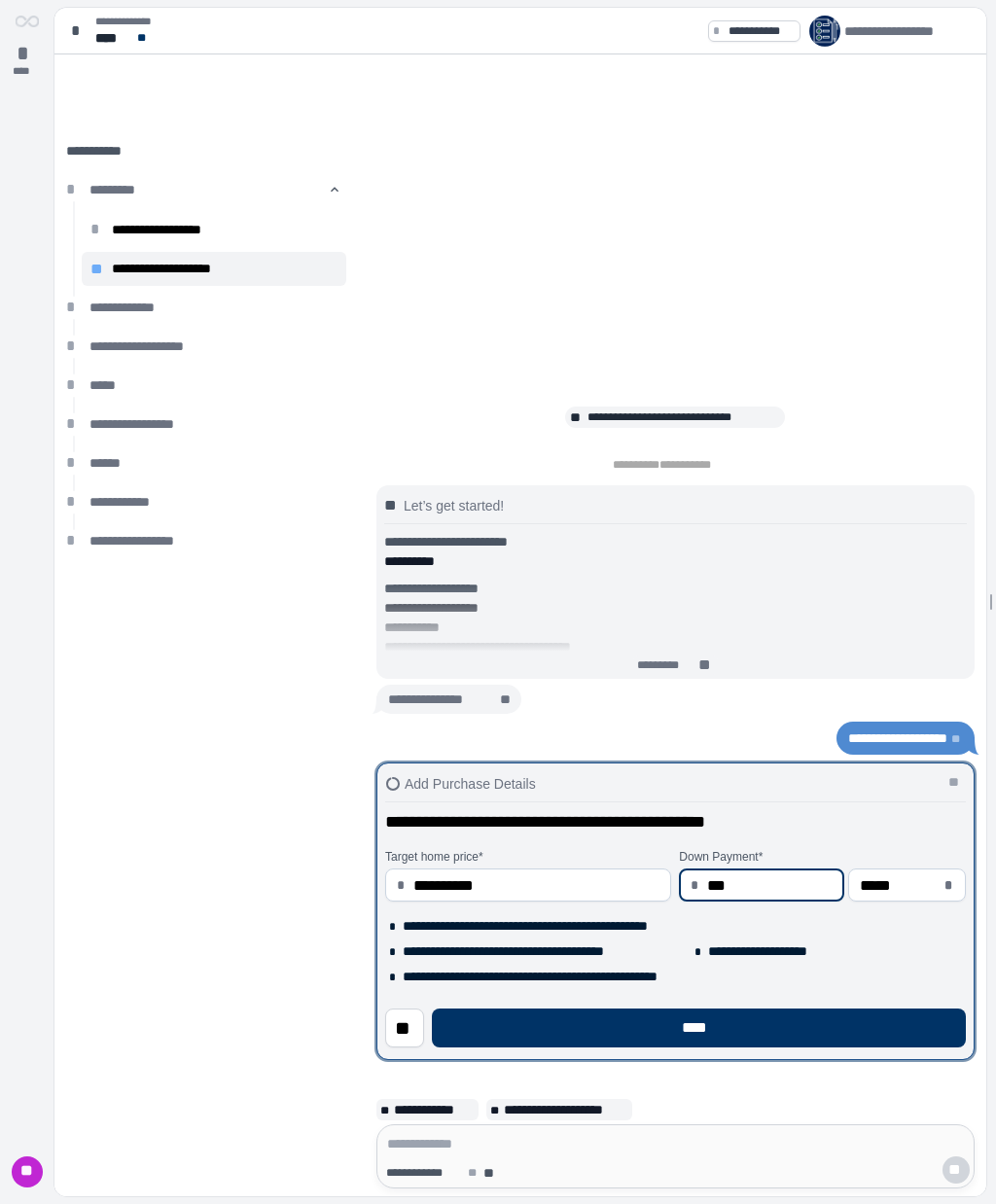 type on "*****" 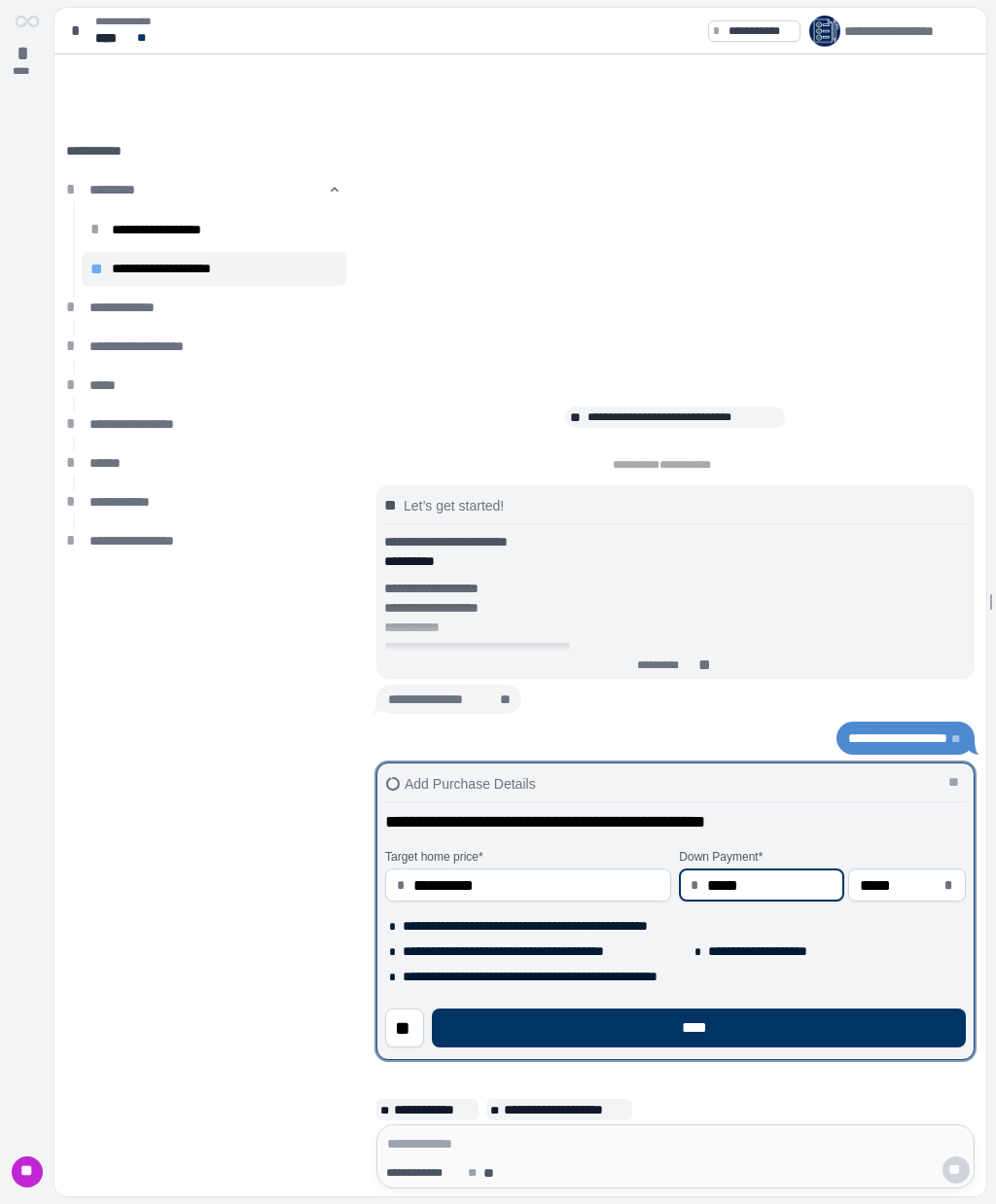 type on "*****" 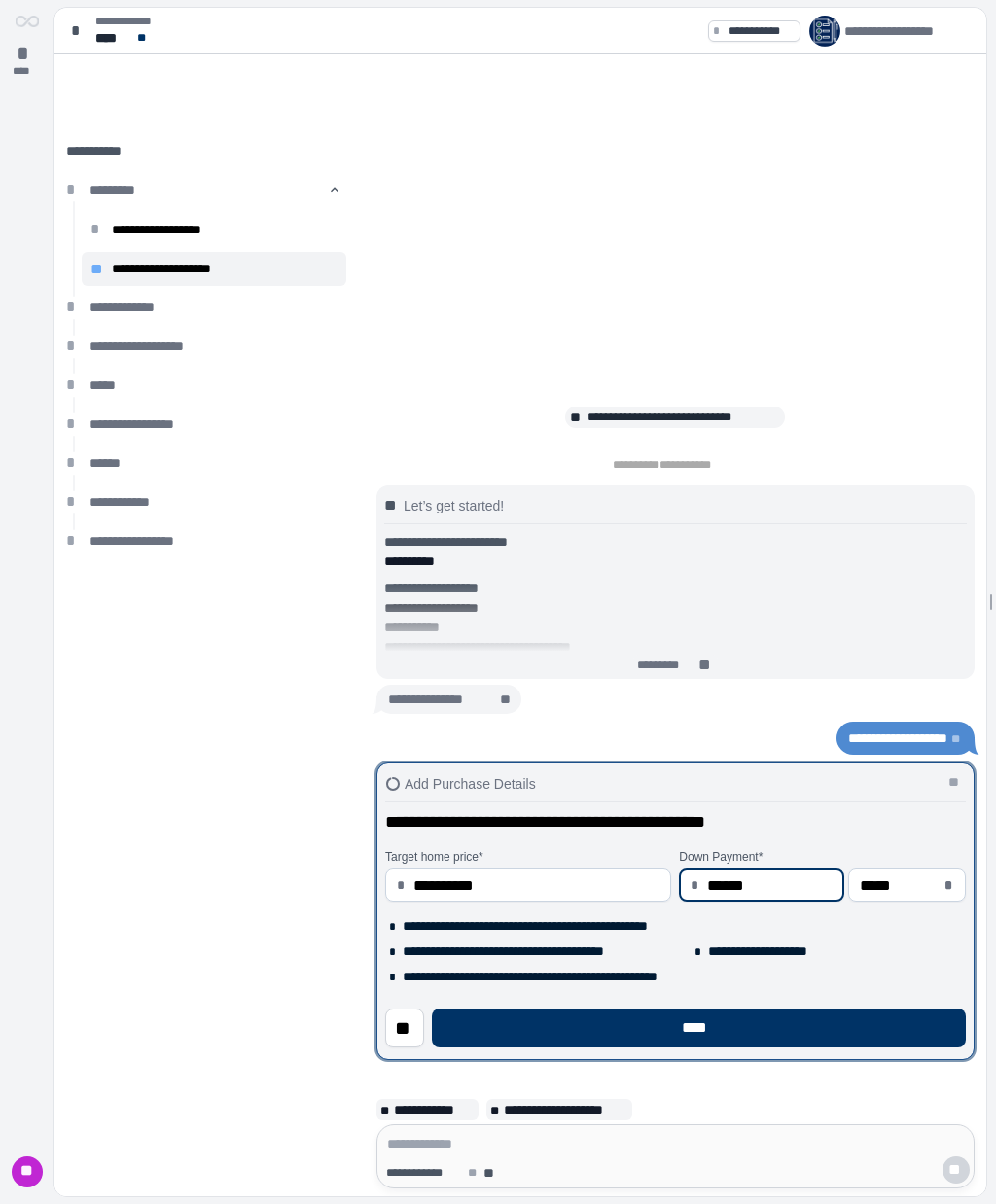 type on "******" 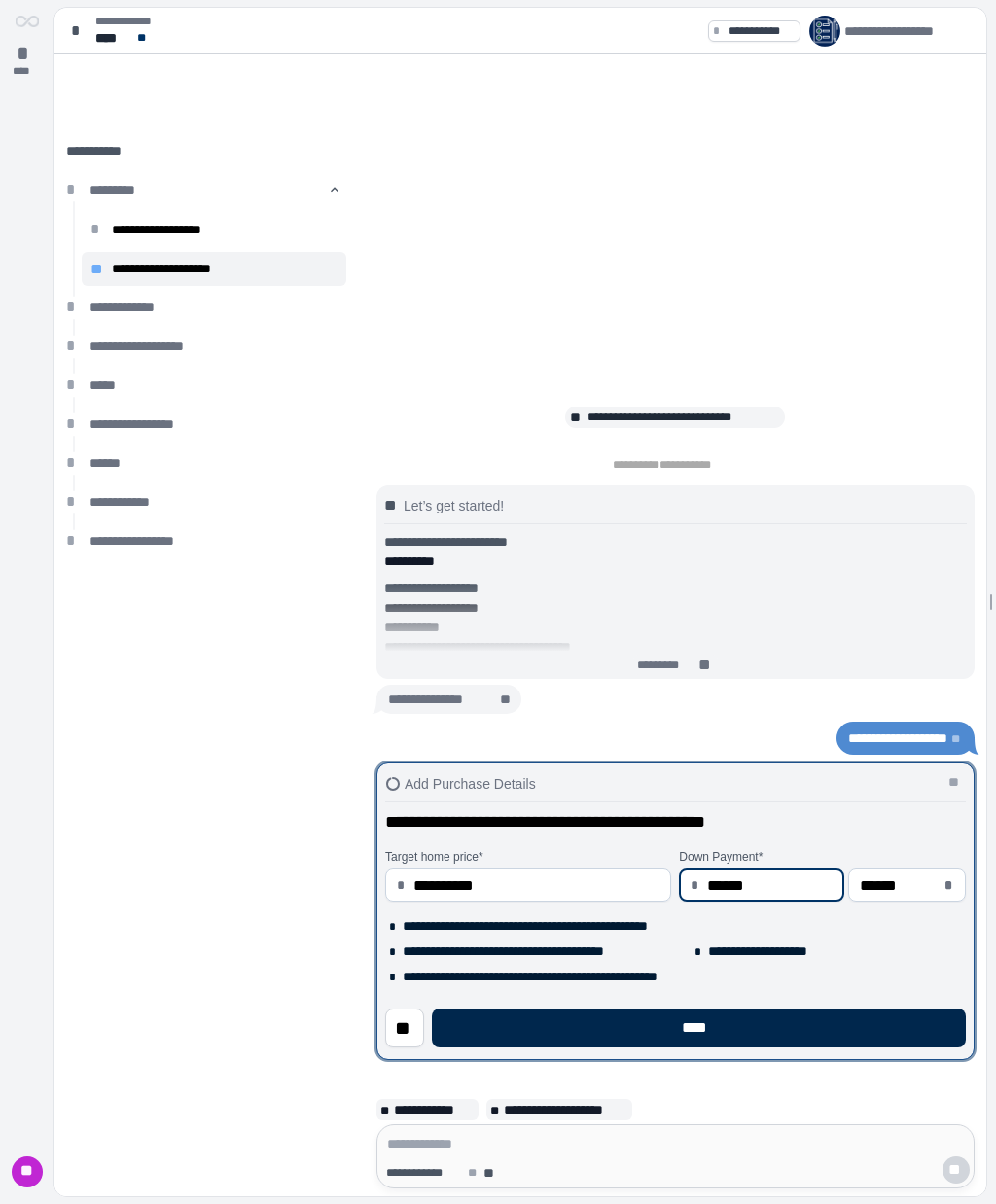 click on "****" at bounding box center [698, 1028] 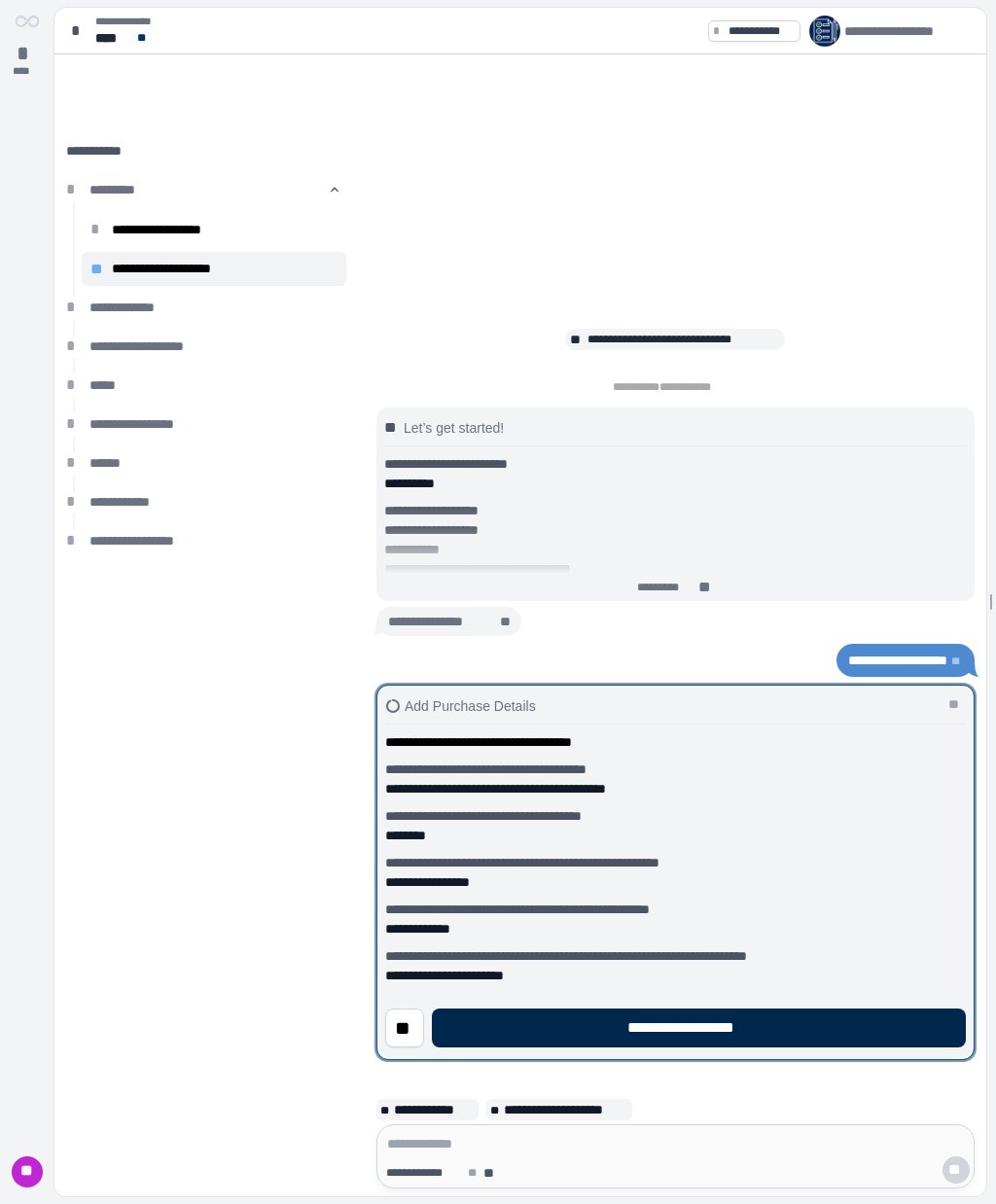 click on "**********" at bounding box center (699, 1028) 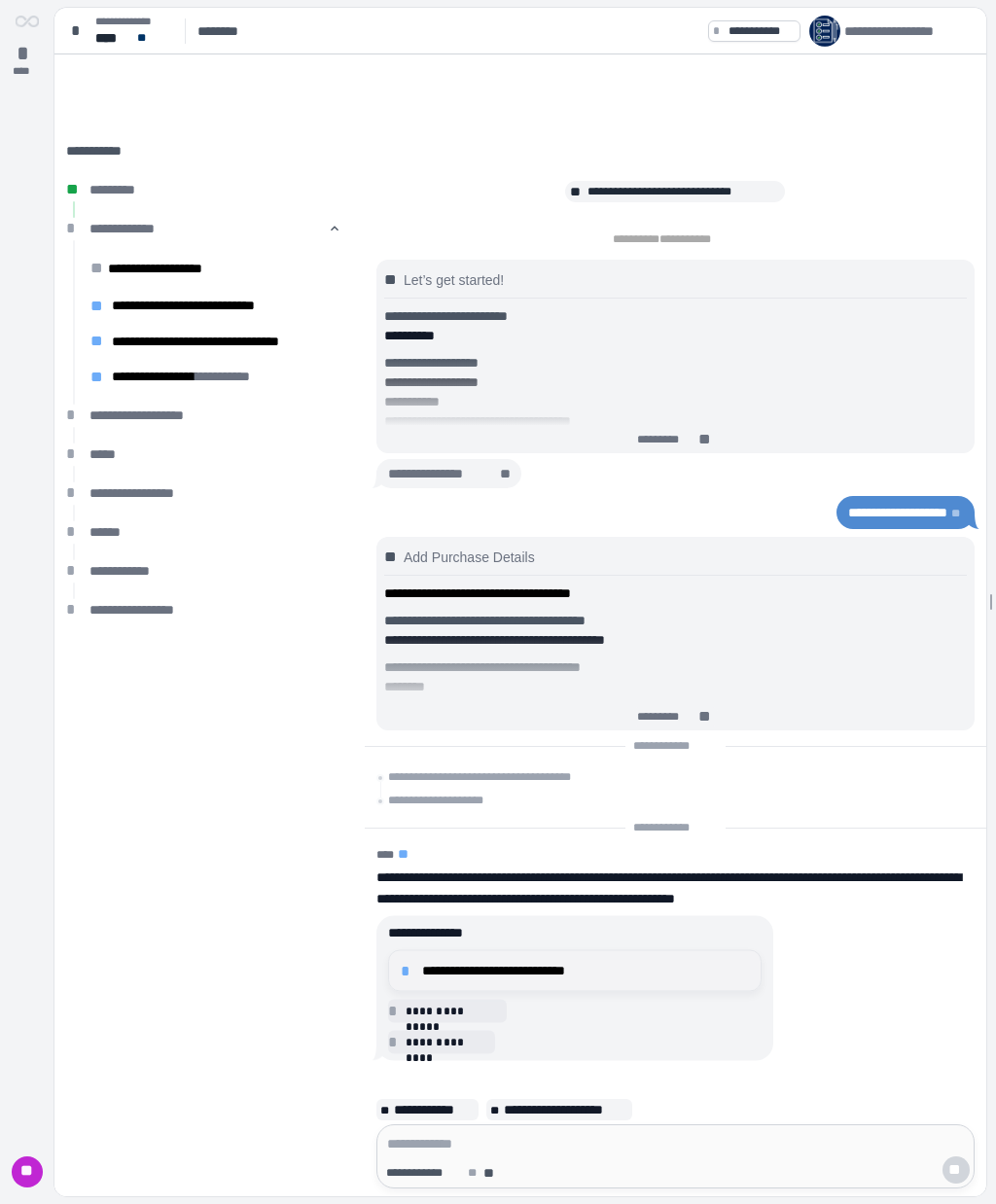 click on "**********" at bounding box center (575, 971) 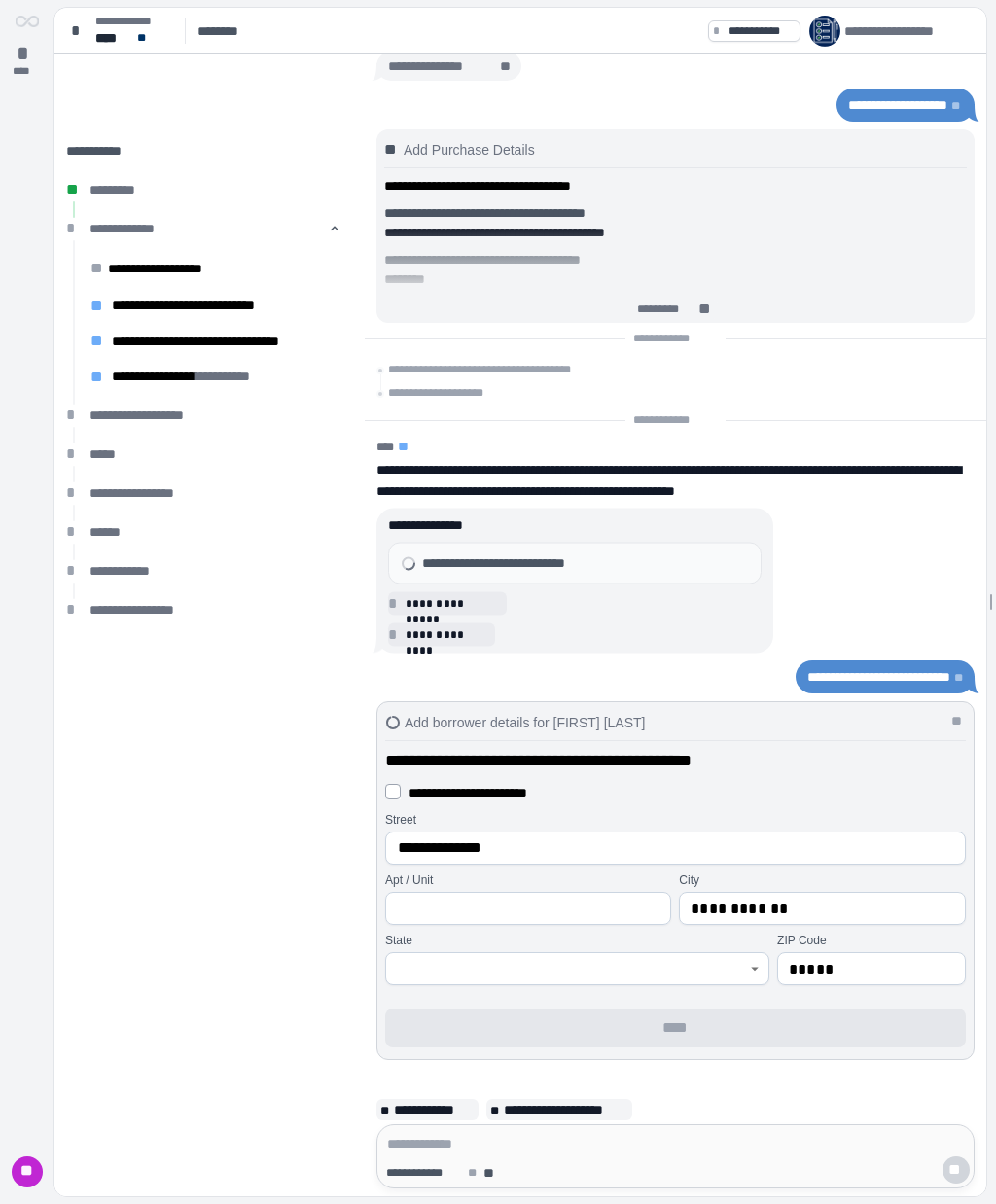 type on "**********" 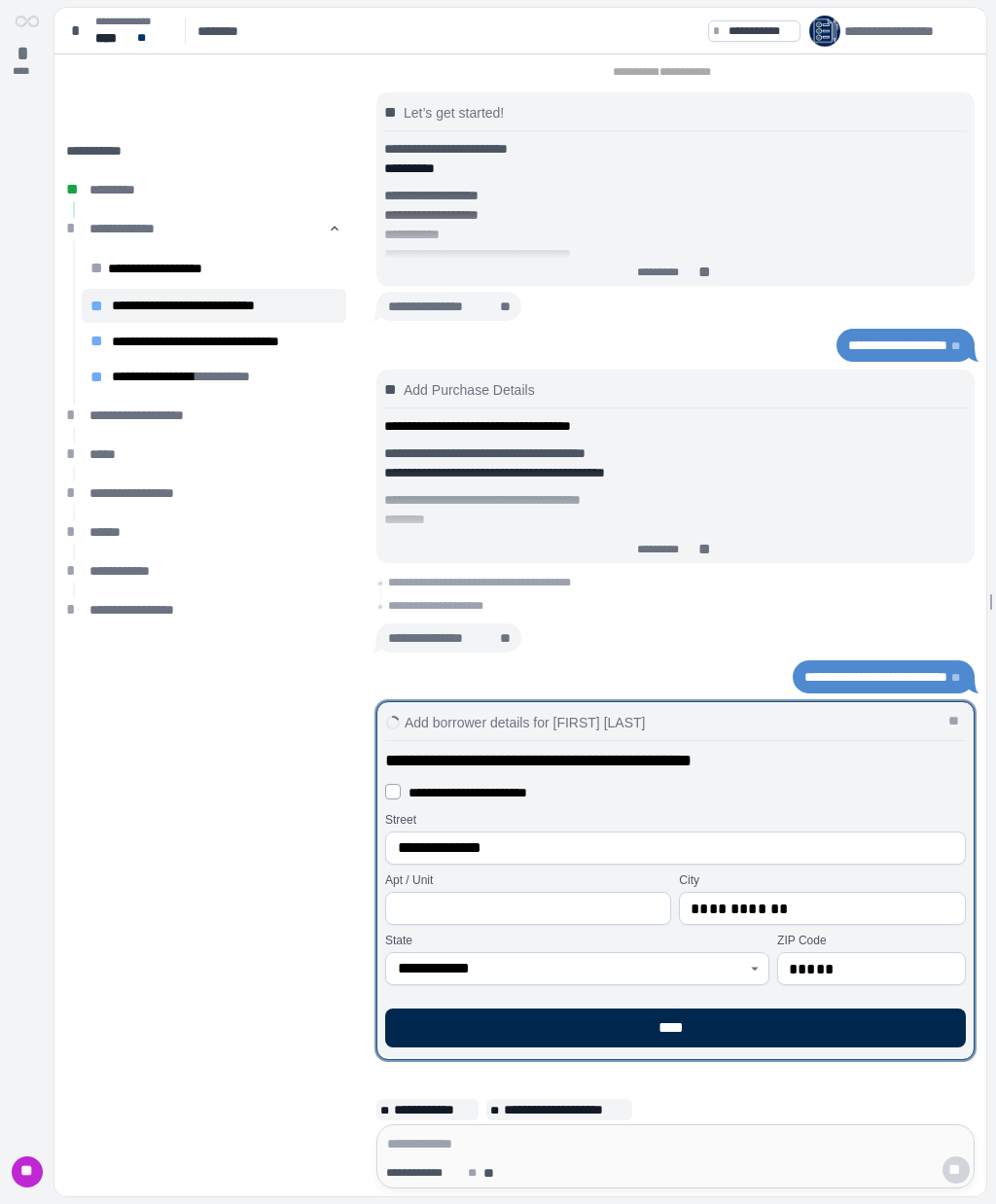 click on "****" at bounding box center [675, 1028] 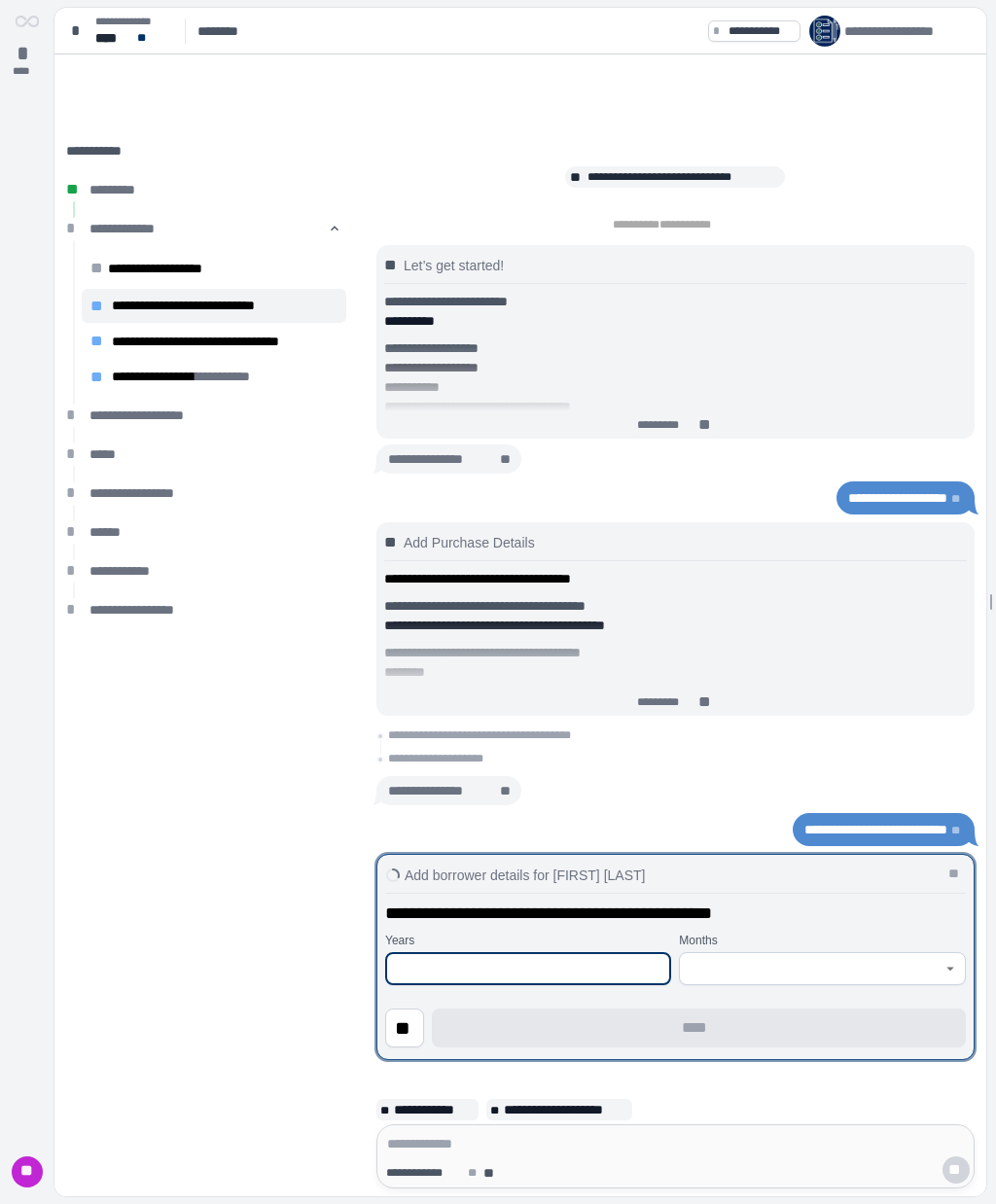 click at bounding box center (528, 969) 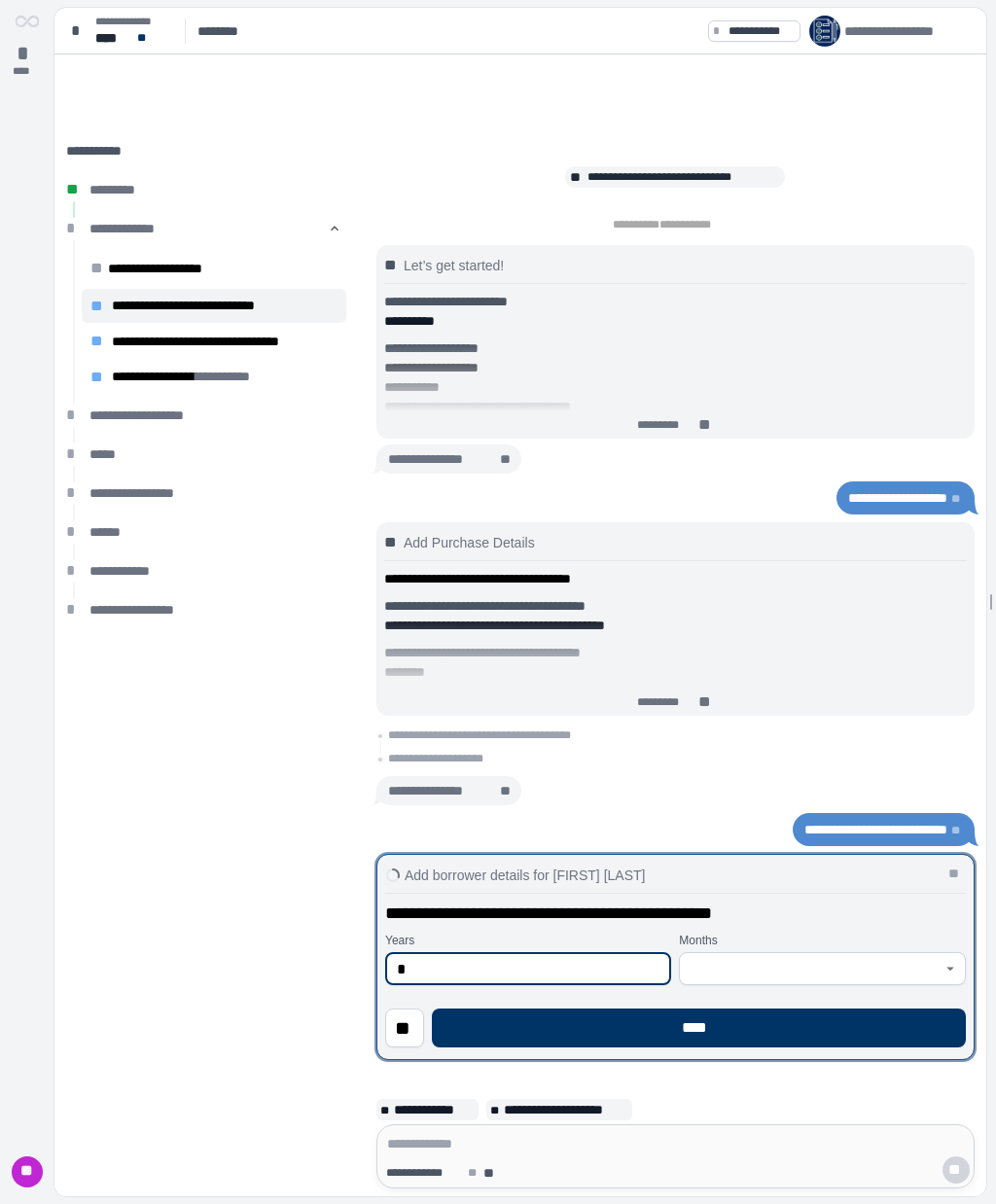type on "*" 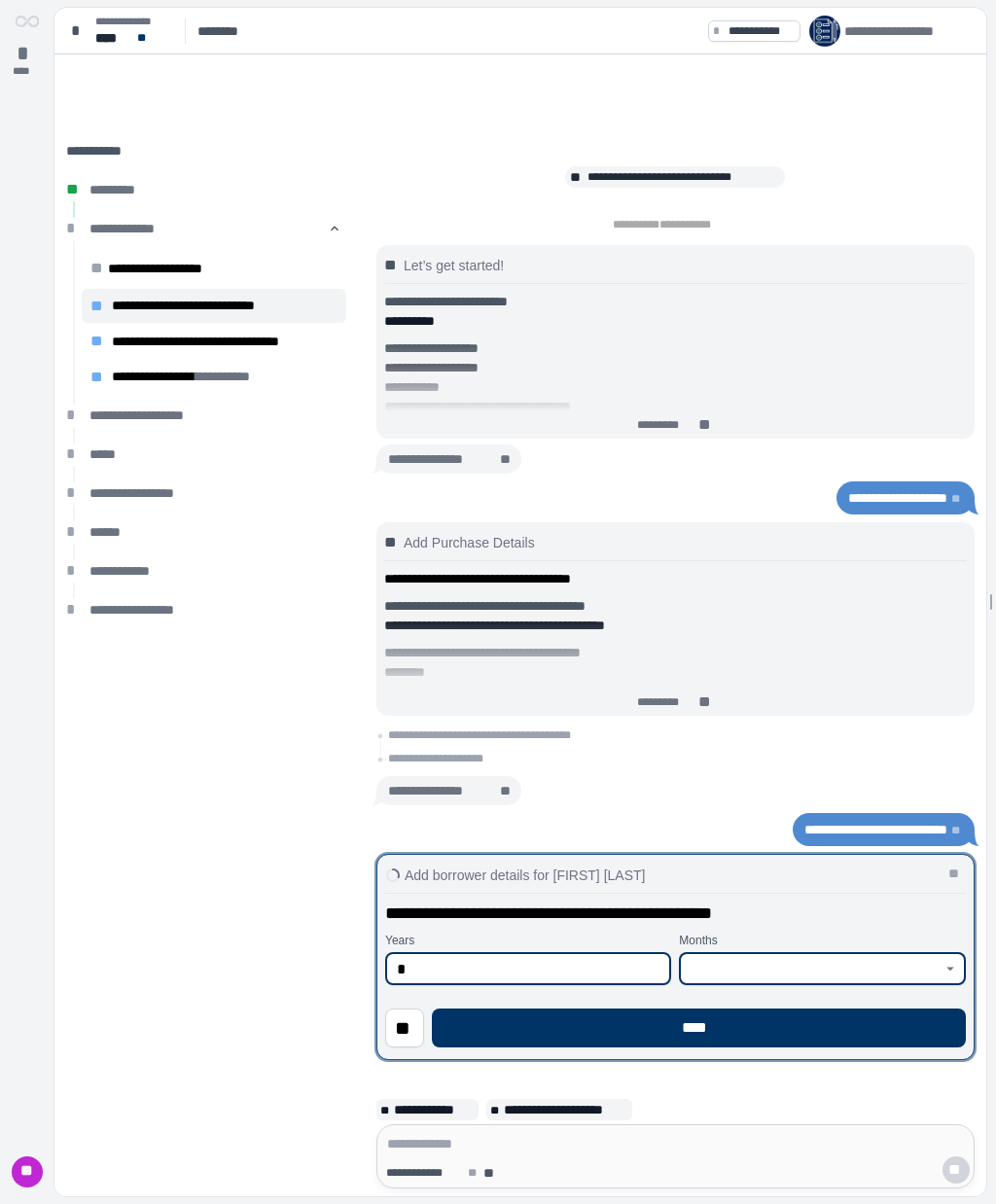 click at bounding box center (812, 969) 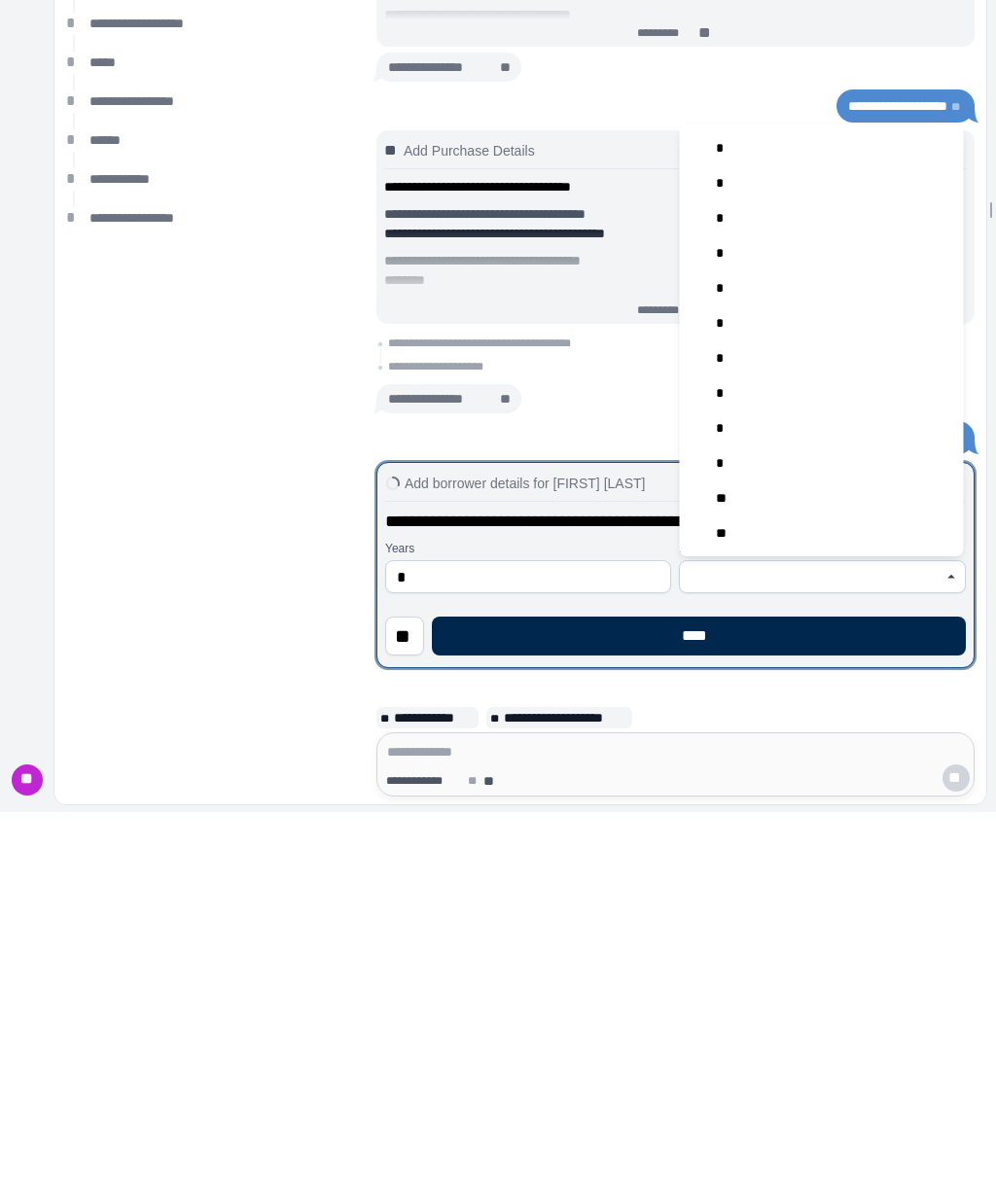 click on "****" at bounding box center [698, 1028] 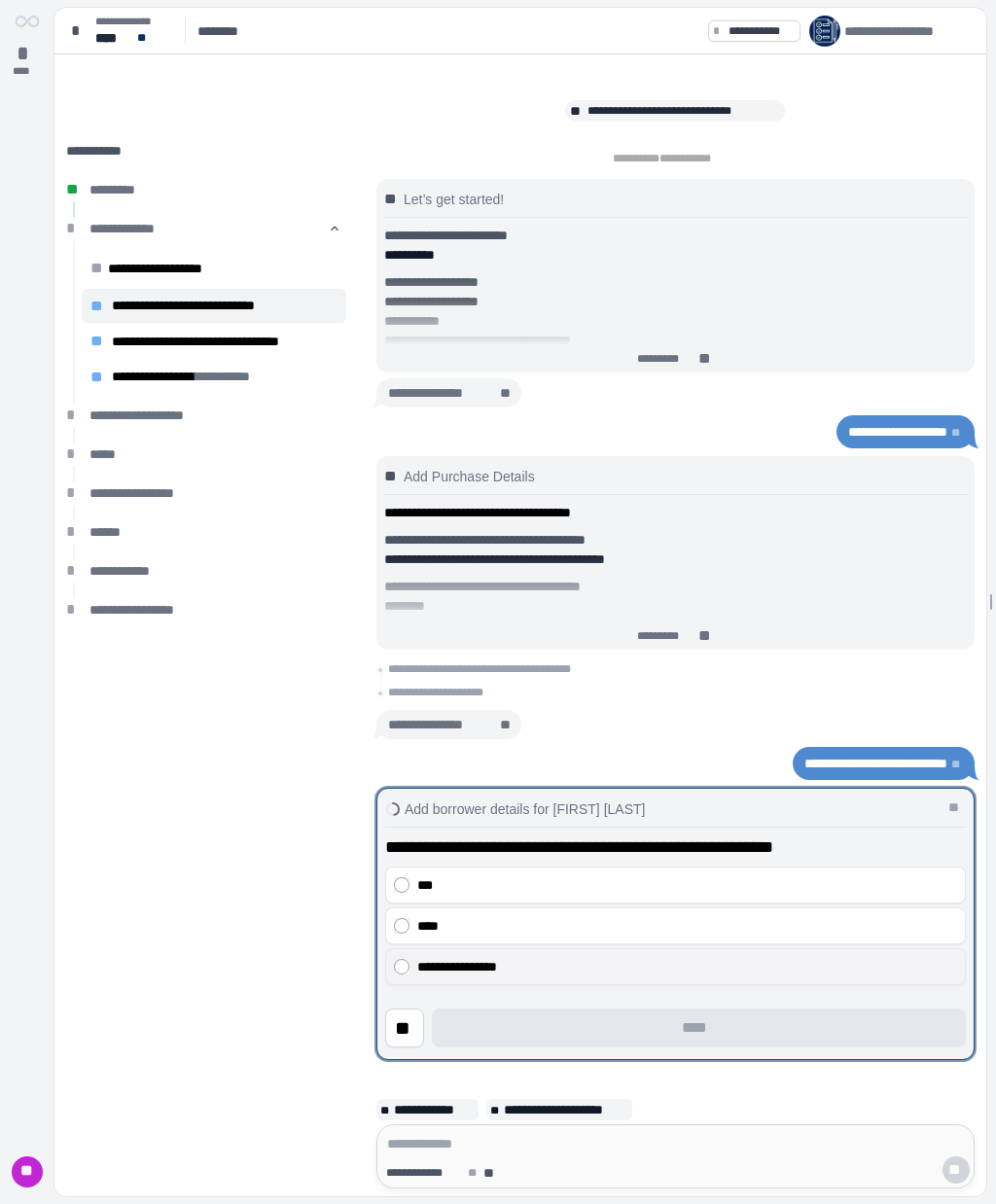 click on "**********" at bounding box center [687, 967] 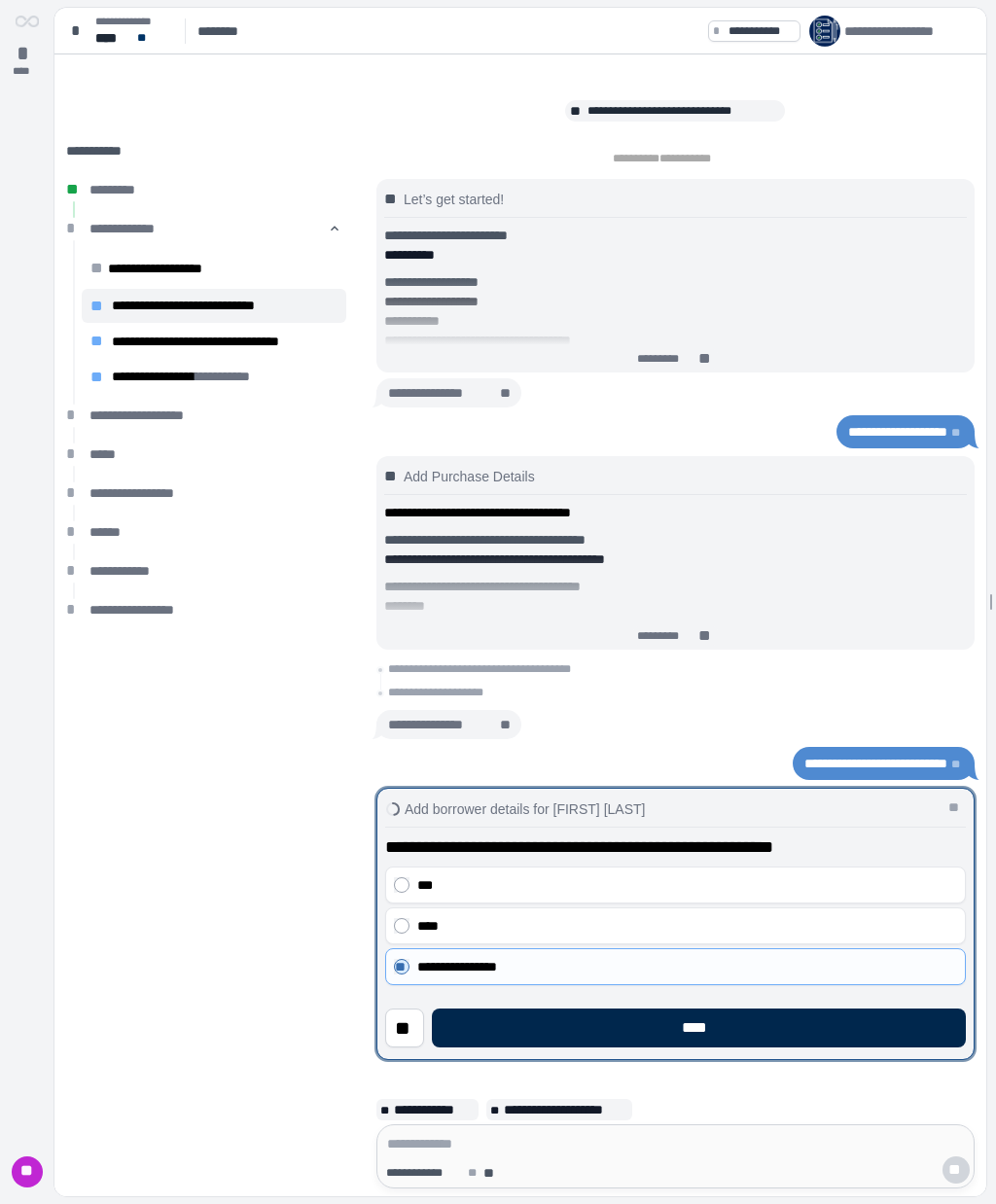 click on "****" at bounding box center (698, 1028) 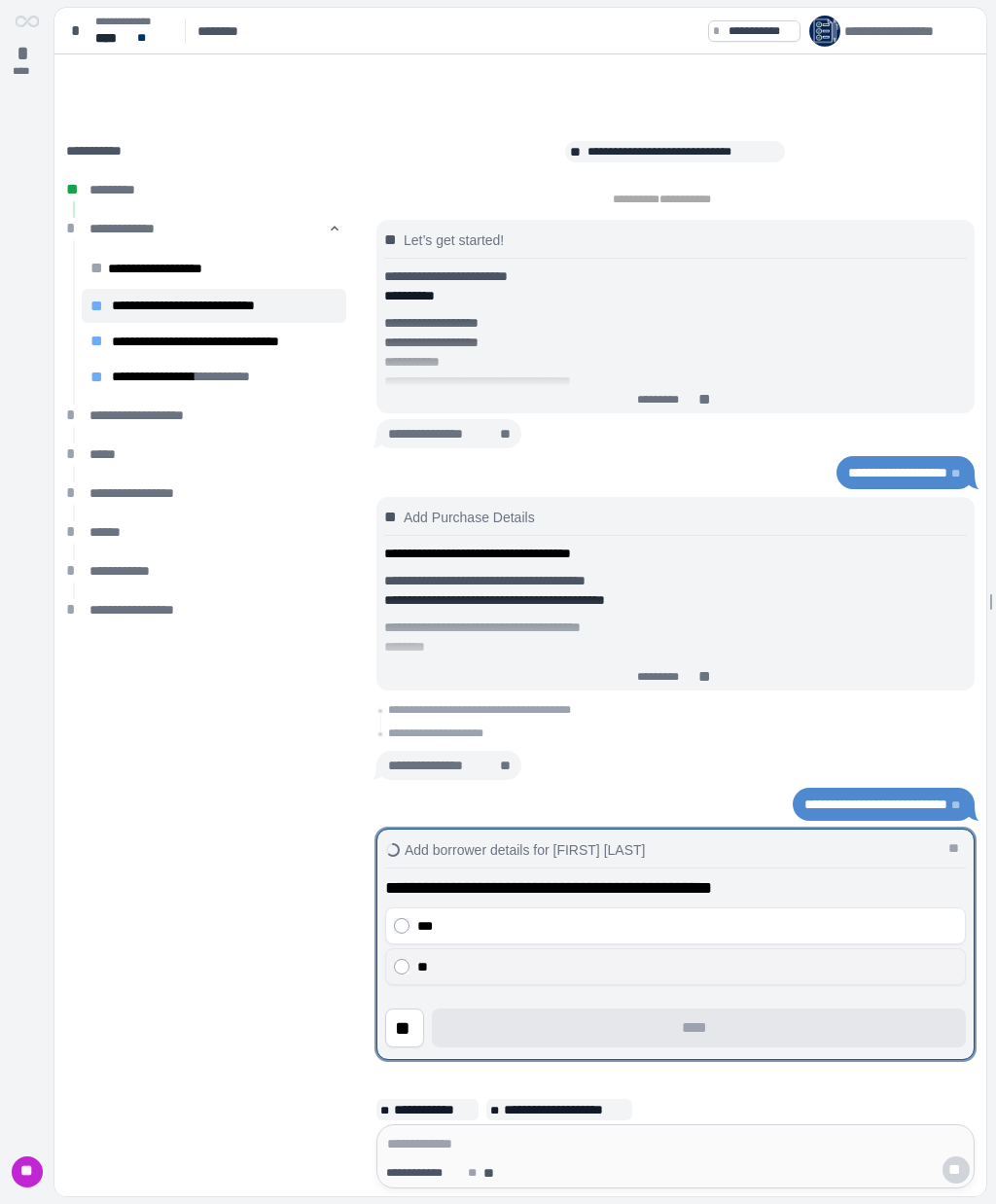 click on "**" at bounding box center (687, 967) 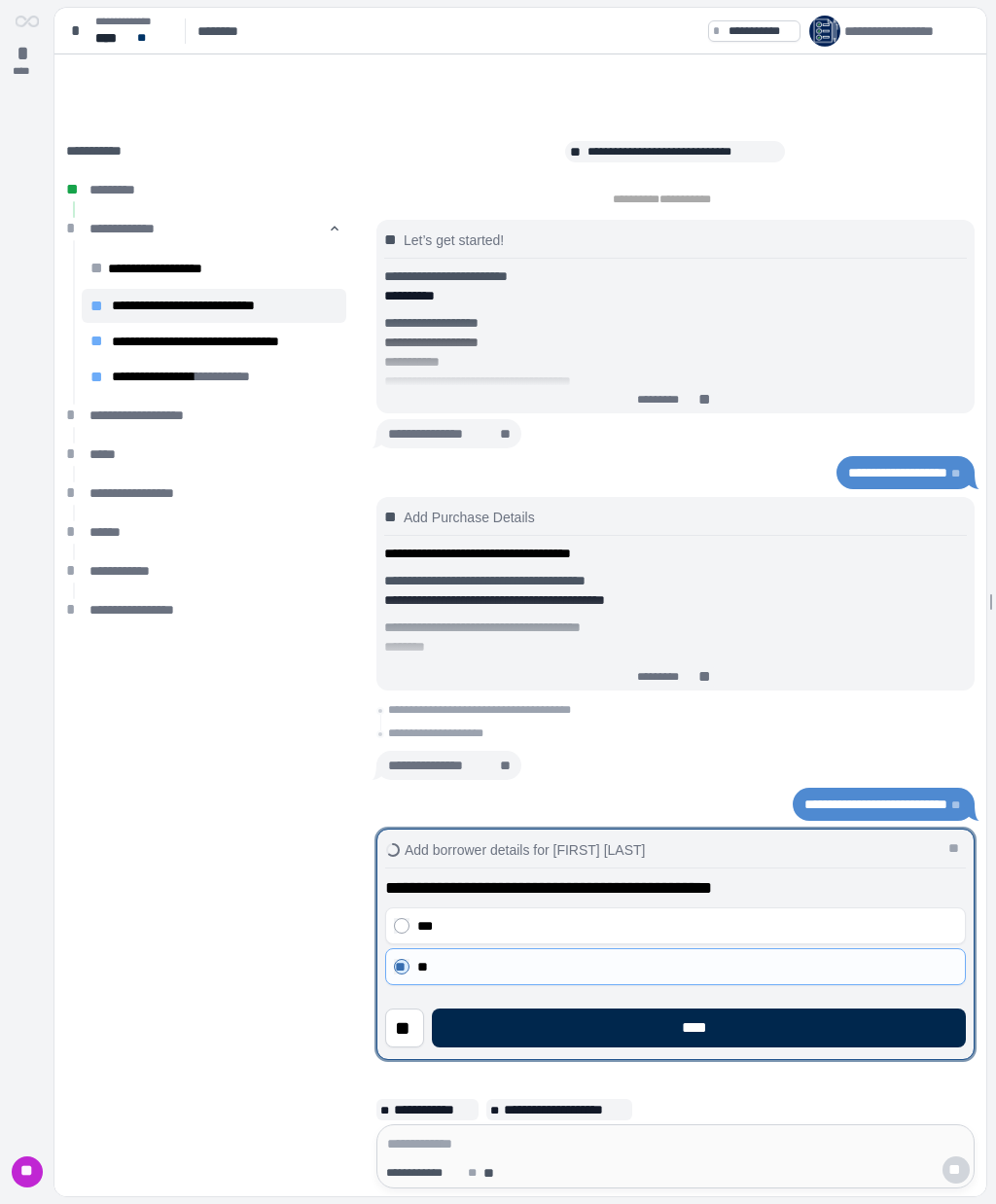 click on "****" at bounding box center [698, 1028] 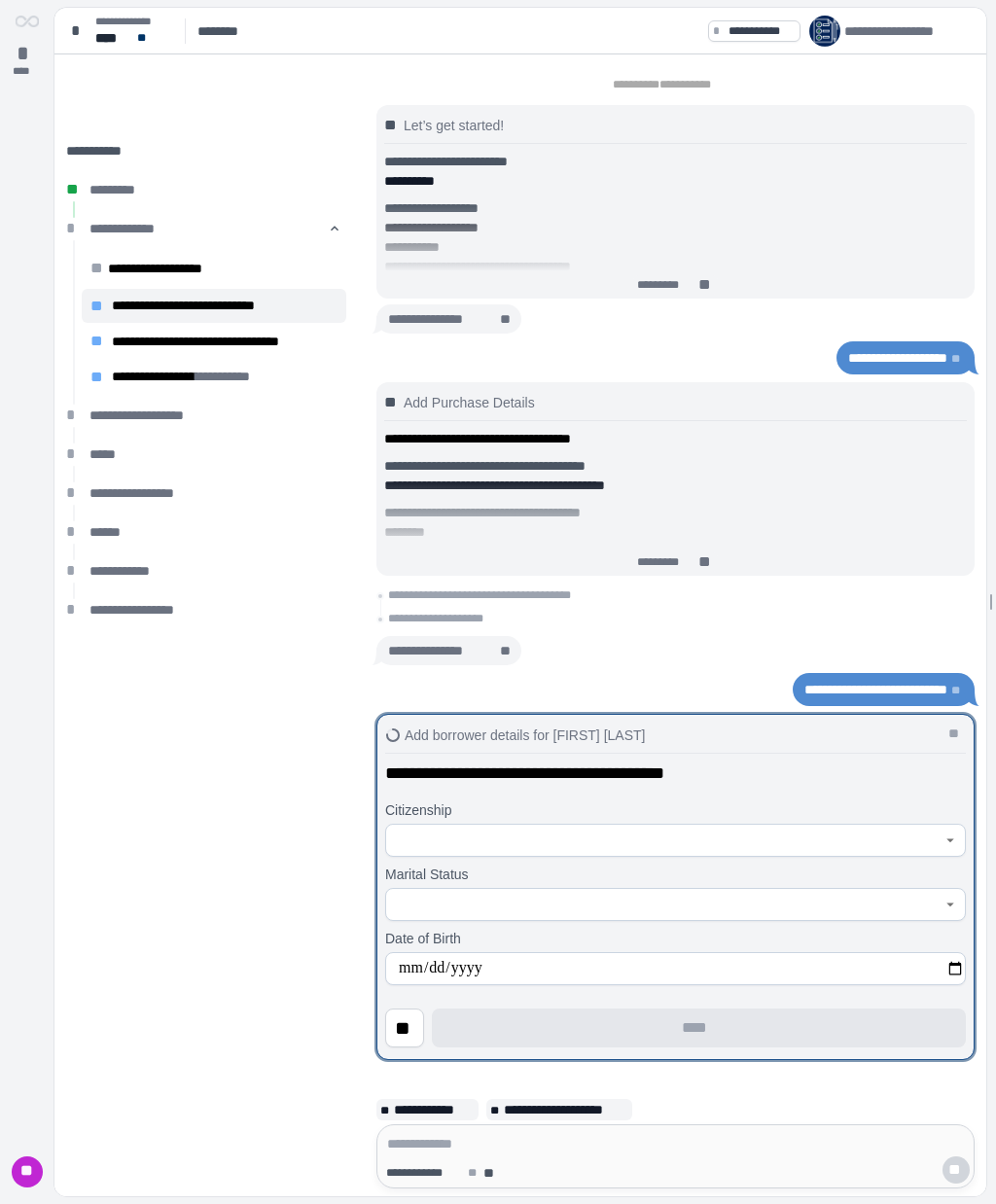 click at bounding box center [664, 840] 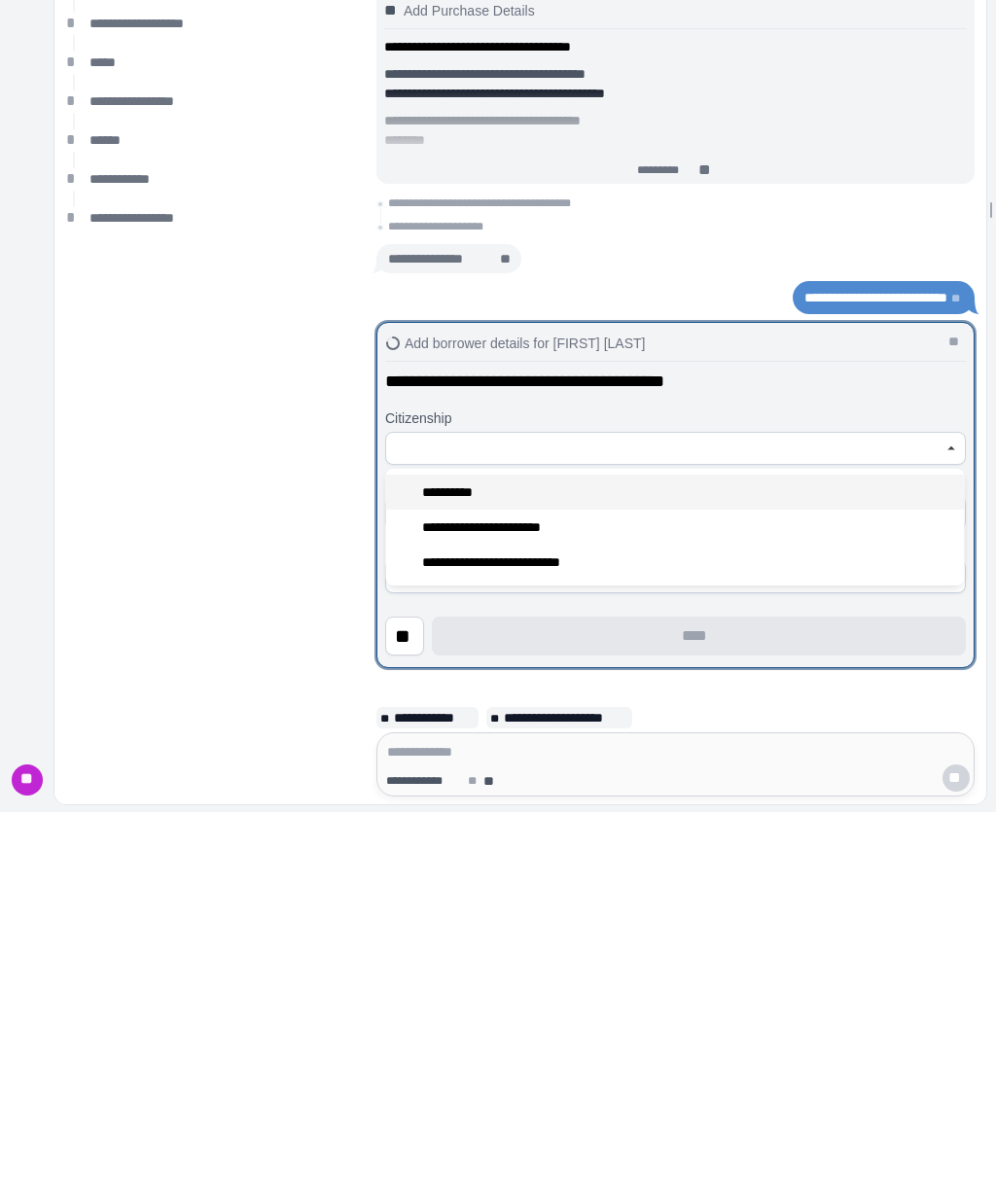 click on "**********" at bounding box center [675, 884] 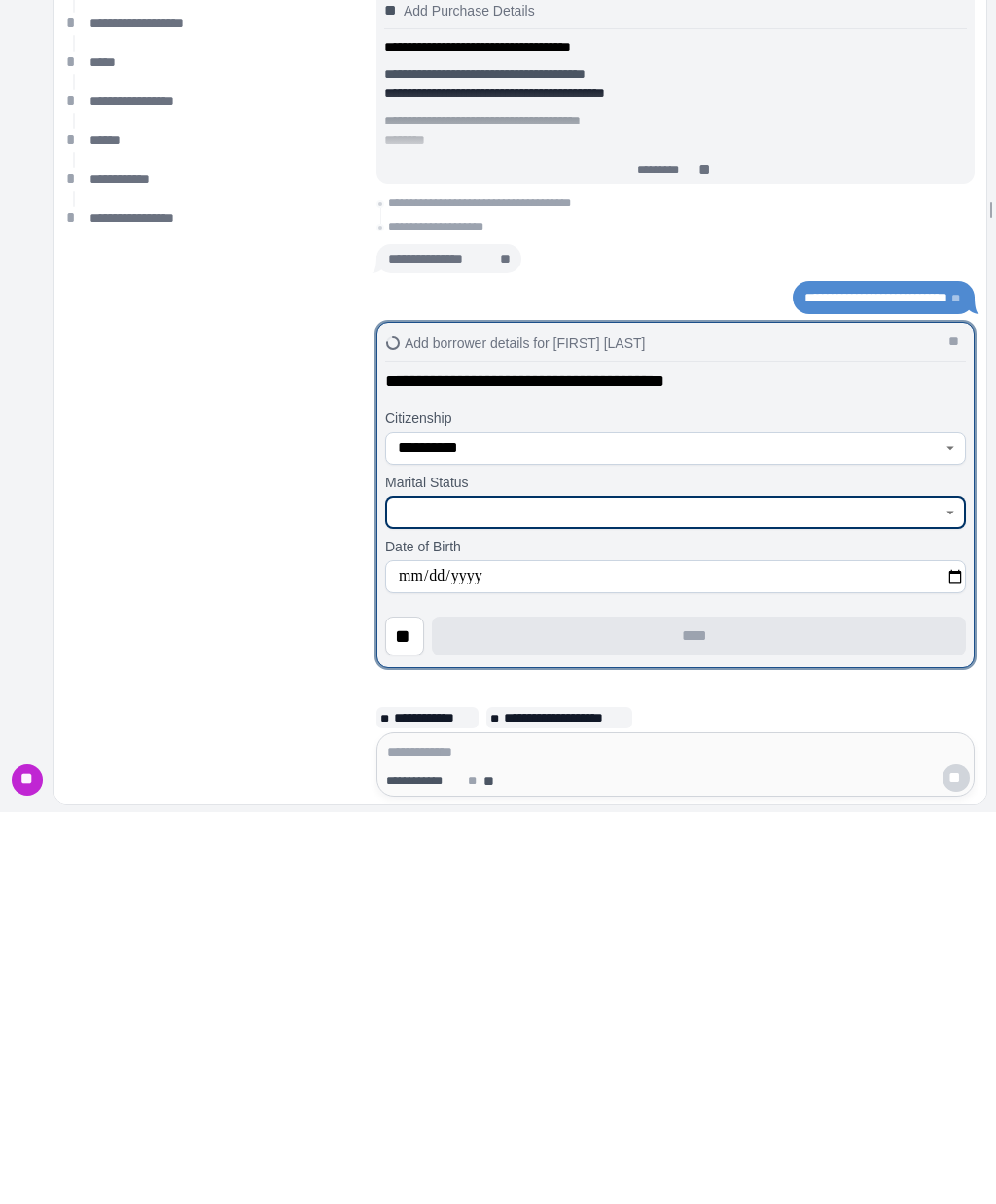 click at bounding box center [664, 904] 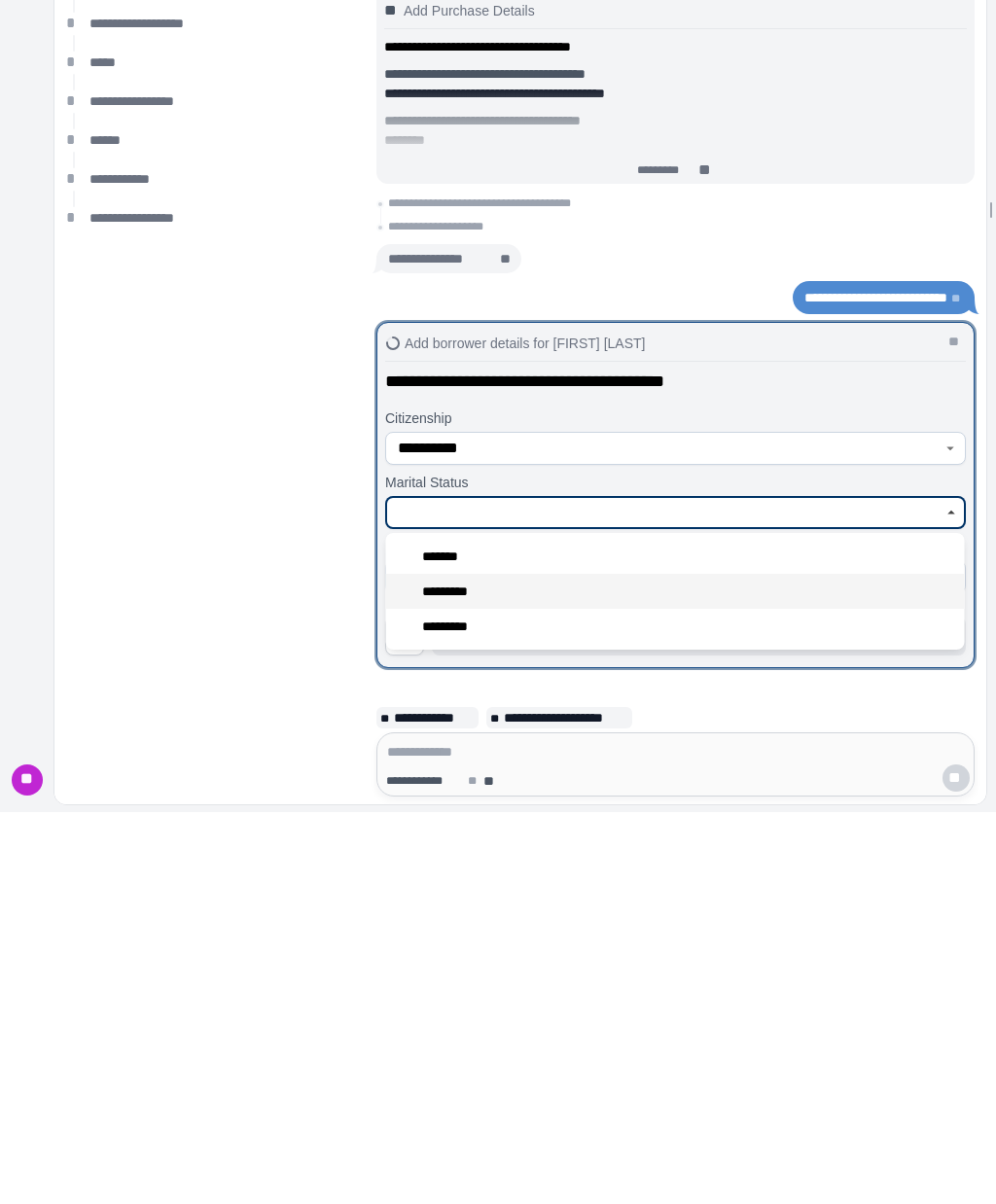 click on "*********" at bounding box center (675, 983) 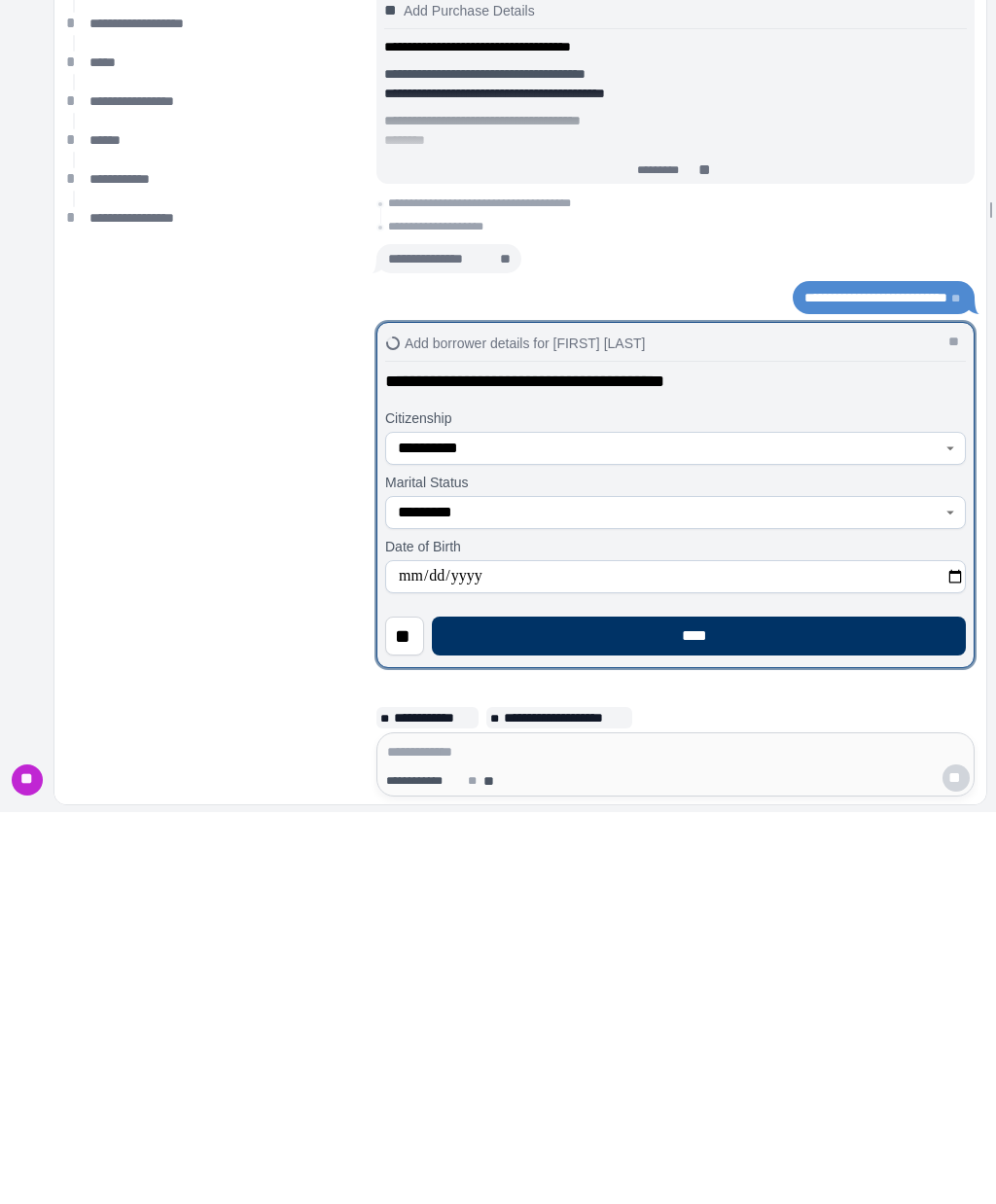 click on "**********" at bounding box center (675, 969) 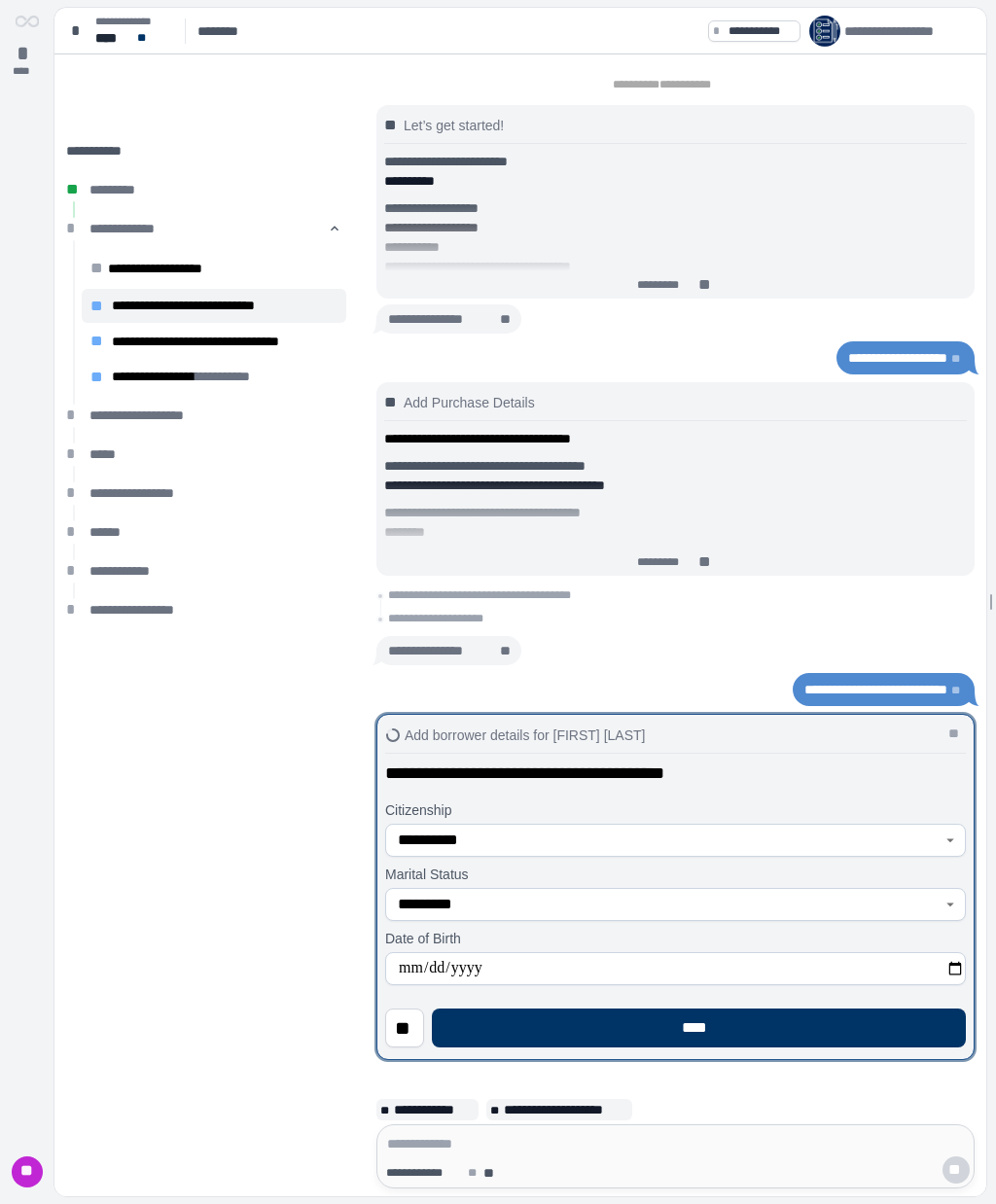 type on "**********" 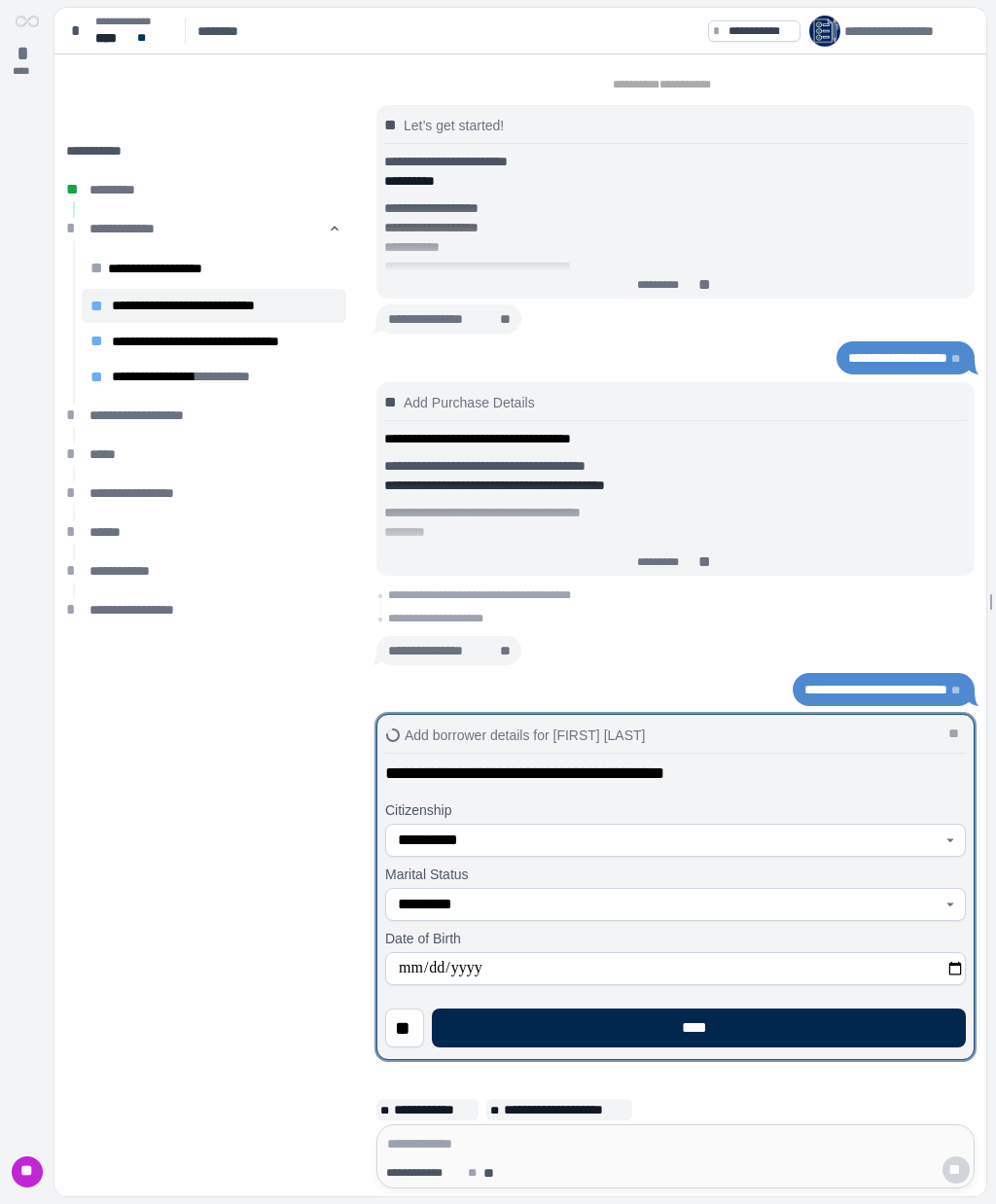 click on "****" at bounding box center (698, 1028) 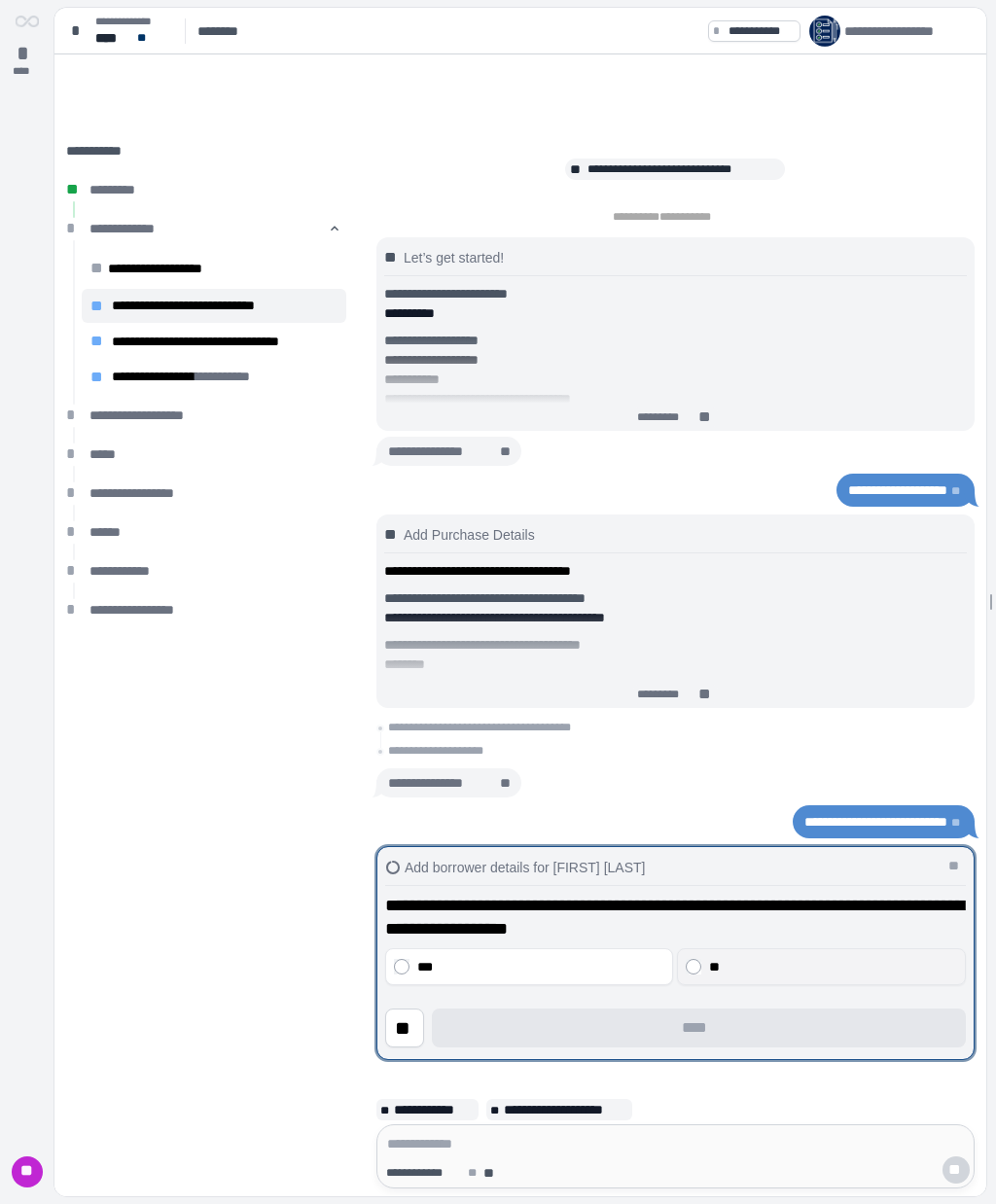 click on "**" at bounding box center (834, 967) 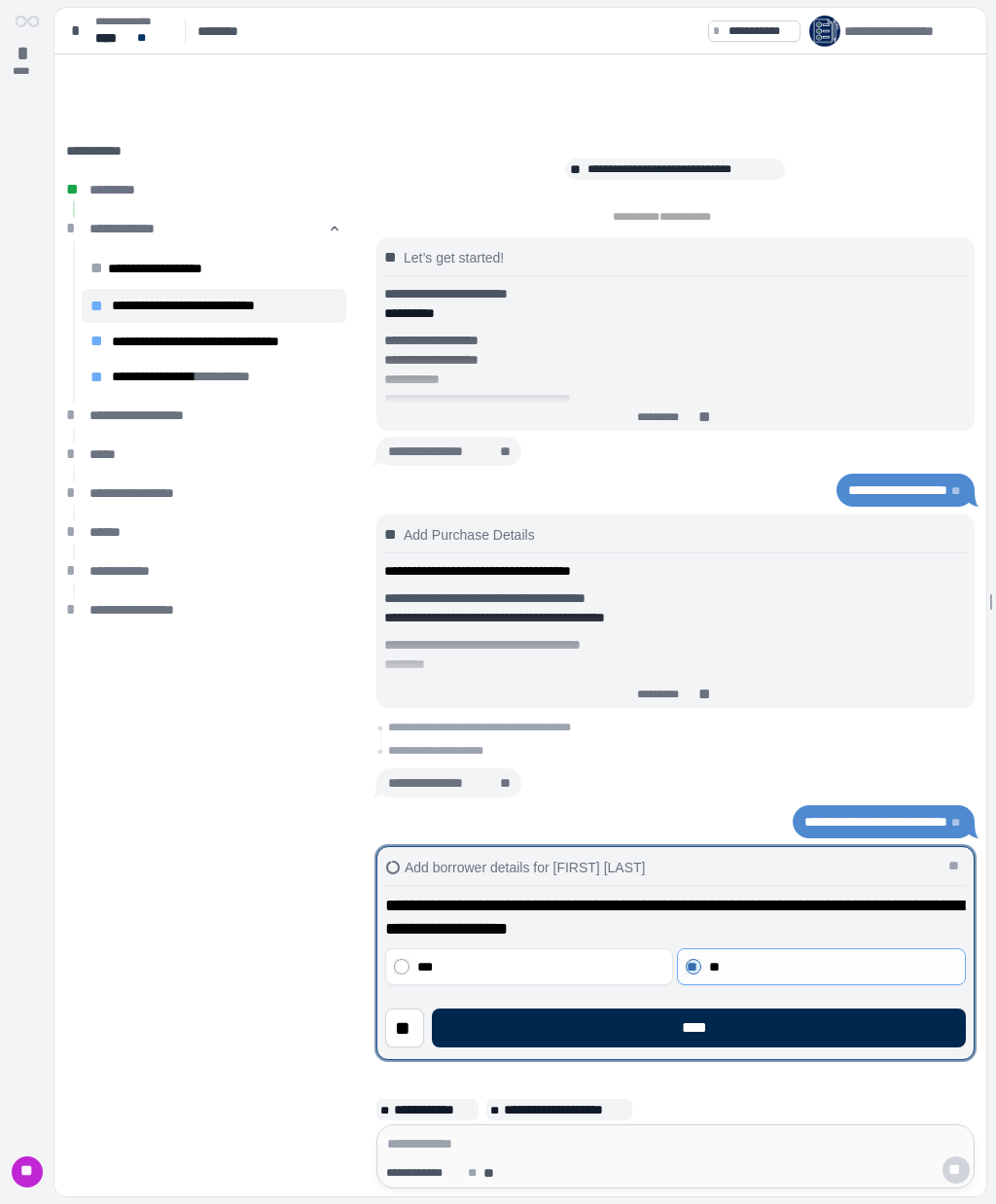 click on "****" at bounding box center (698, 1028) 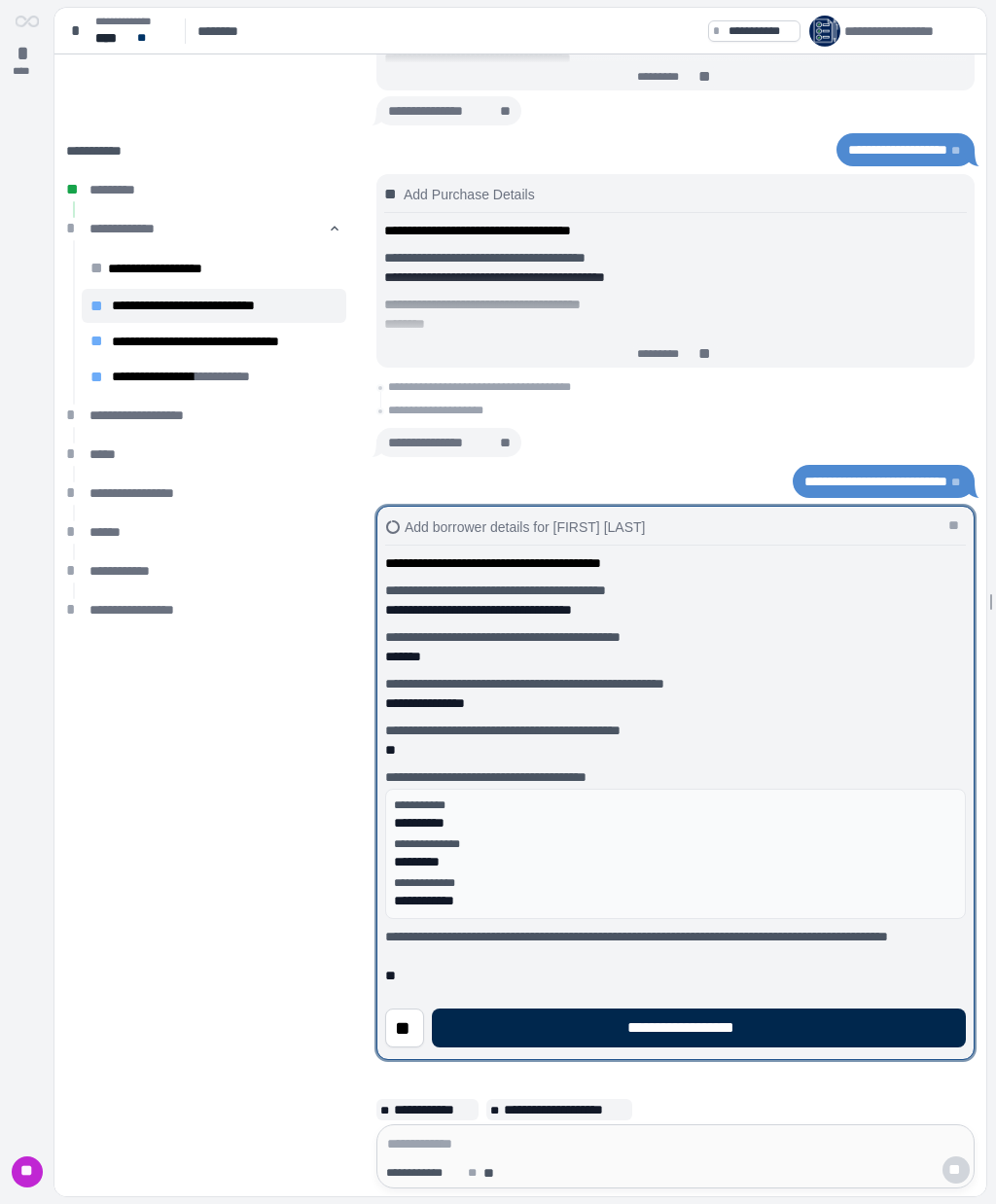 click on "**********" at bounding box center (699, 1028) 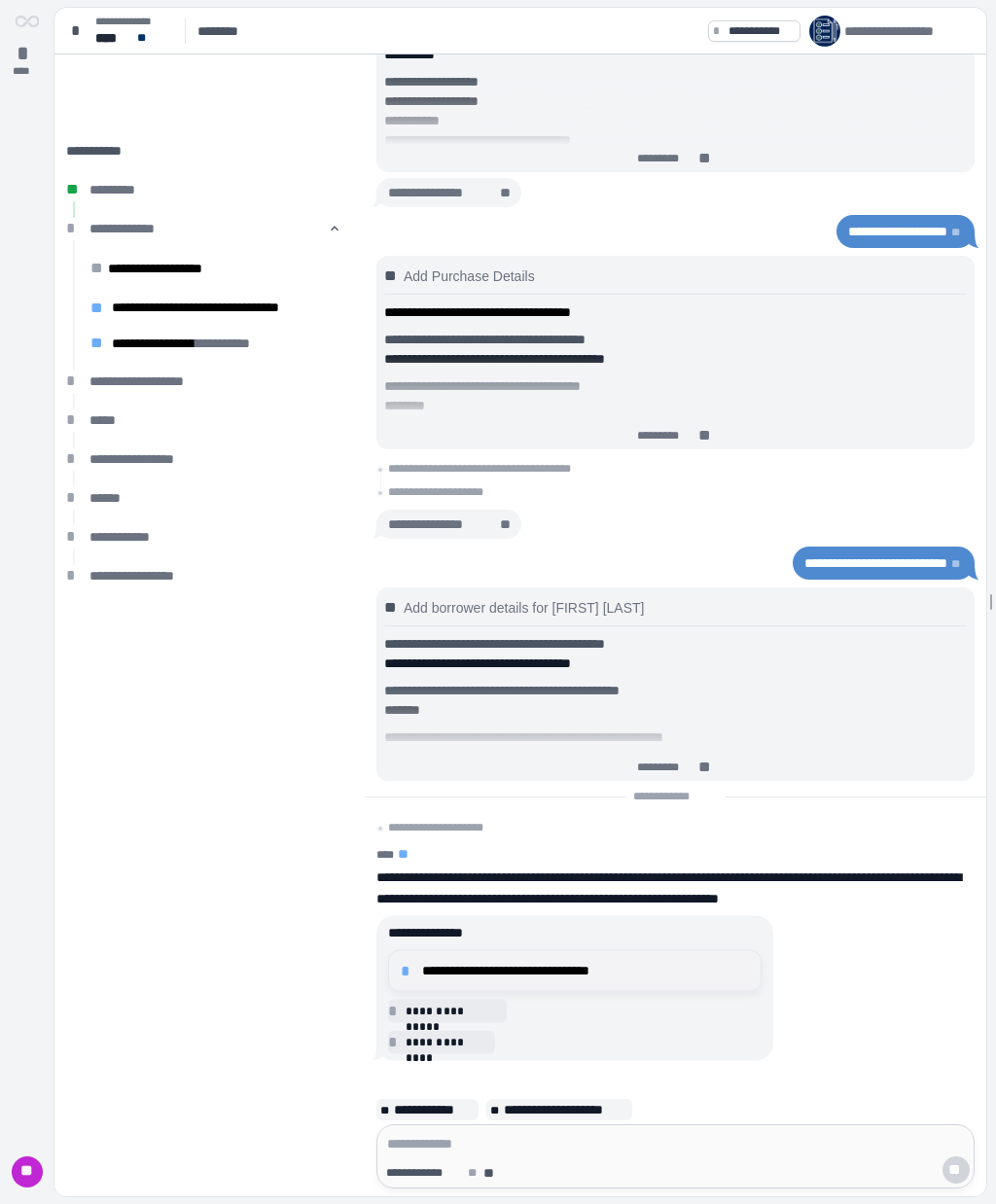 click on "**********" at bounding box center (586, 971) 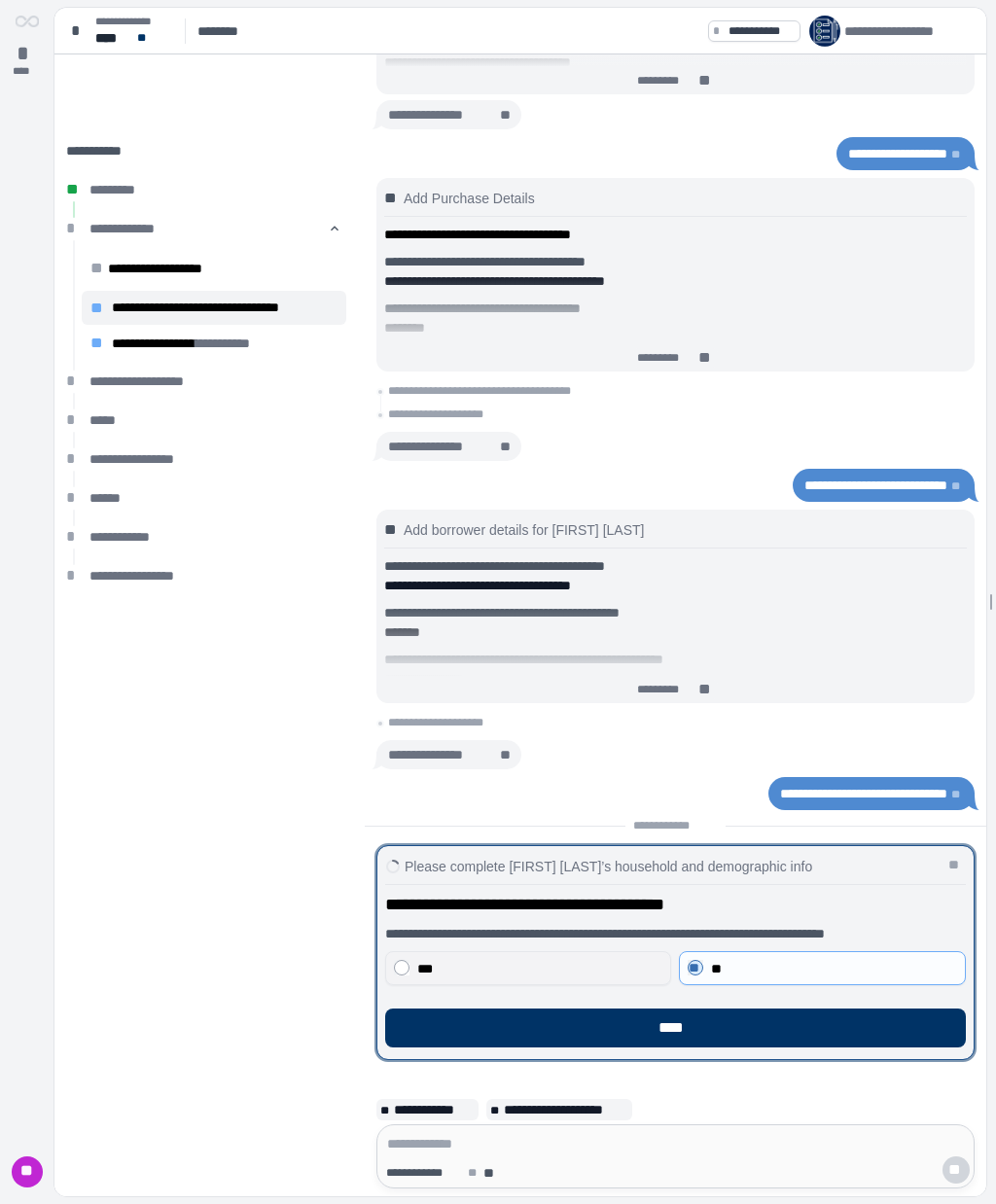 click on "***" at bounding box center [540, 969] 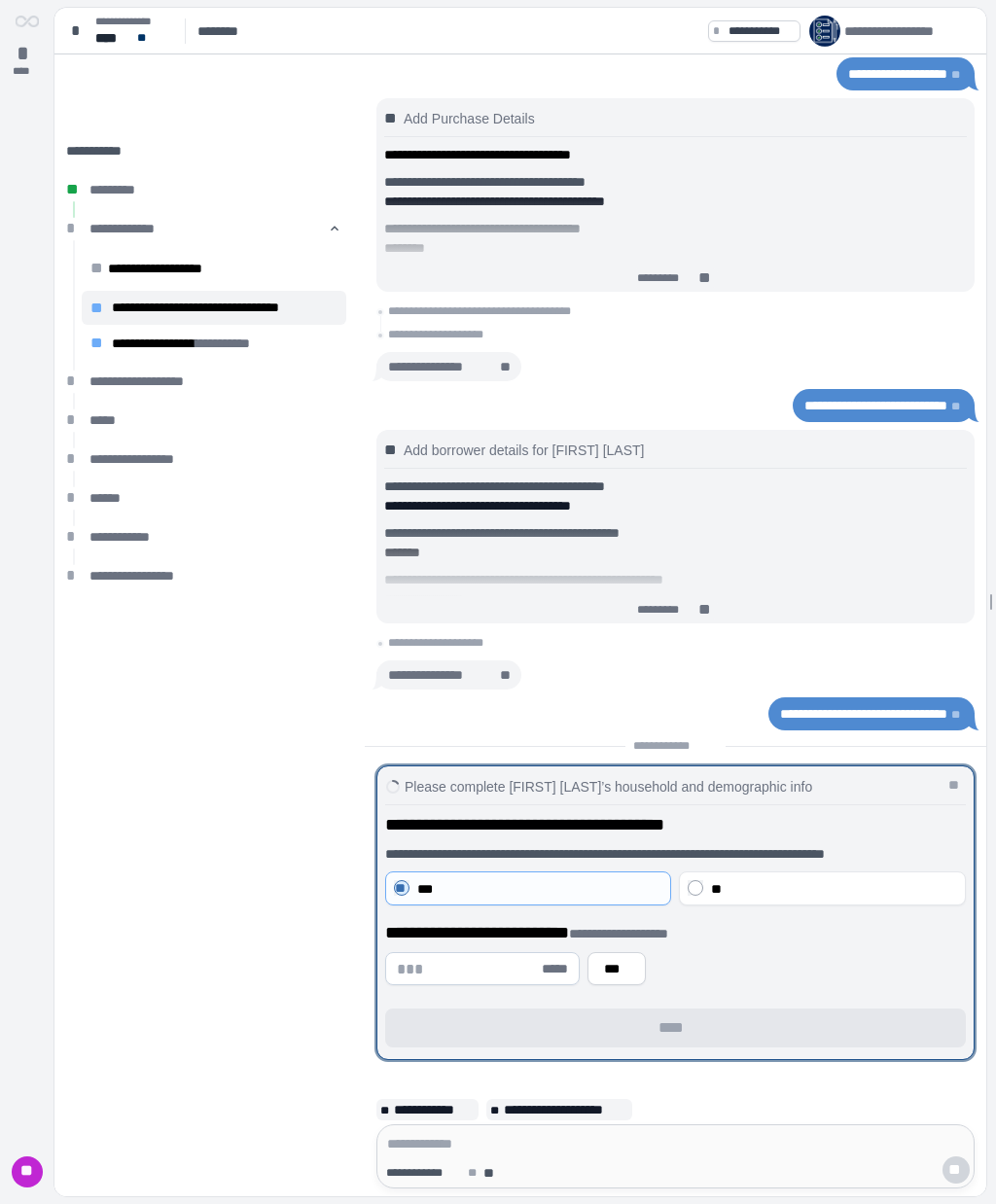 click at bounding box center (467, 969) 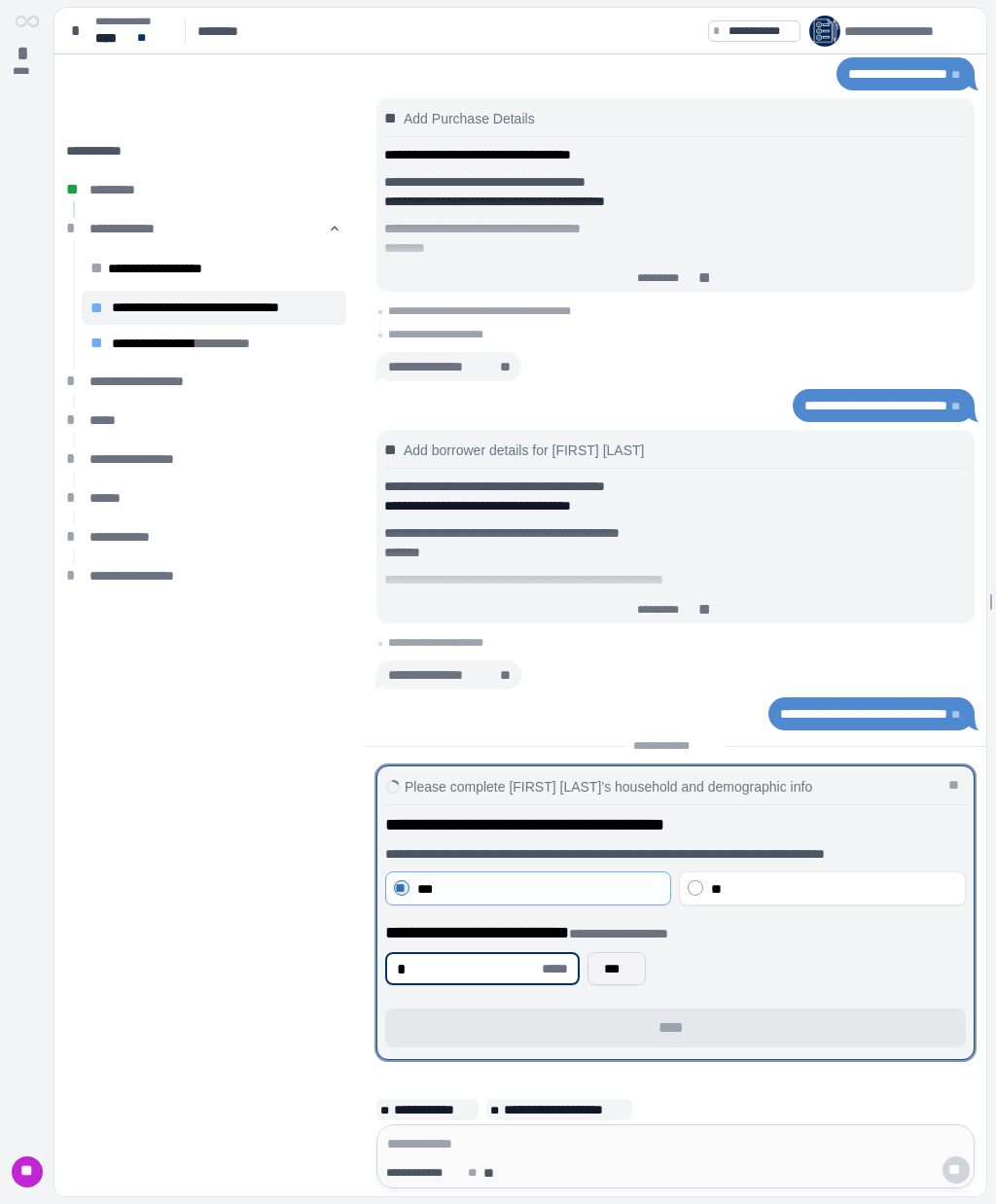 type on "*" 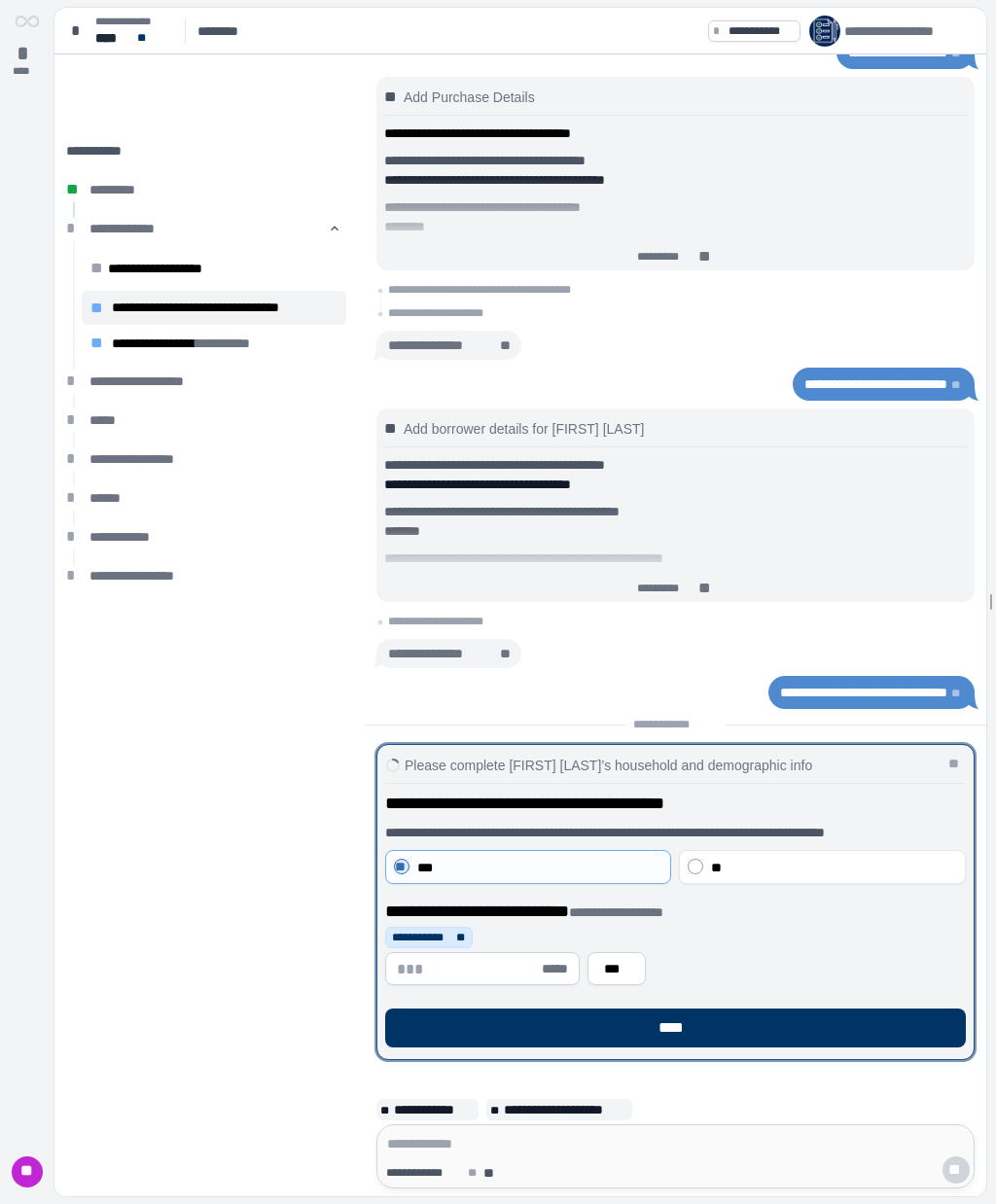 click at bounding box center (467, 969) 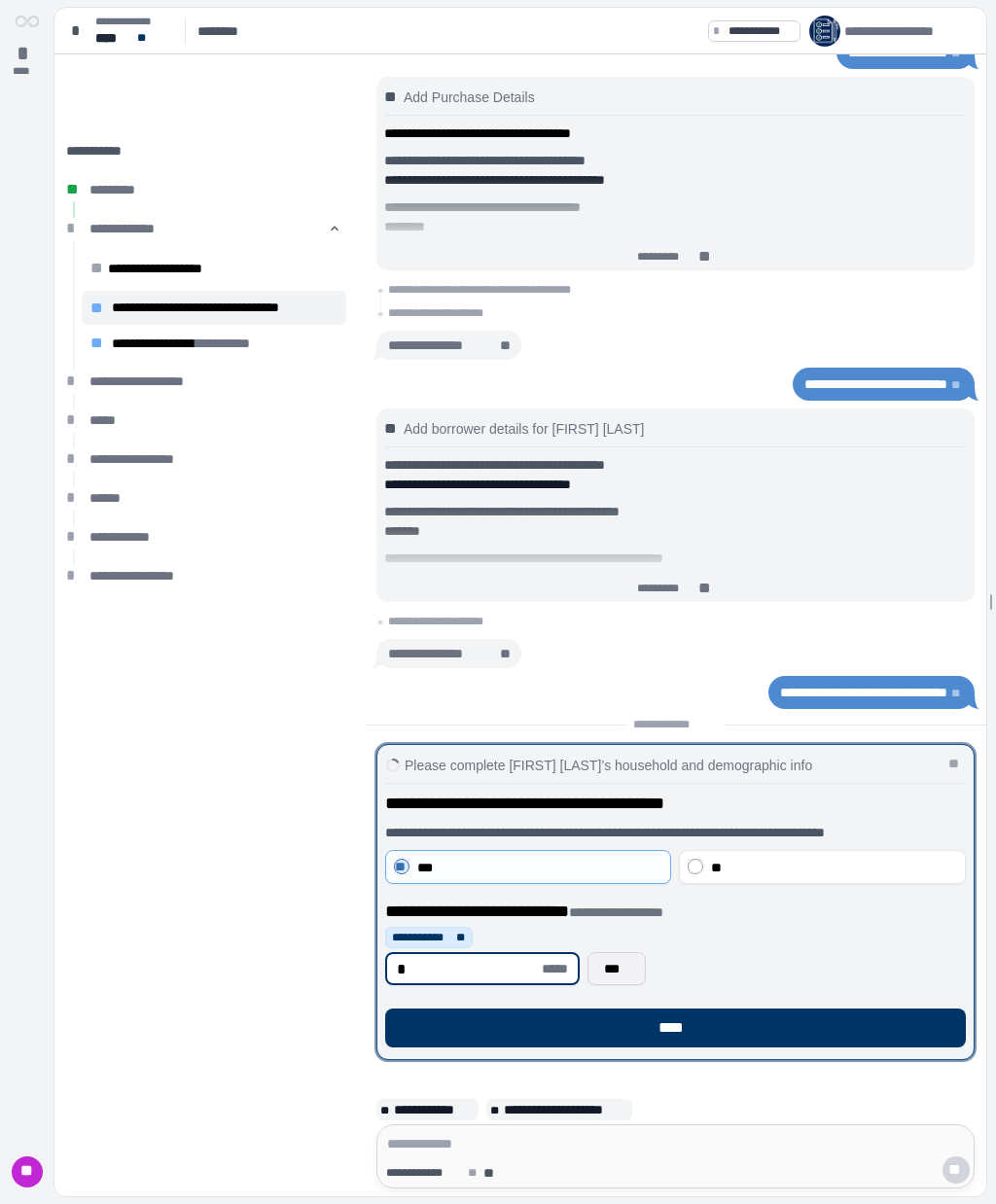 type on "*" 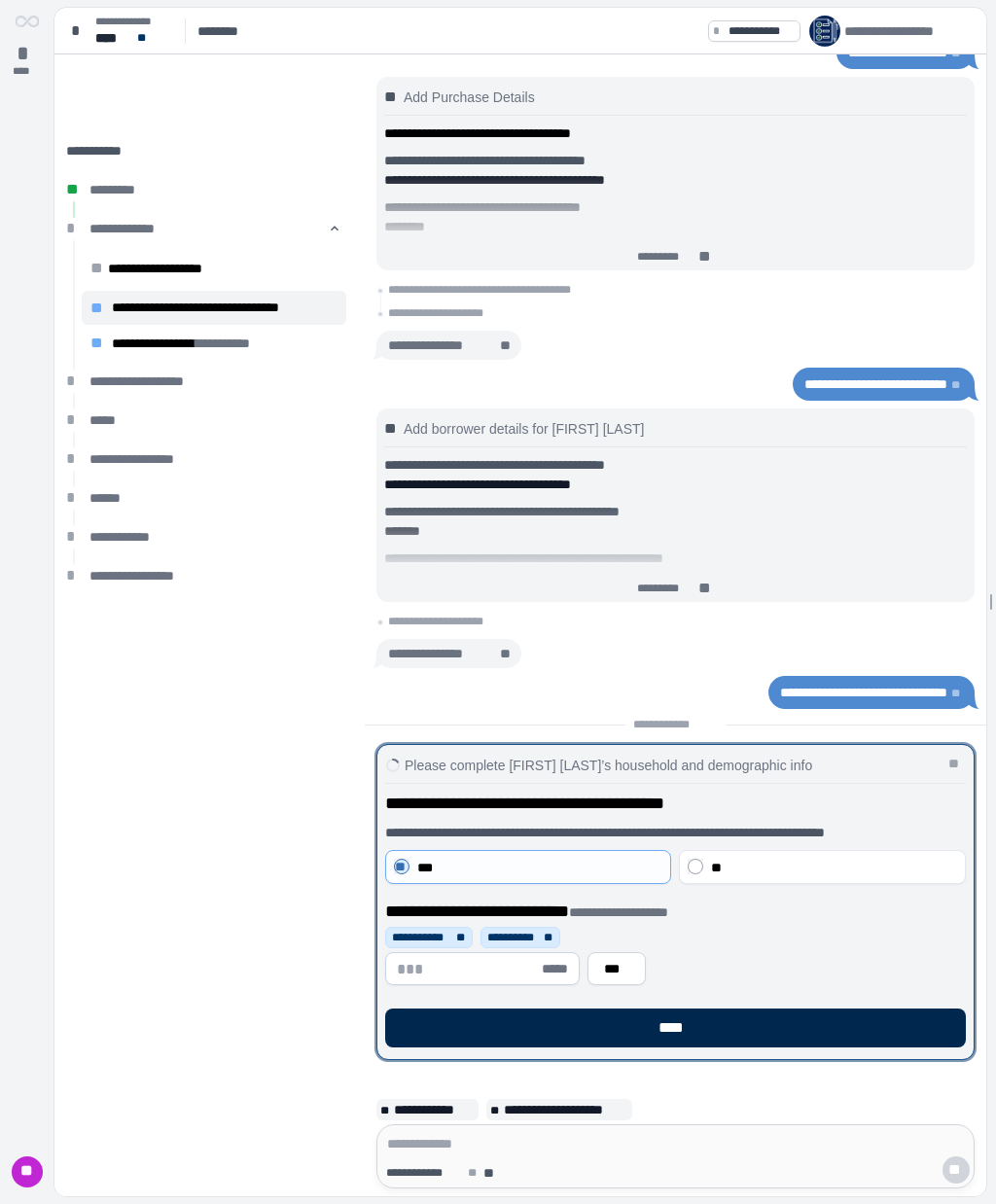 click on "****" at bounding box center [675, 1028] 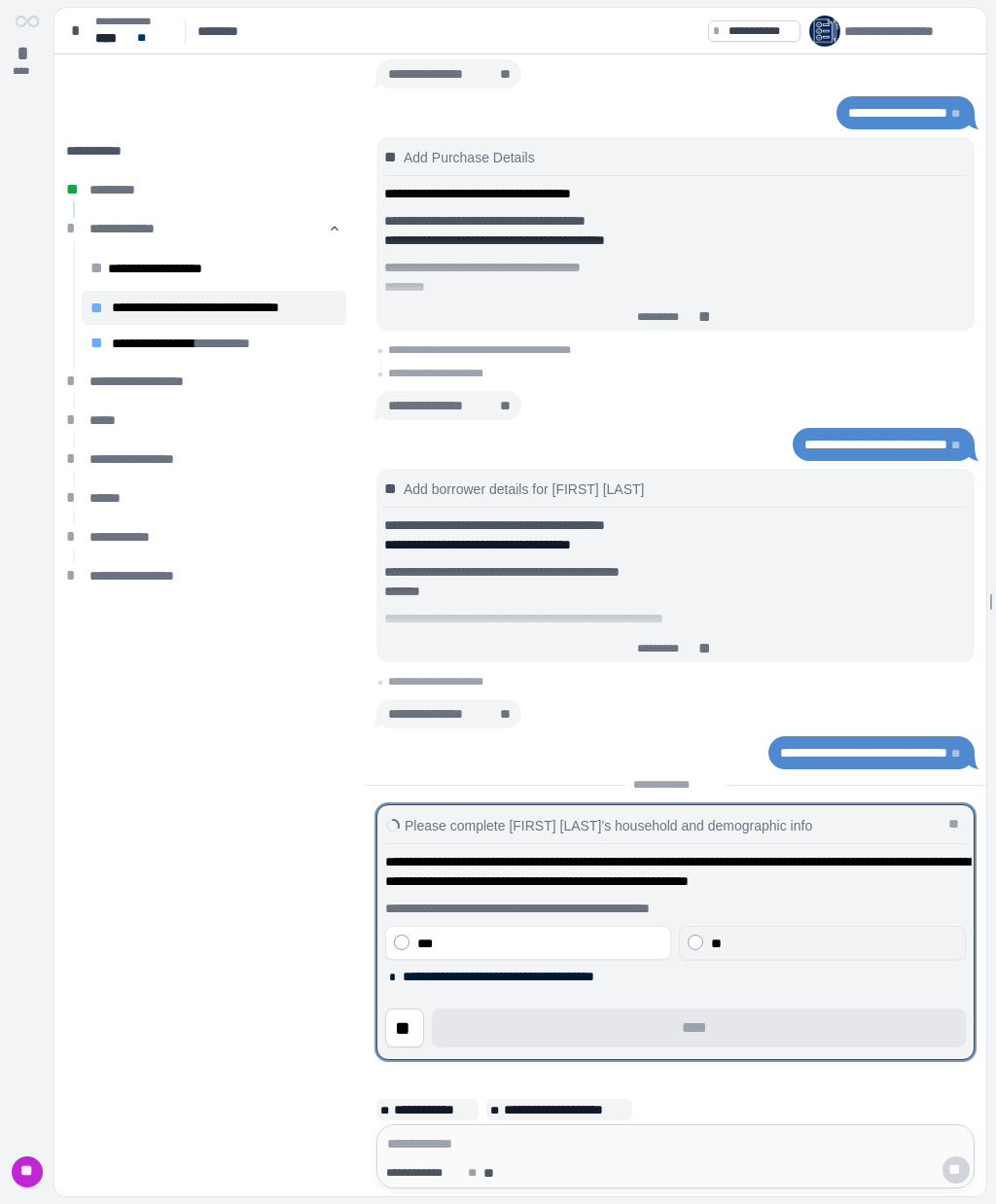 click on "**" at bounding box center [835, 943] 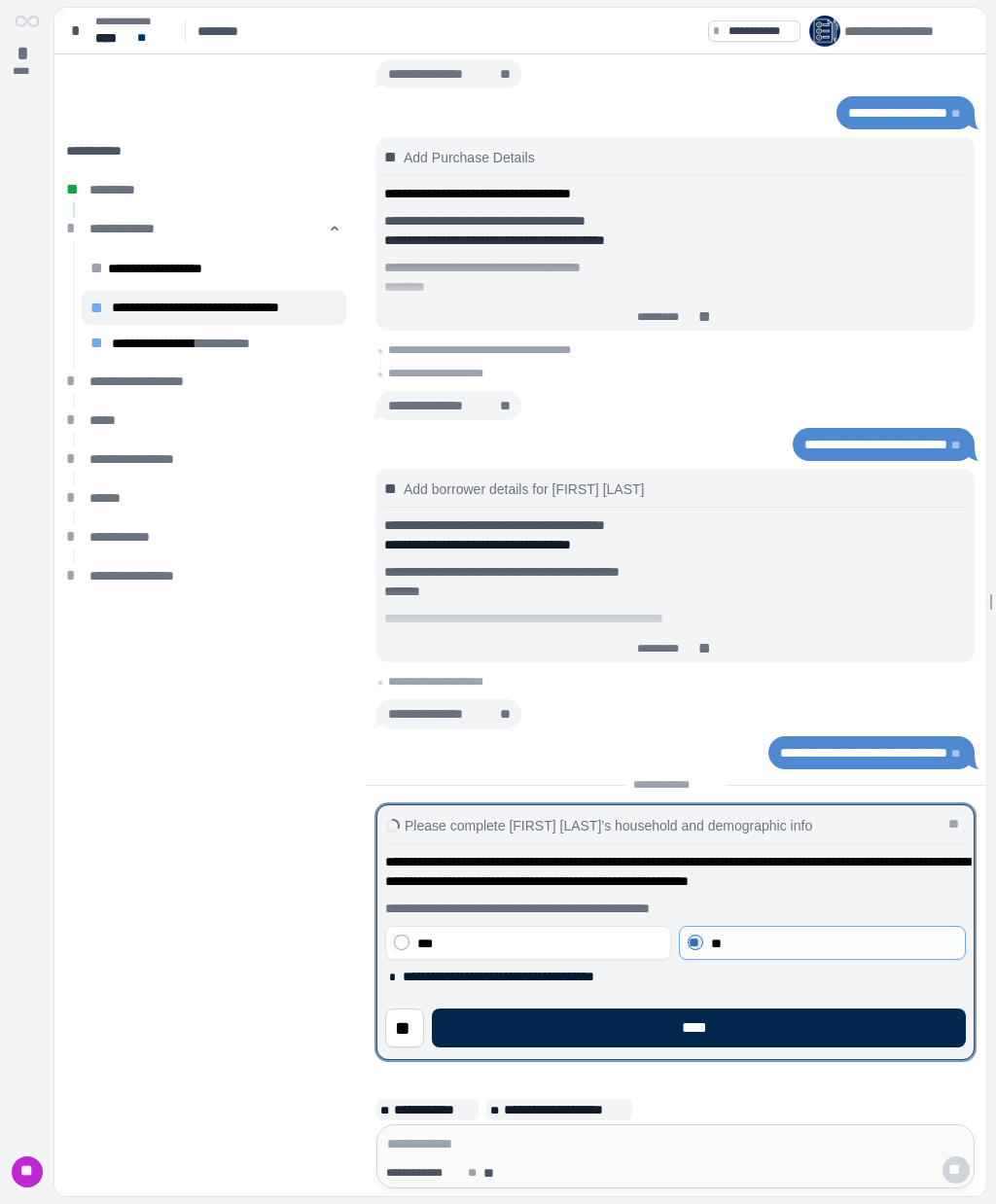 click on "****" at bounding box center (698, 1028) 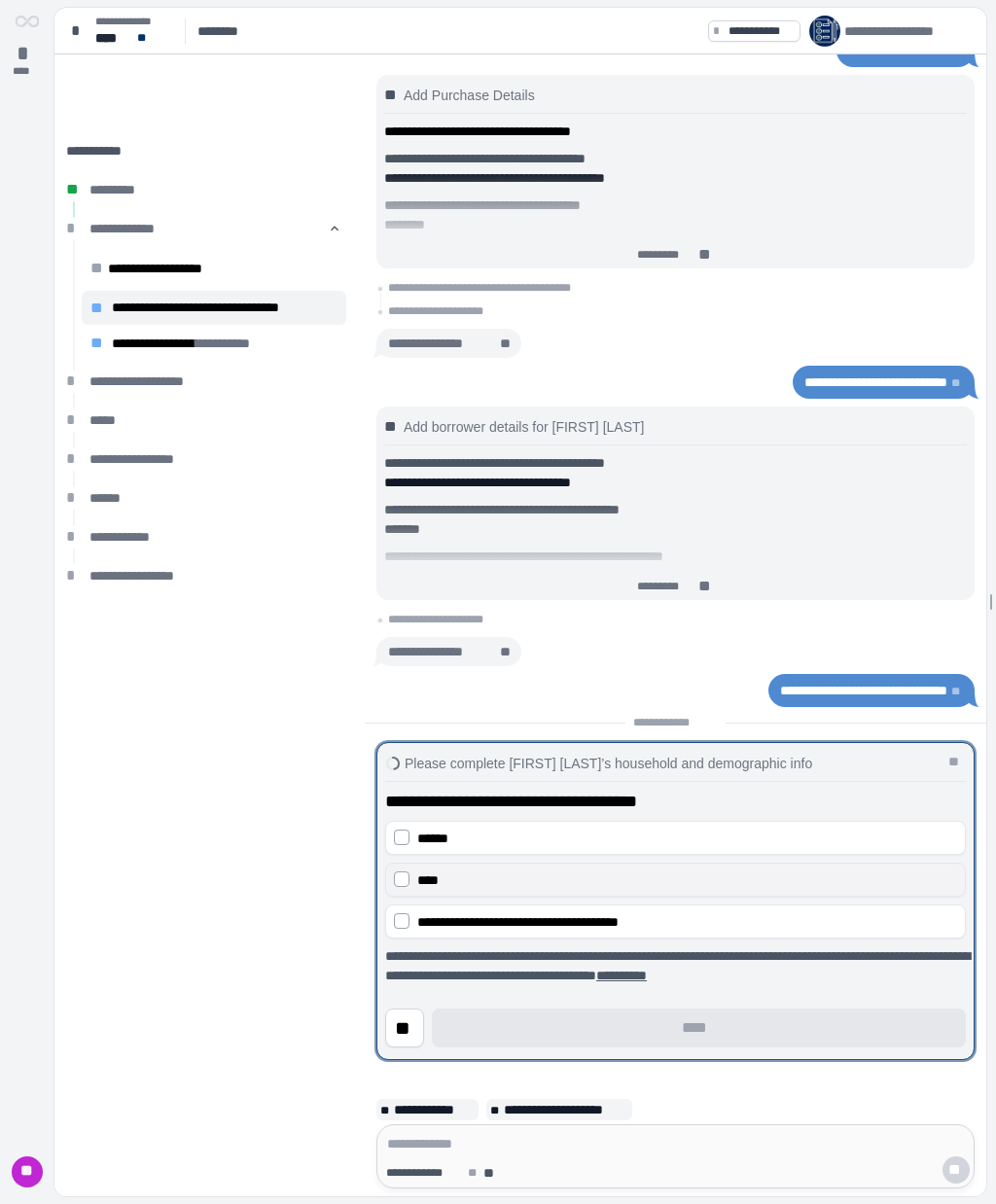 click on "****" at bounding box center [675, 879] 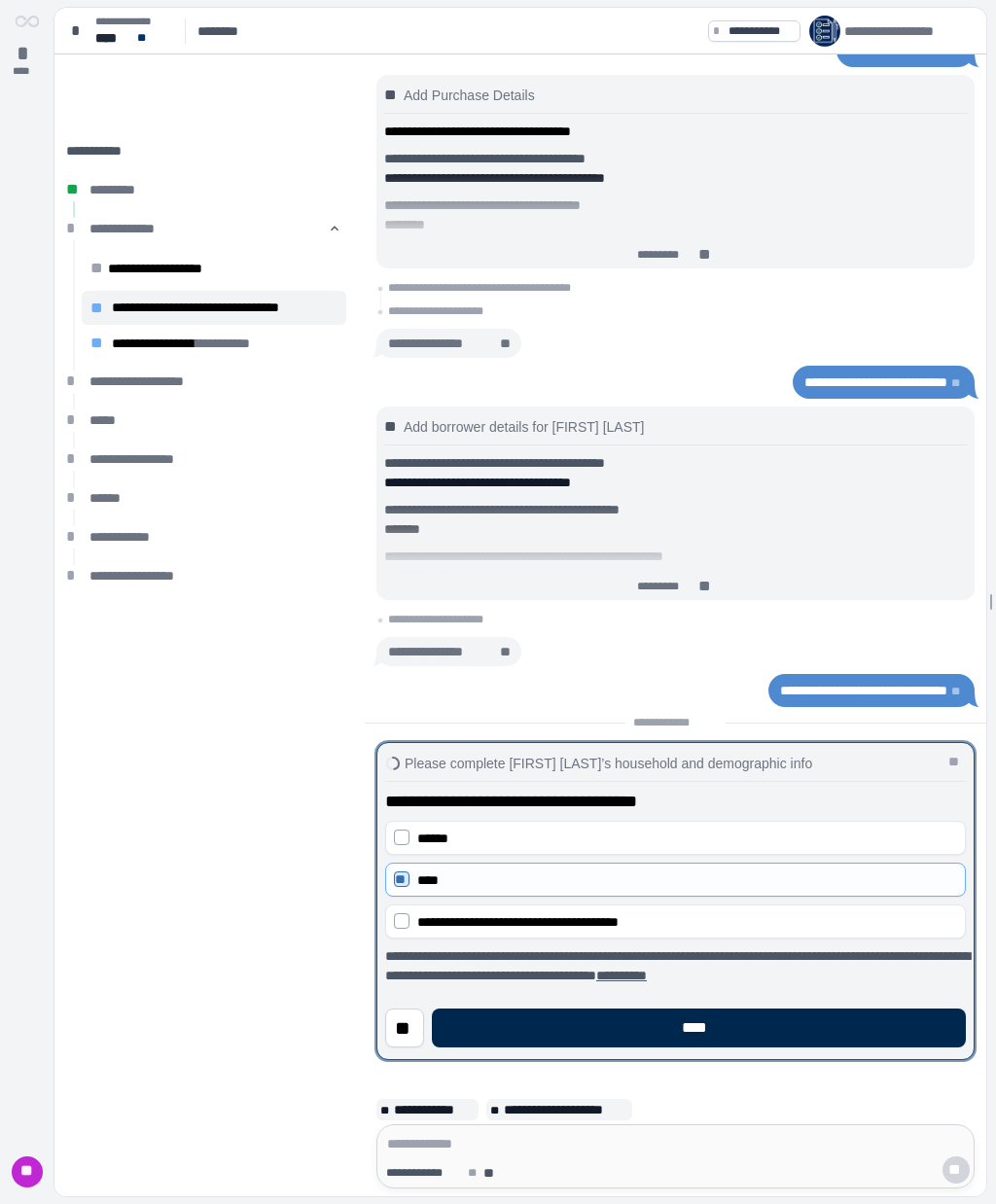 click on "****" at bounding box center (698, 1028) 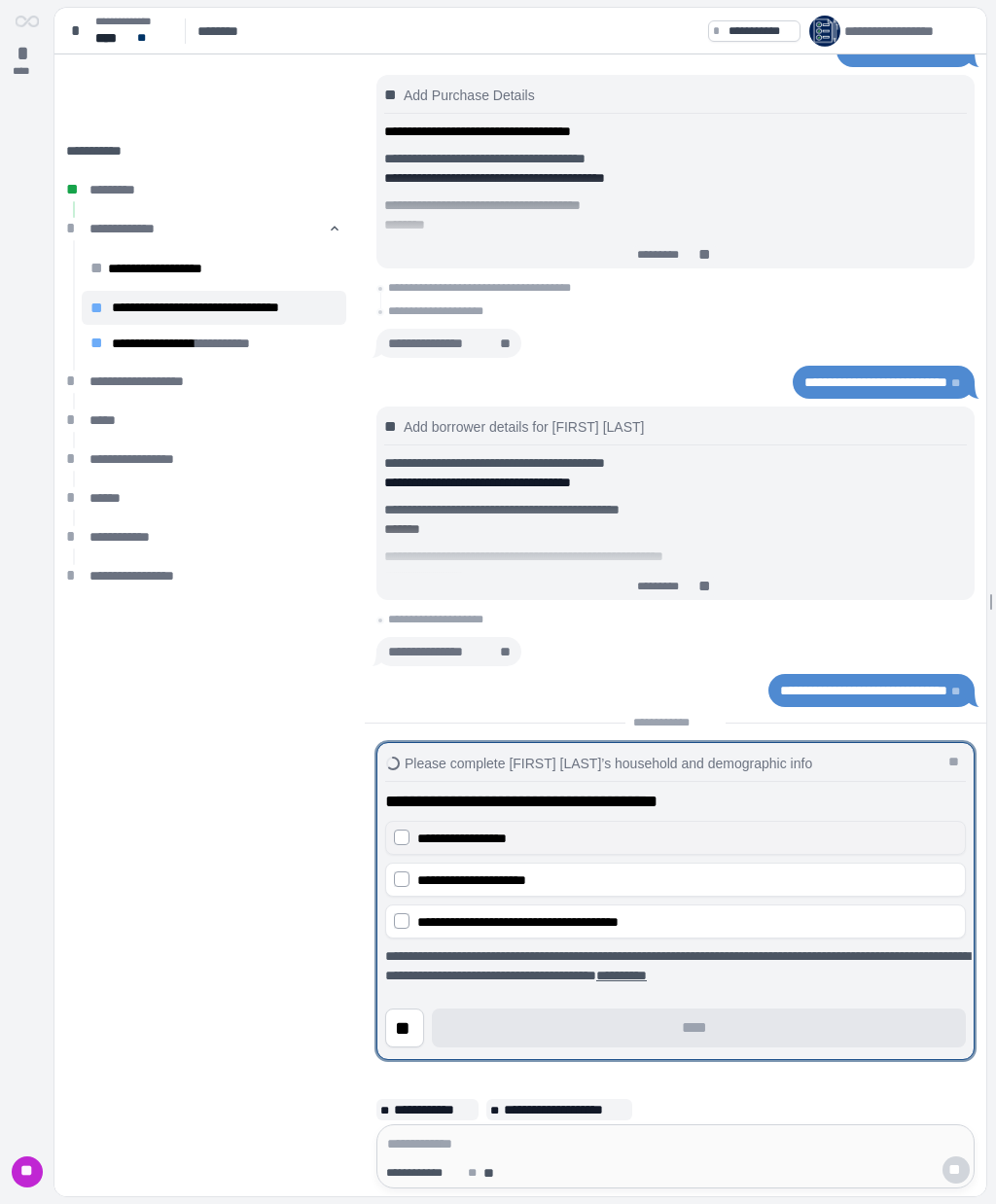 click on "**********" at bounding box center [687, 838] 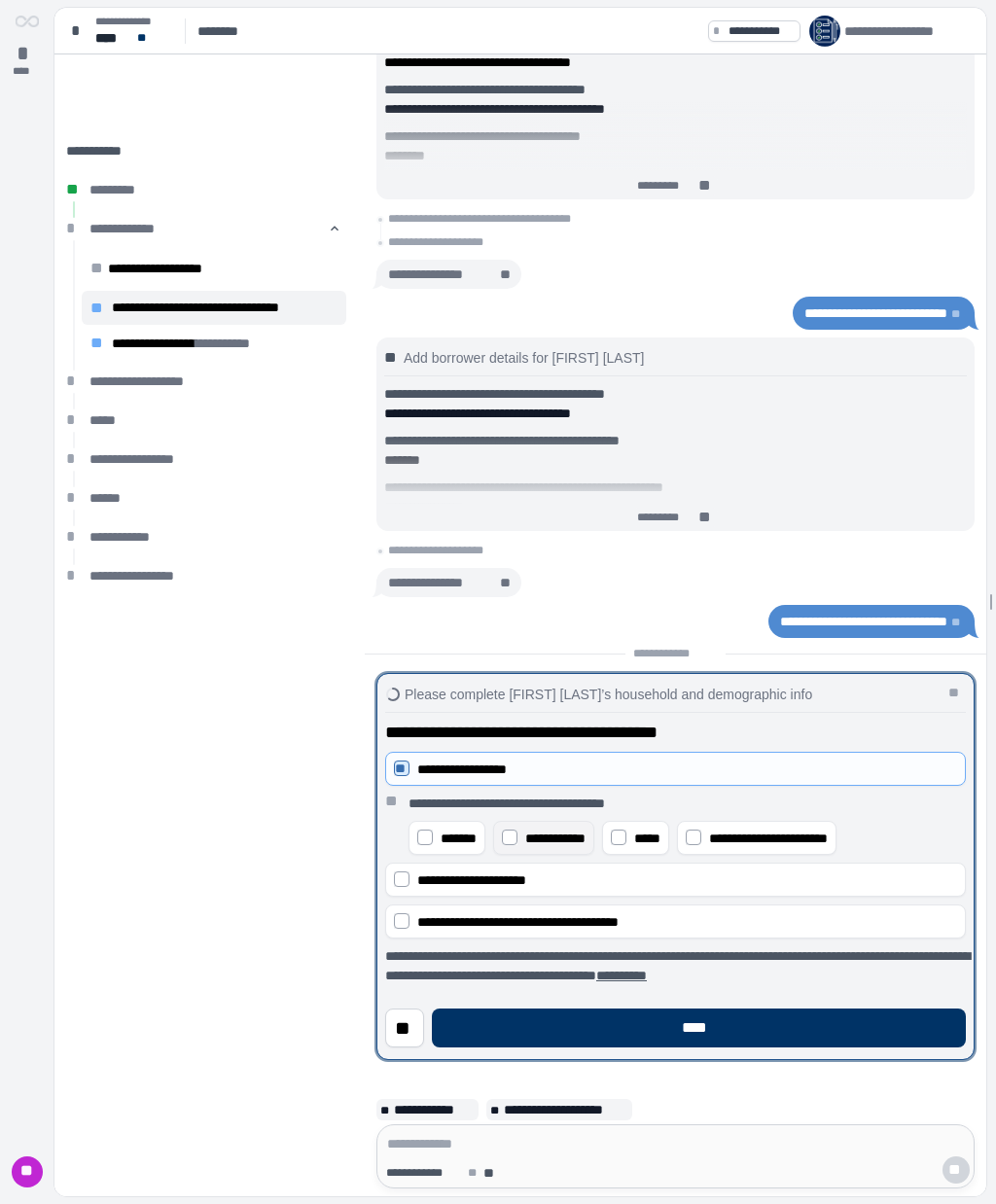 click on "**********" at bounding box center (555, 838) 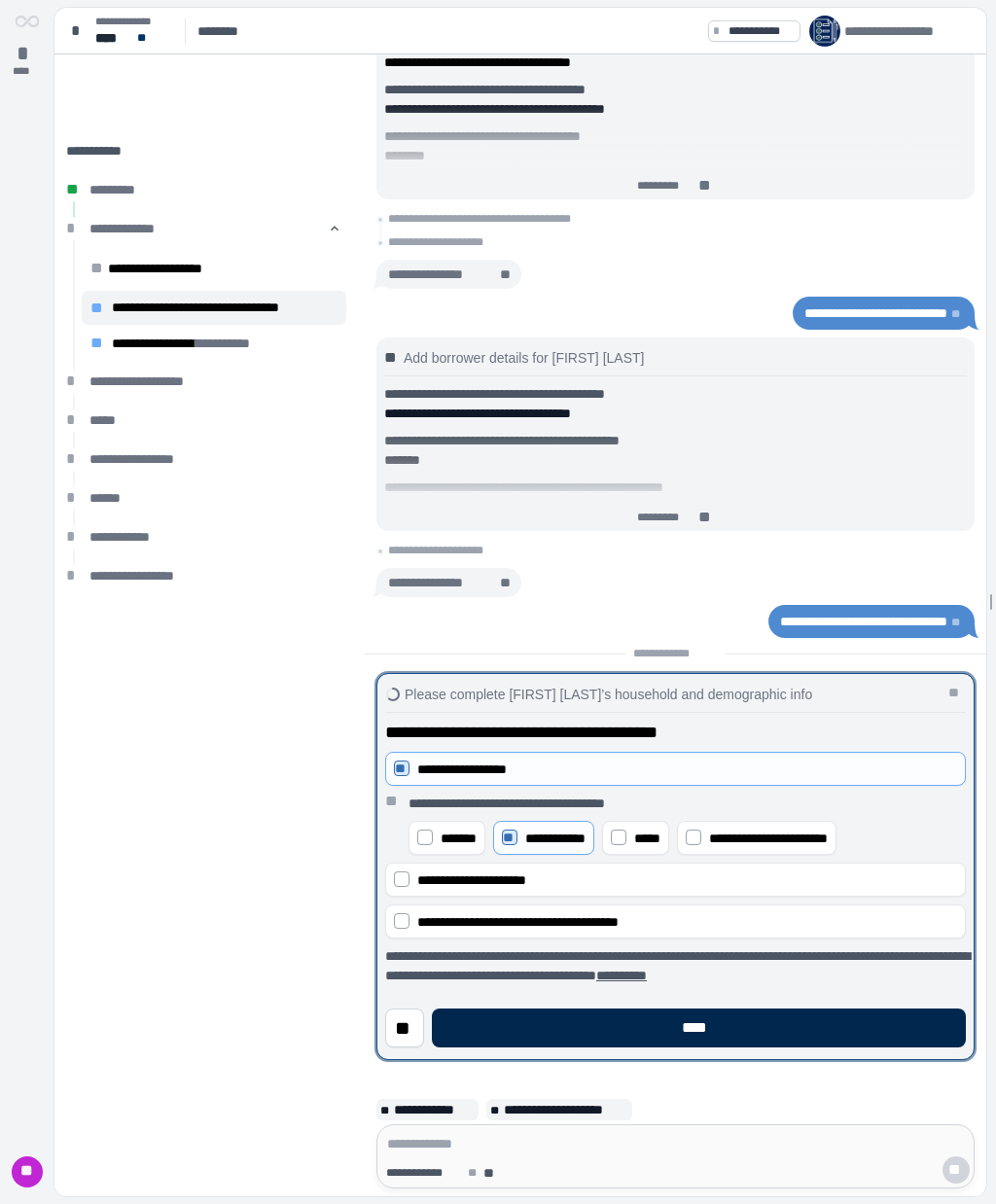 click on "****" at bounding box center (698, 1028) 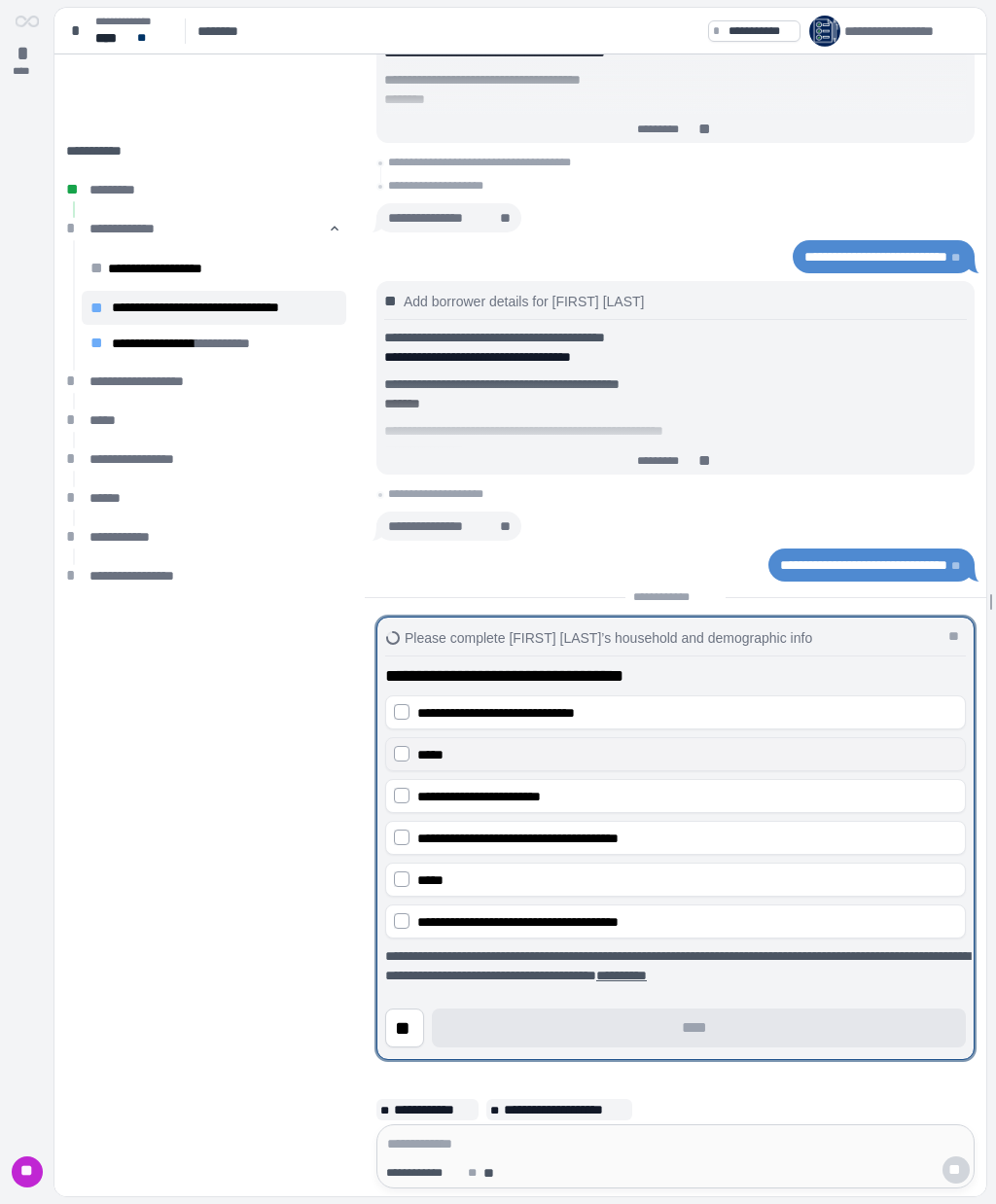 click on "*****" at bounding box center [675, 754] 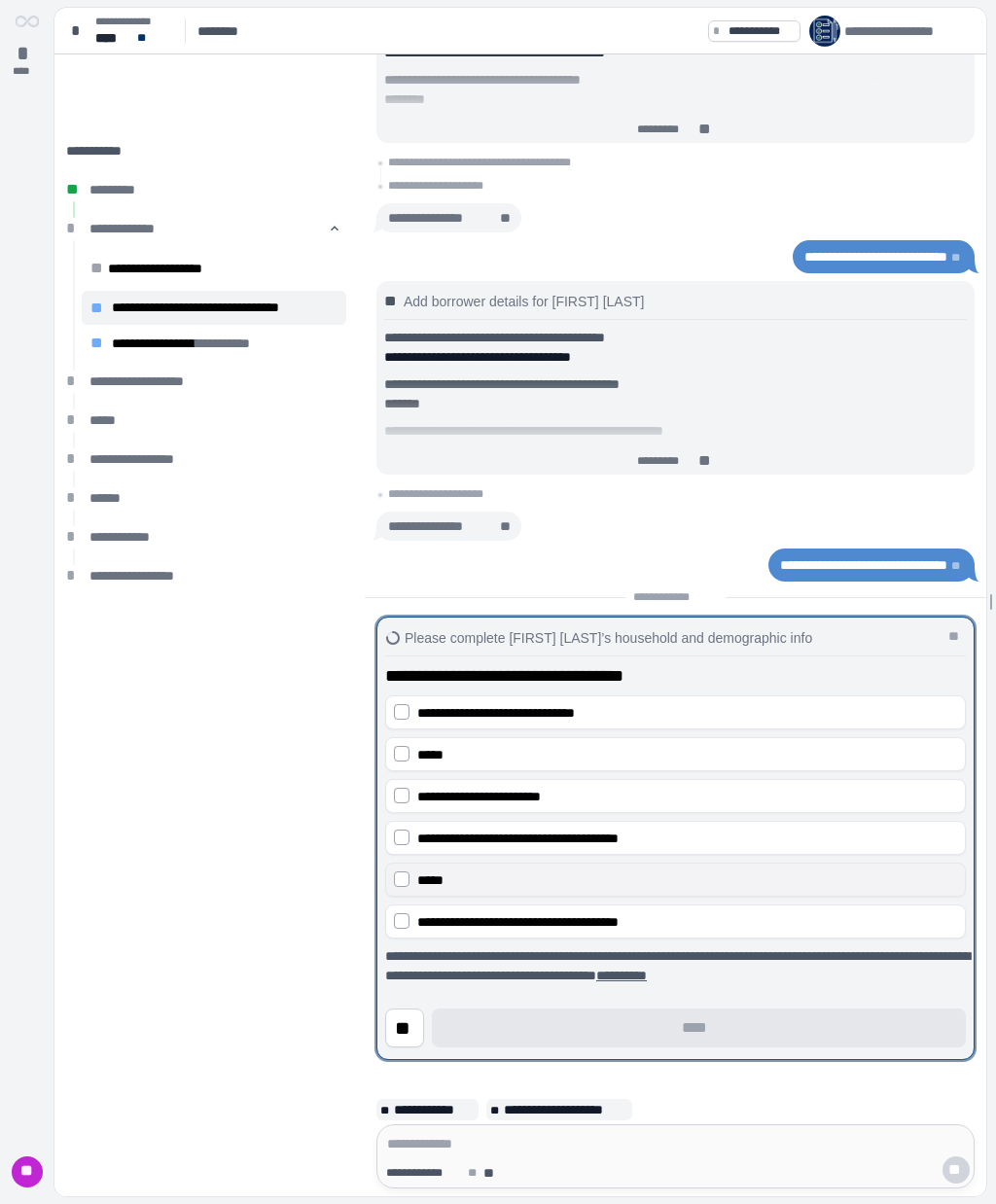 click on "*****" at bounding box center (675, 879) 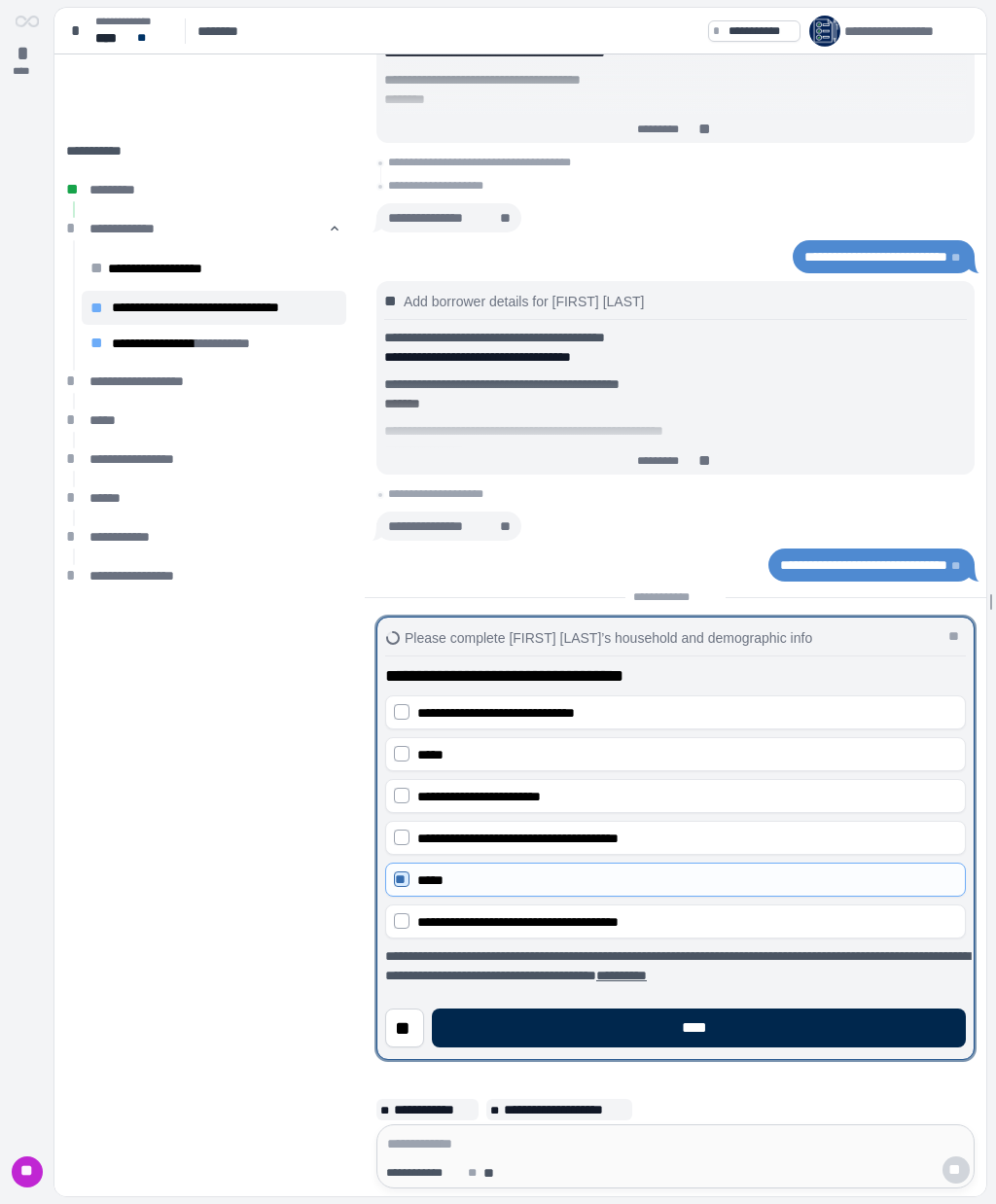 click on "****" at bounding box center [698, 1028] 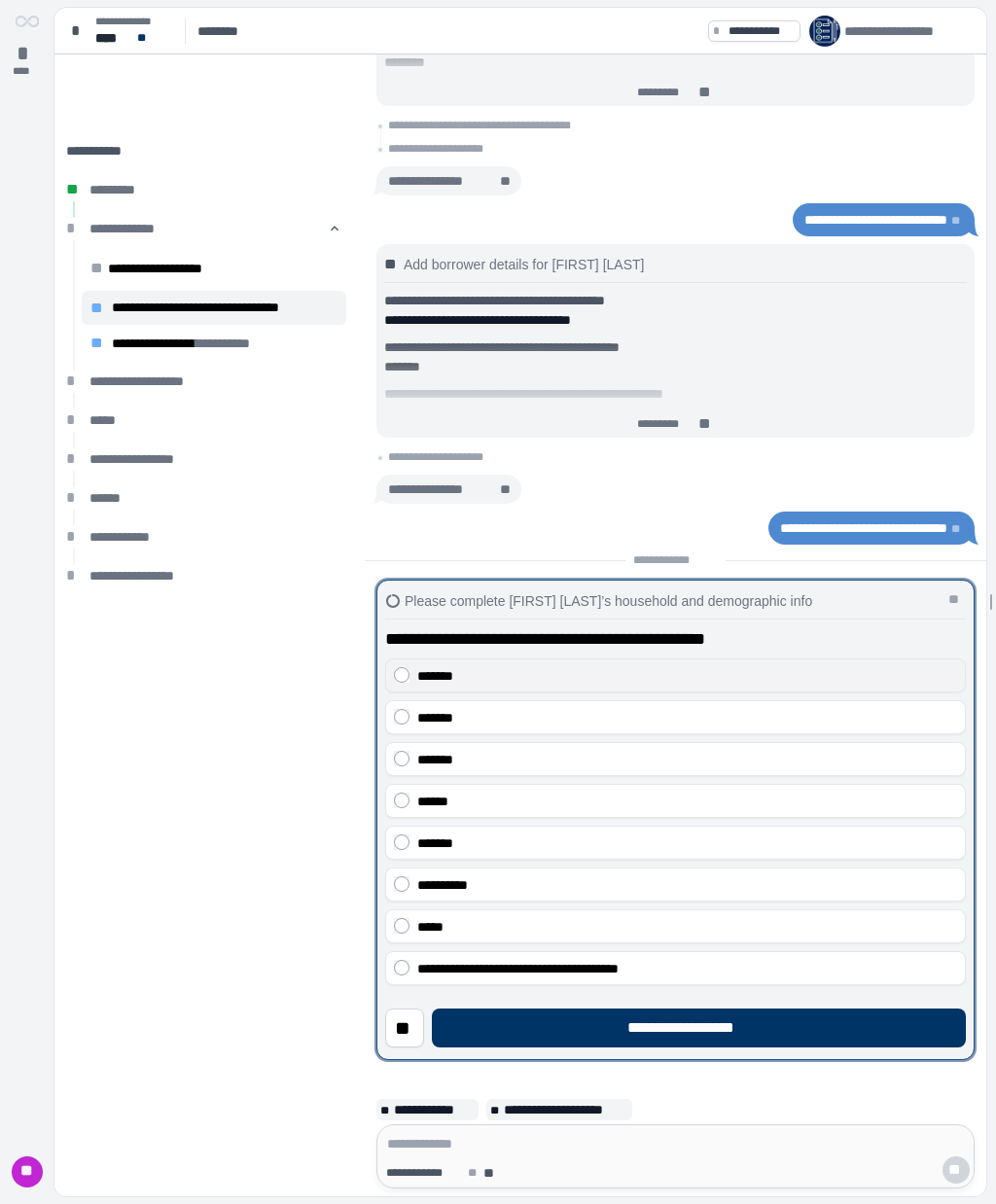click on "*******" at bounding box center [687, 676] 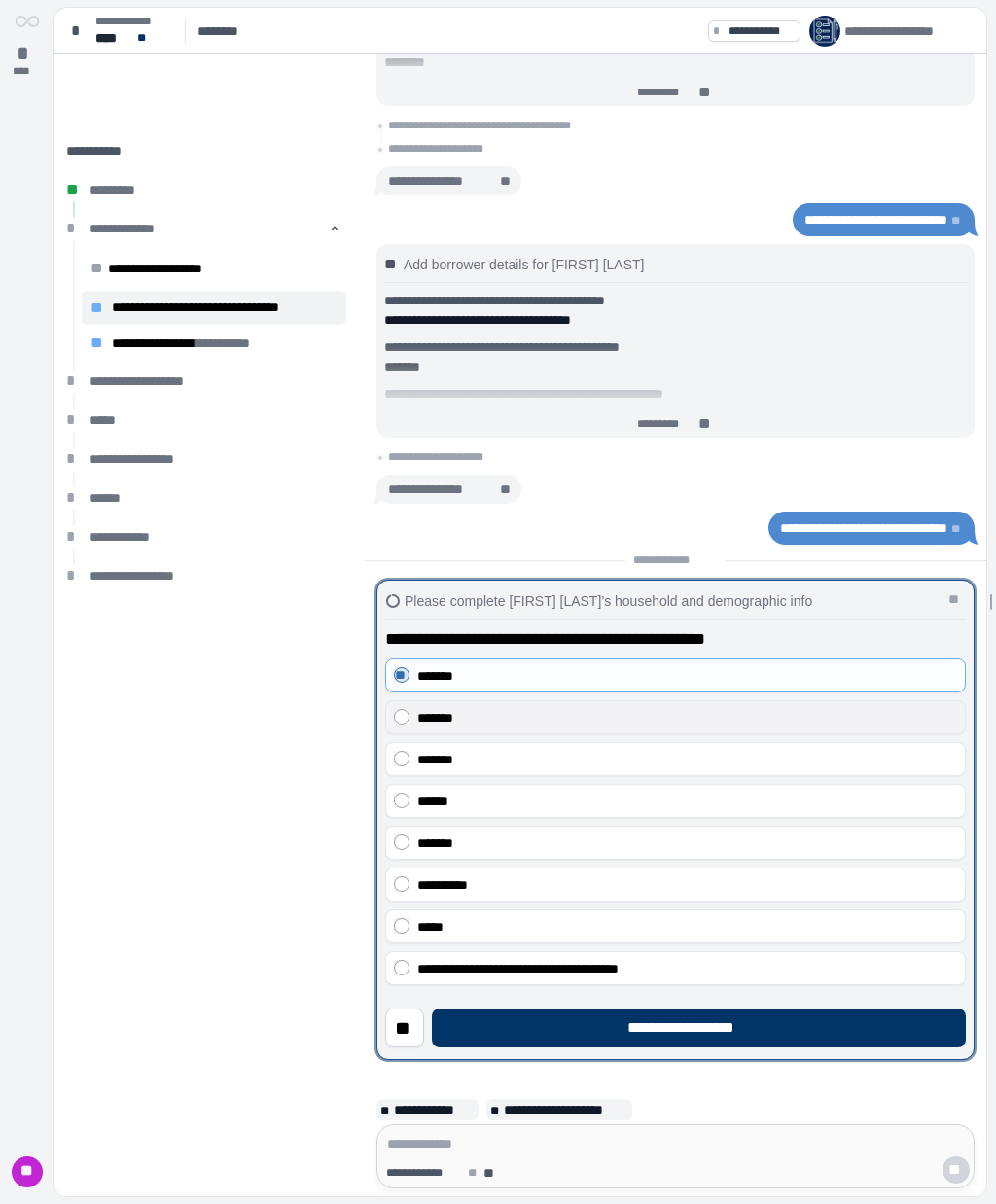click on "*******" at bounding box center (687, 718) 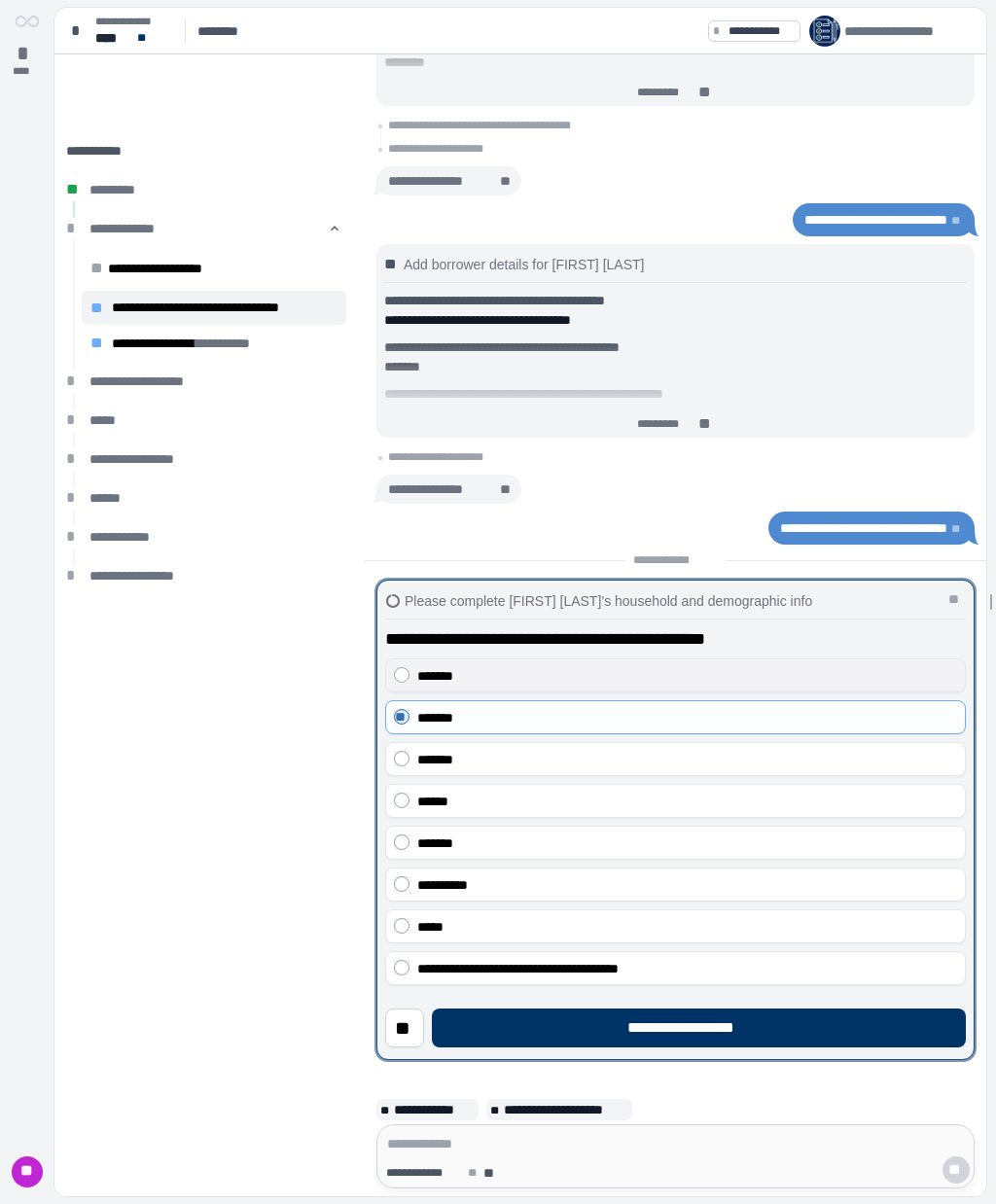 click on "*******" at bounding box center (687, 676) 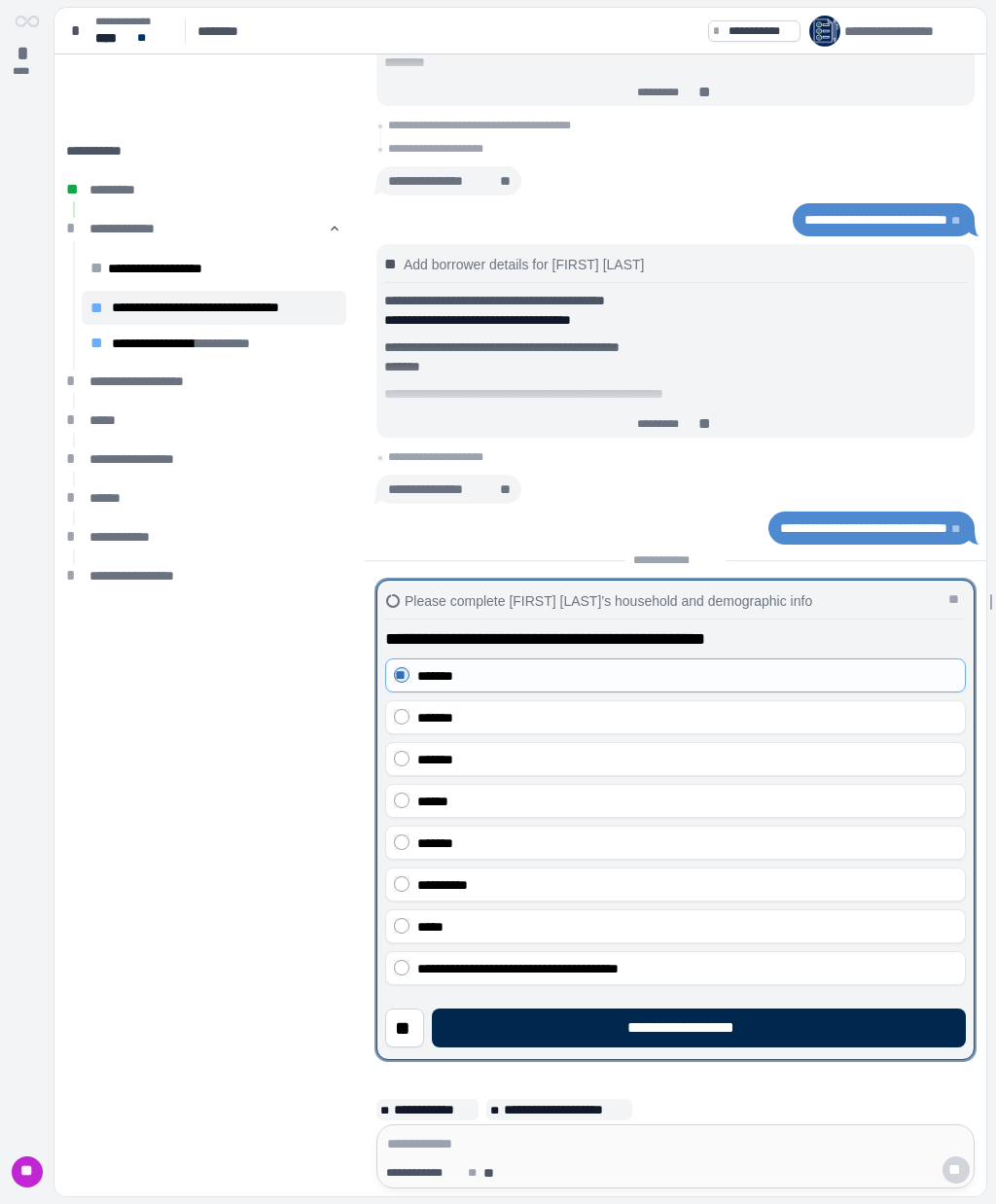 click on "**********" at bounding box center (698, 1028) 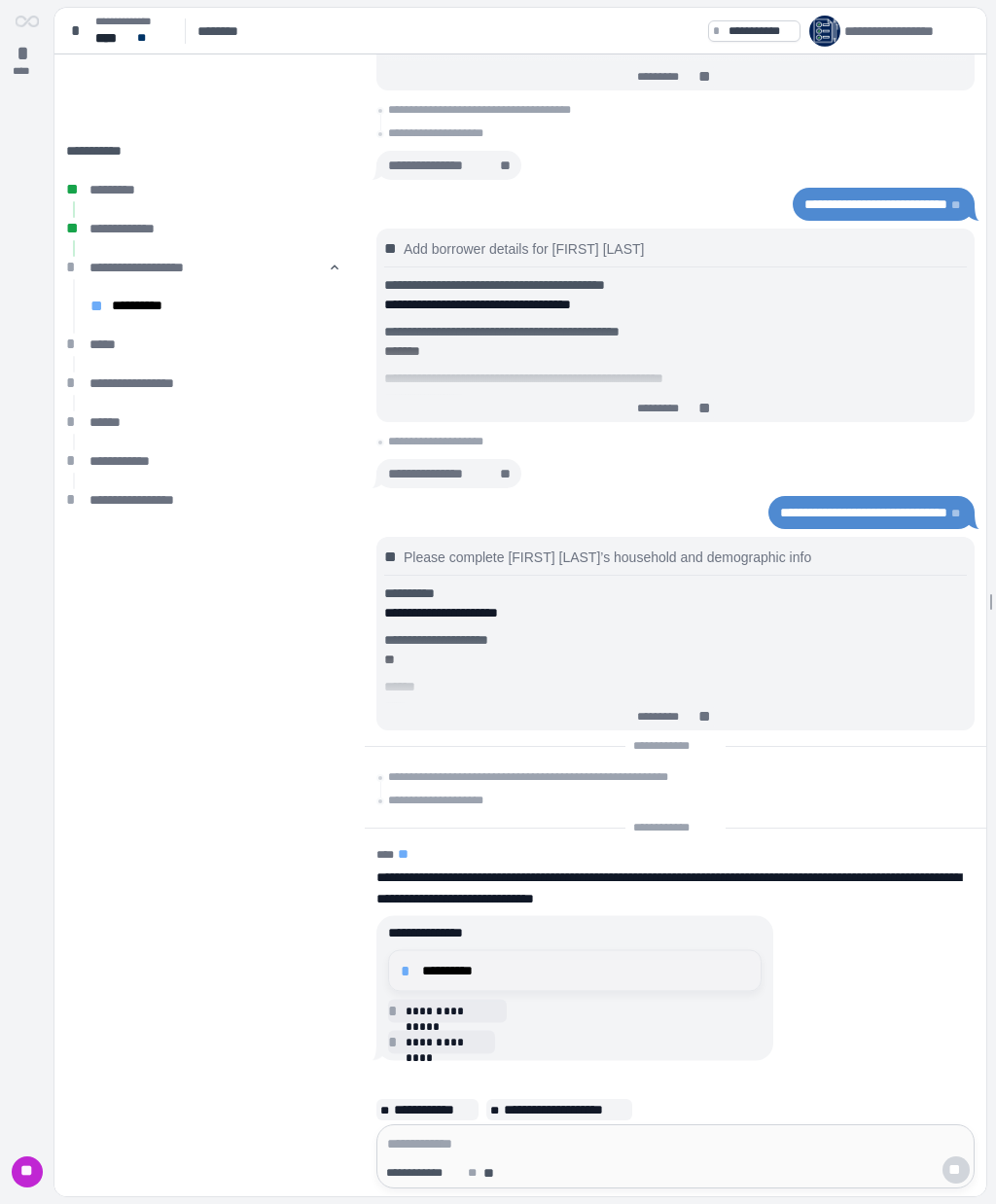 click on "**********" at bounding box center [586, 971] 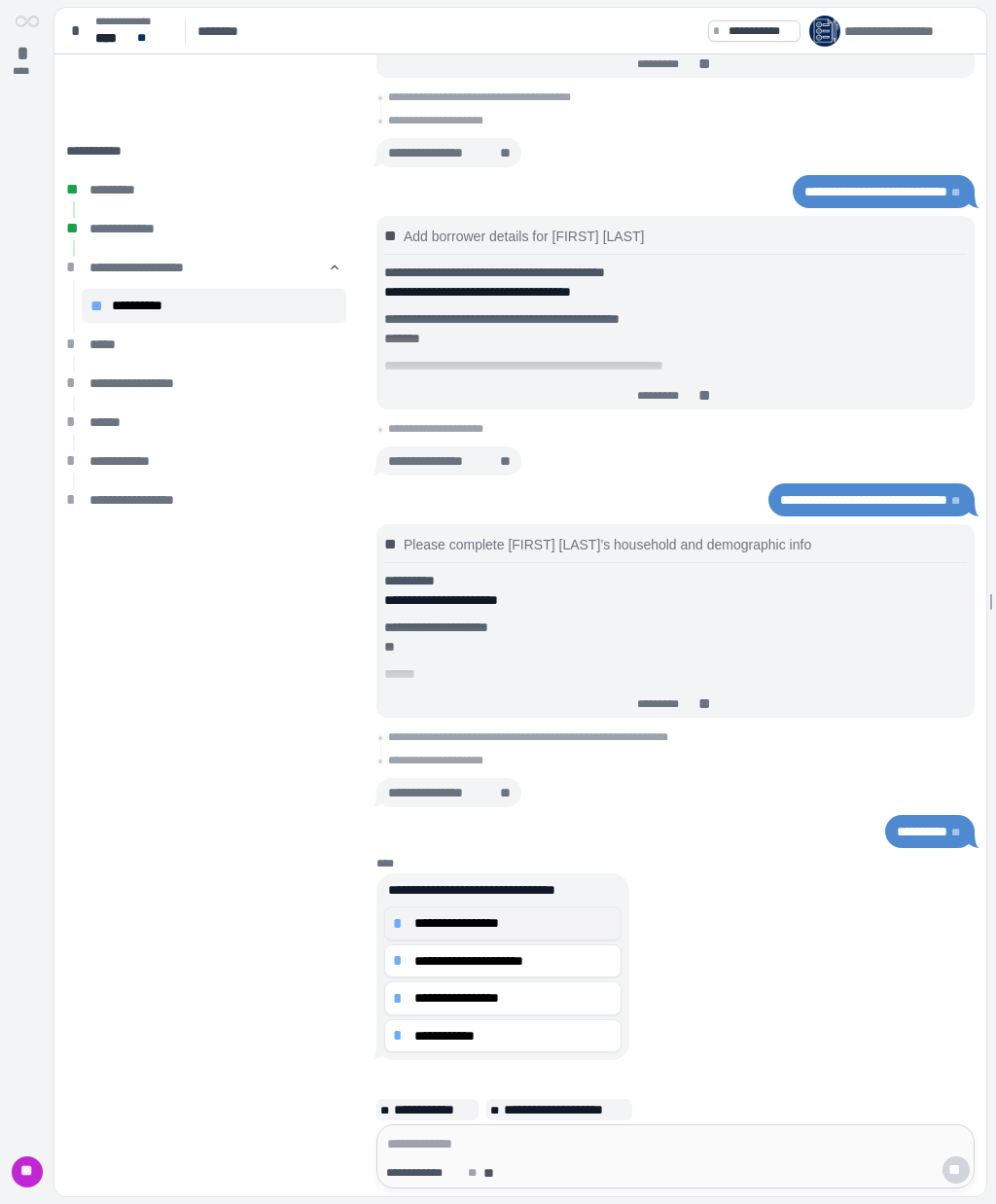 click on "**********" at bounding box center (514, 923) 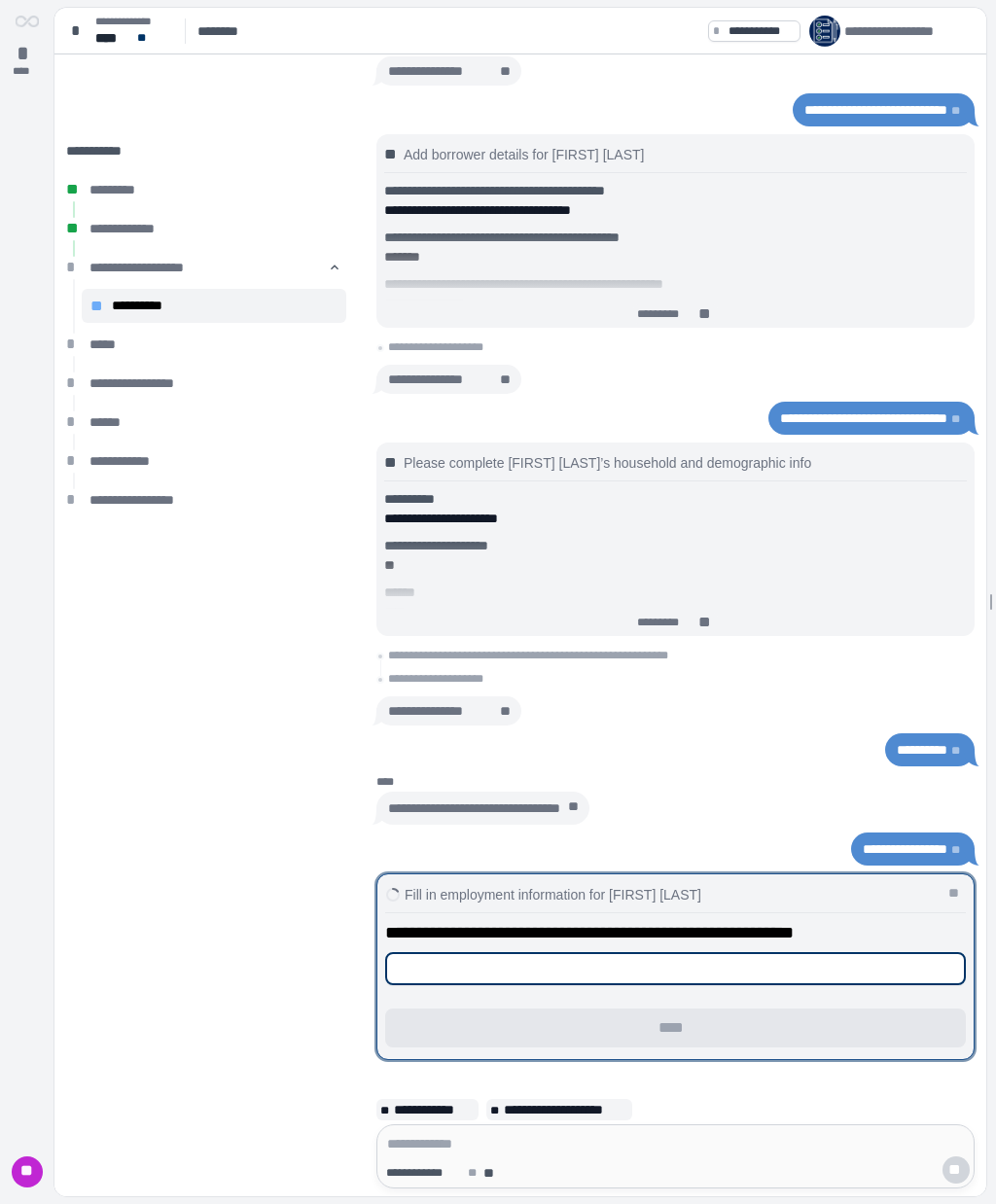 click at bounding box center [675, 969] 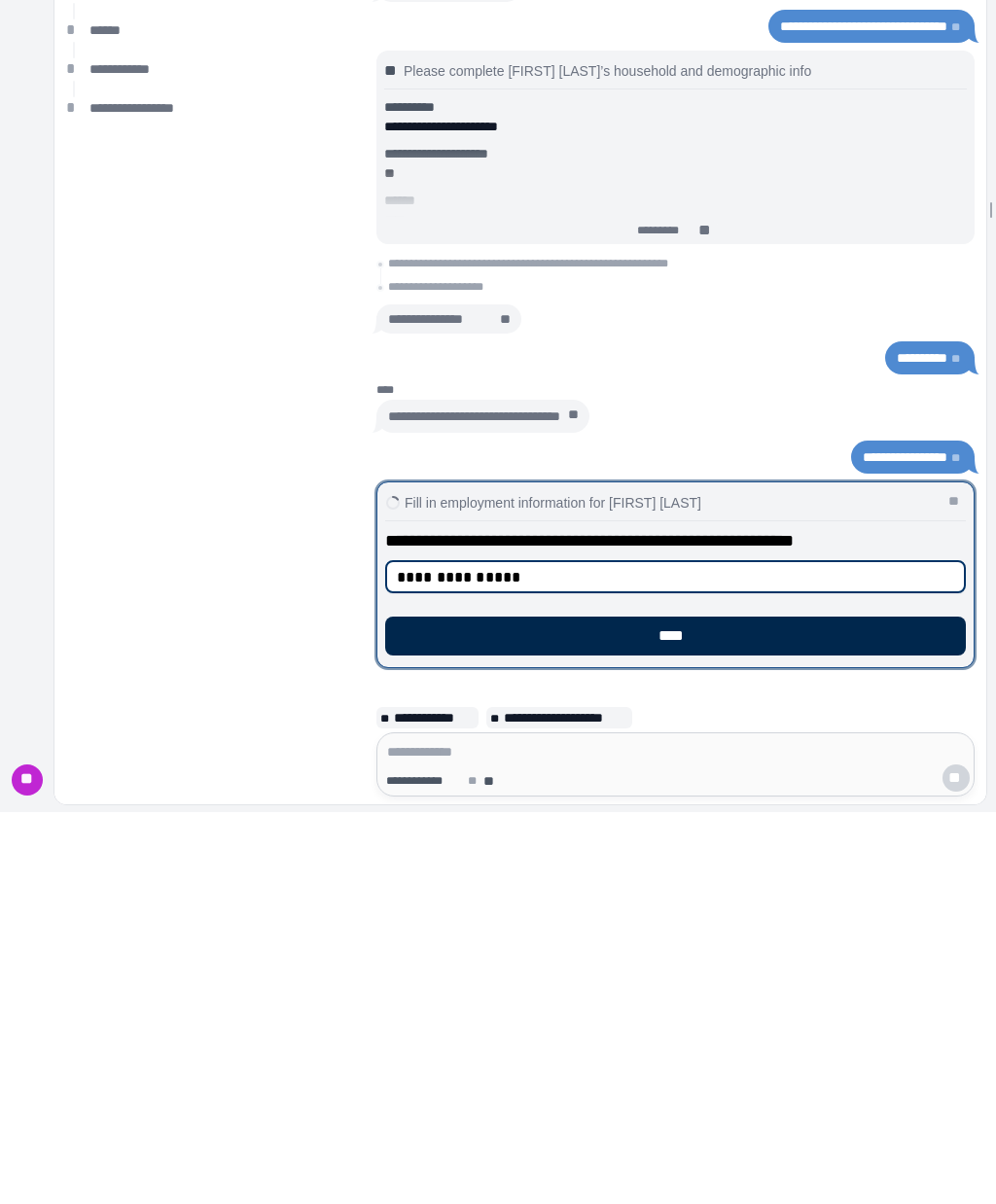 type on "**********" 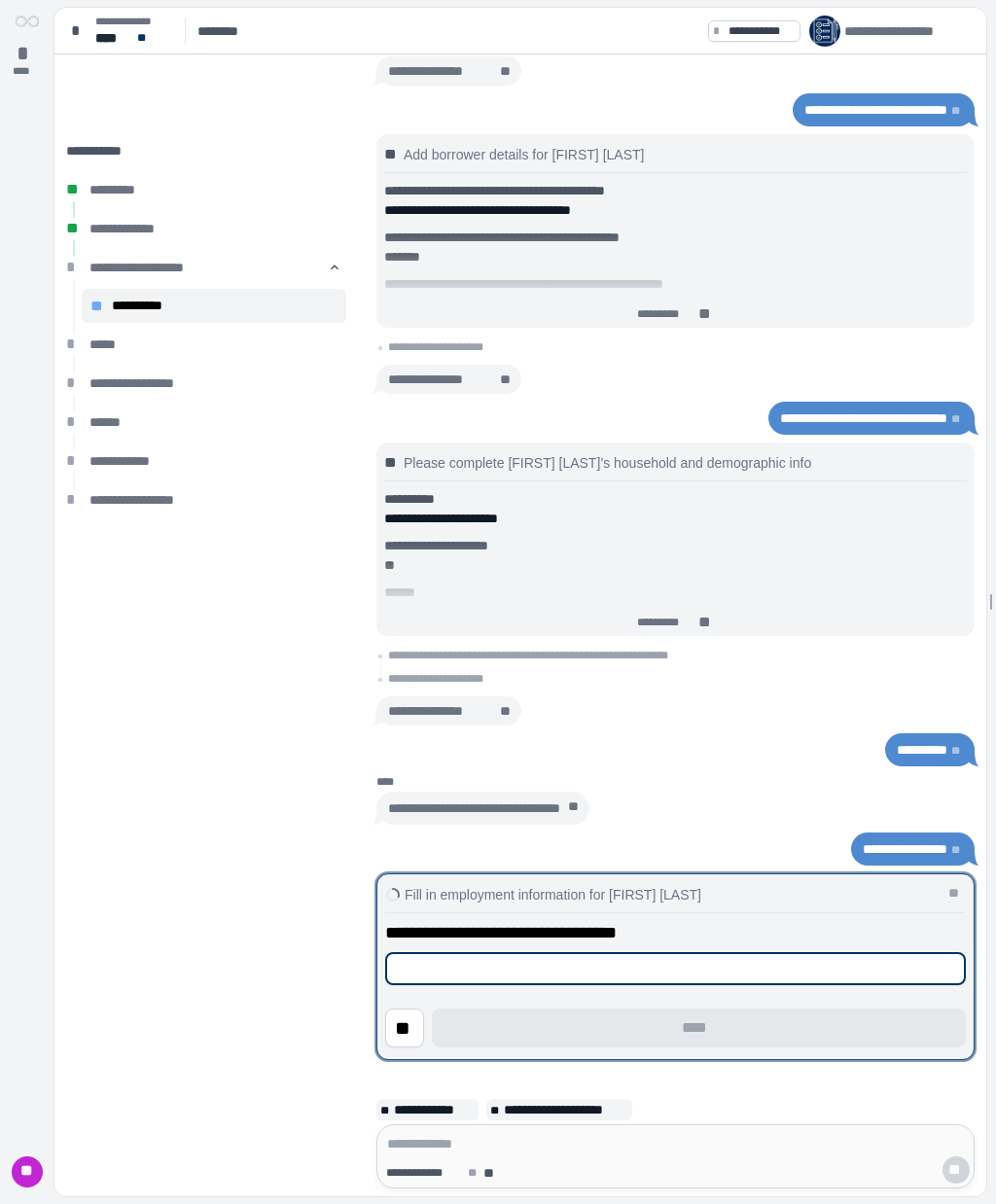 click at bounding box center [675, 969] 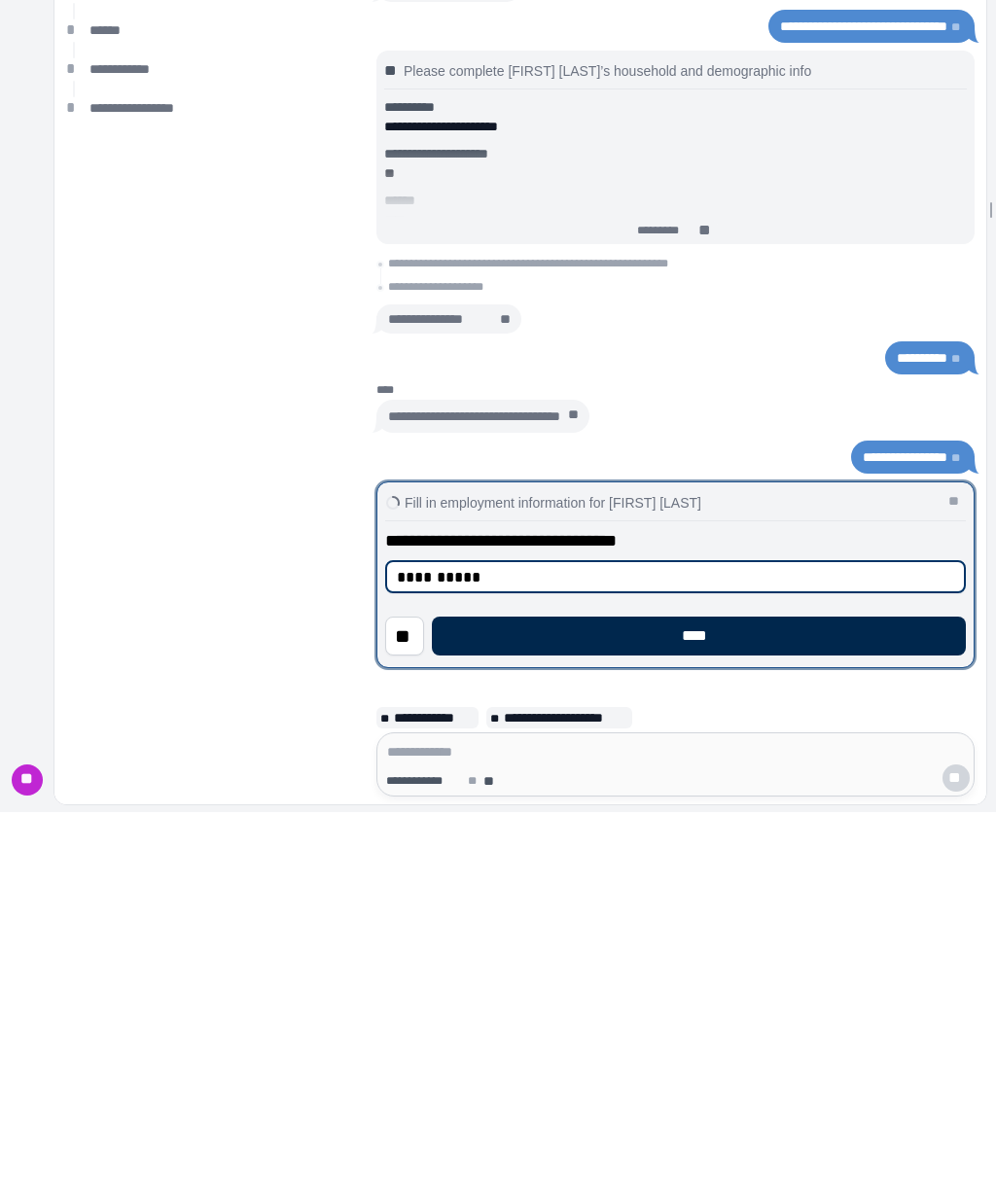 type on "**********" 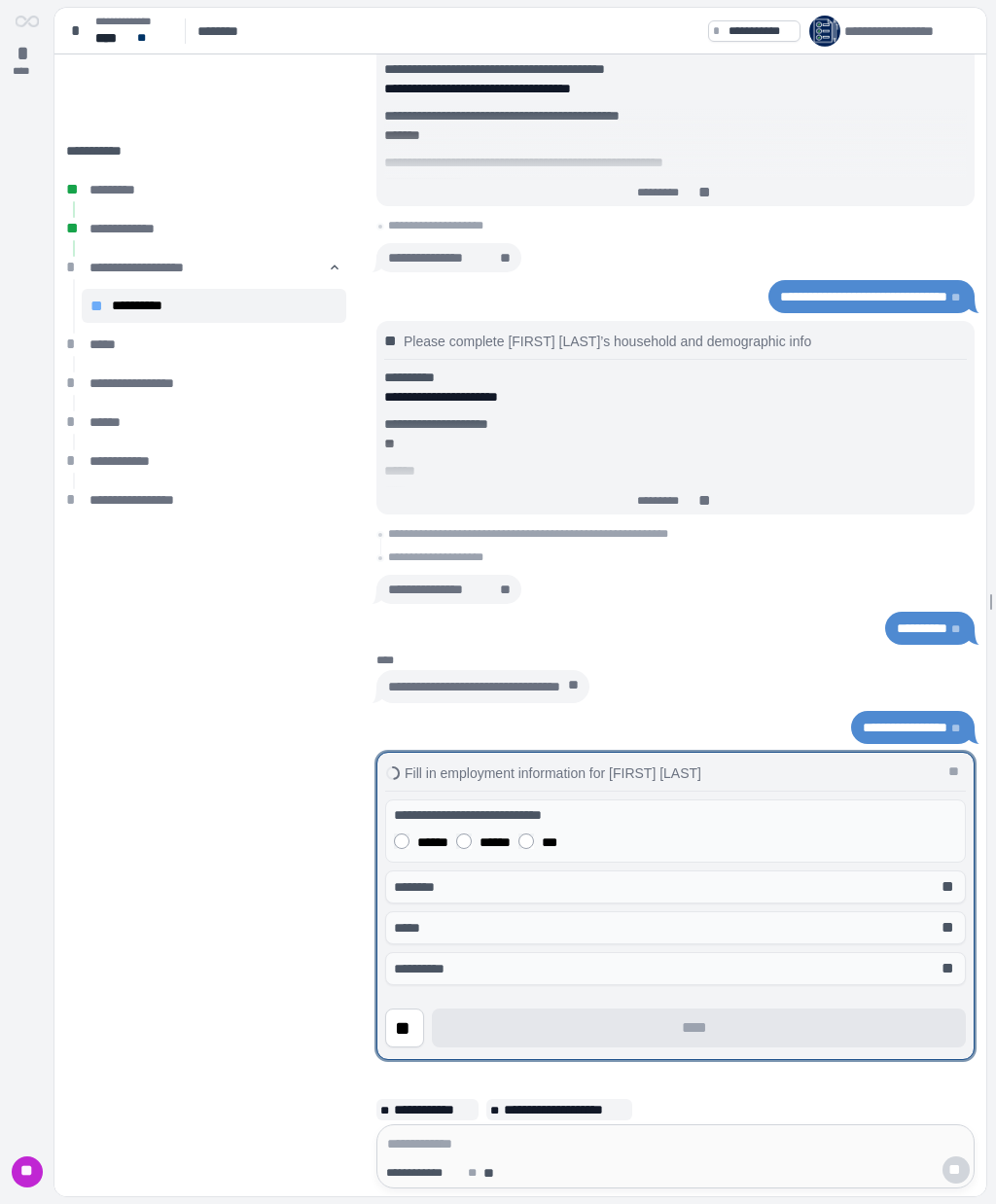 click on "******" at bounding box center [433, 842] 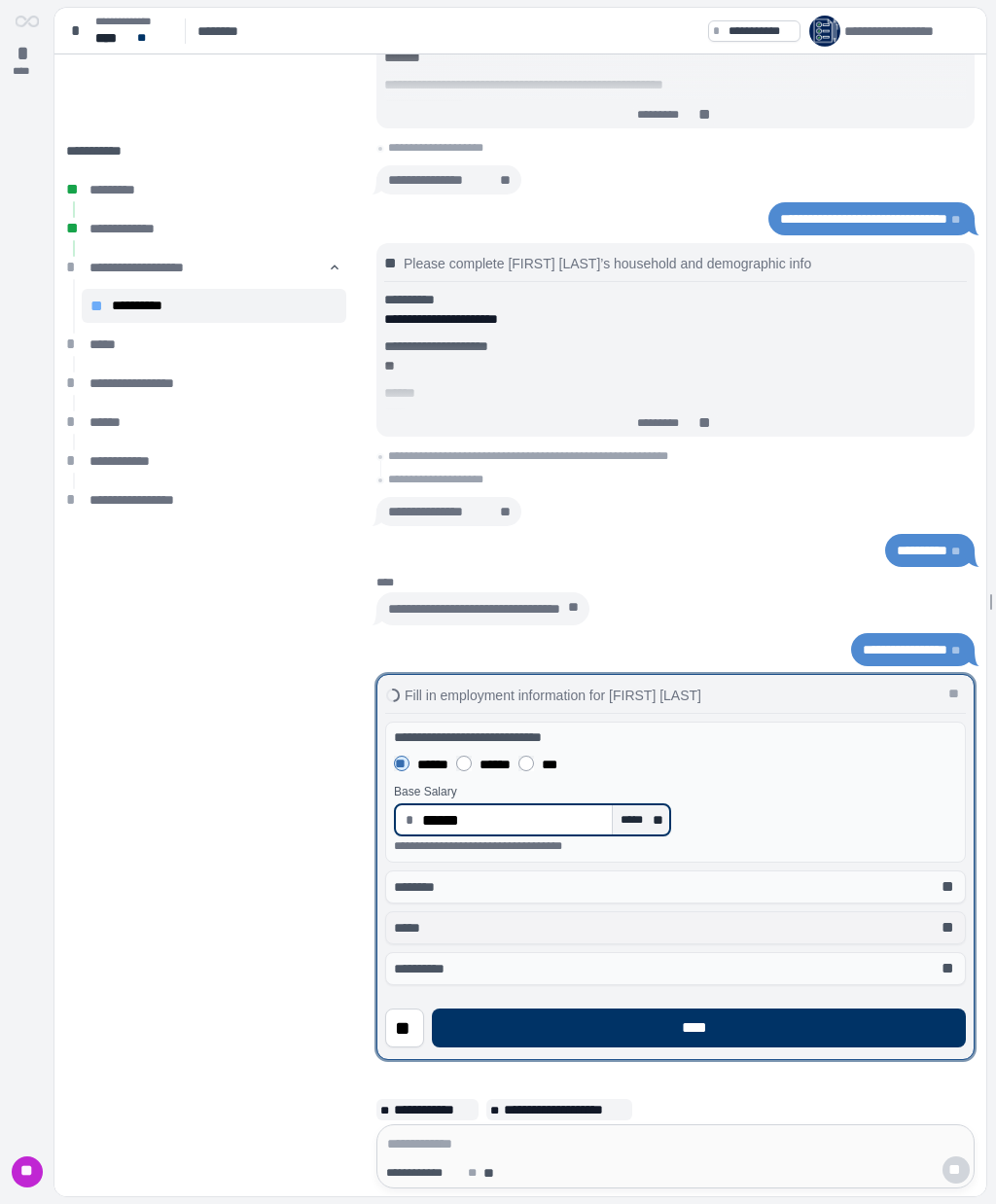 click on "***** **" at bounding box center (675, 928) 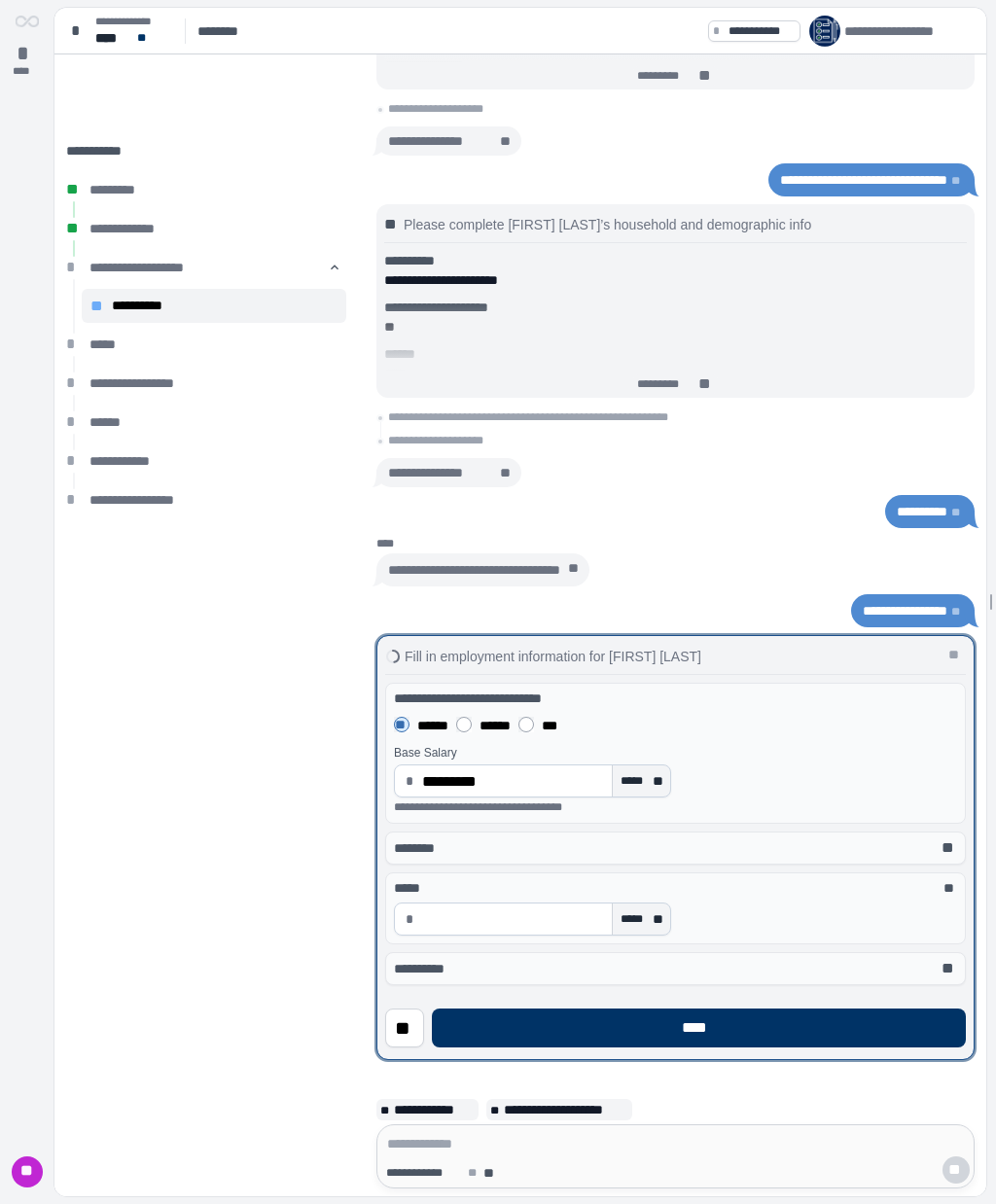 click at bounding box center (513, 919) 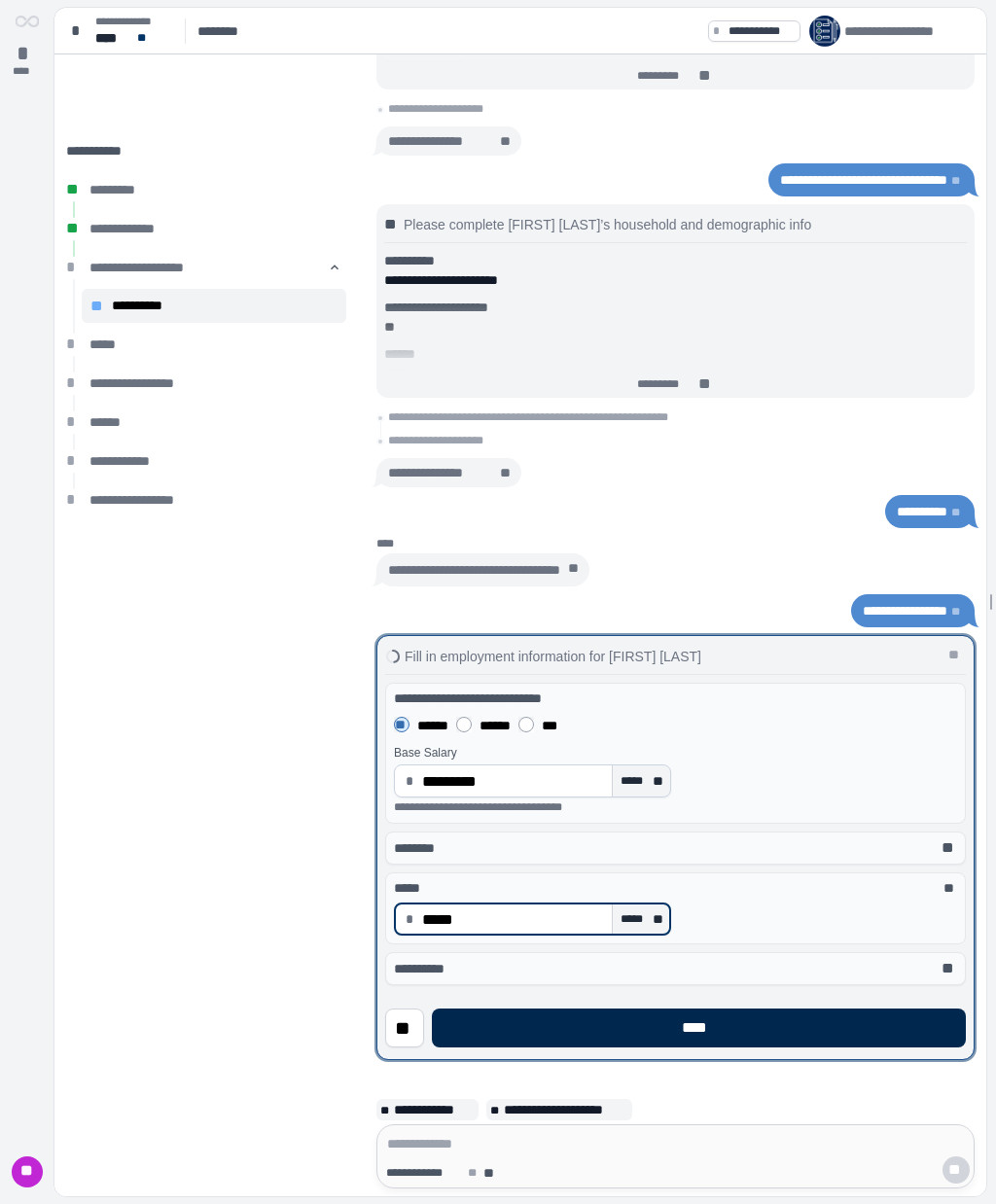 click on "****" at bounding box center (698, 1028) 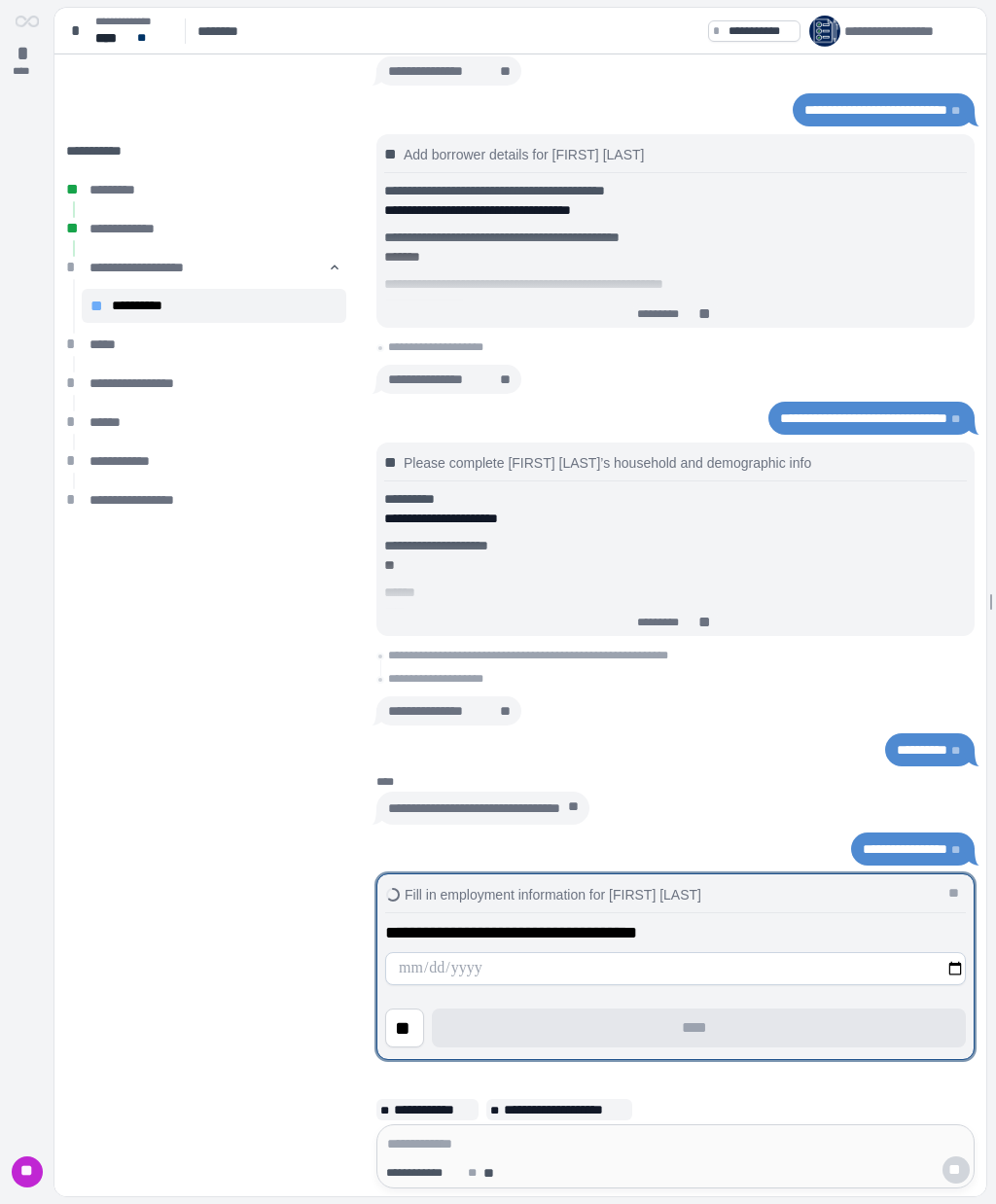 click at bounding box center [675, 969] 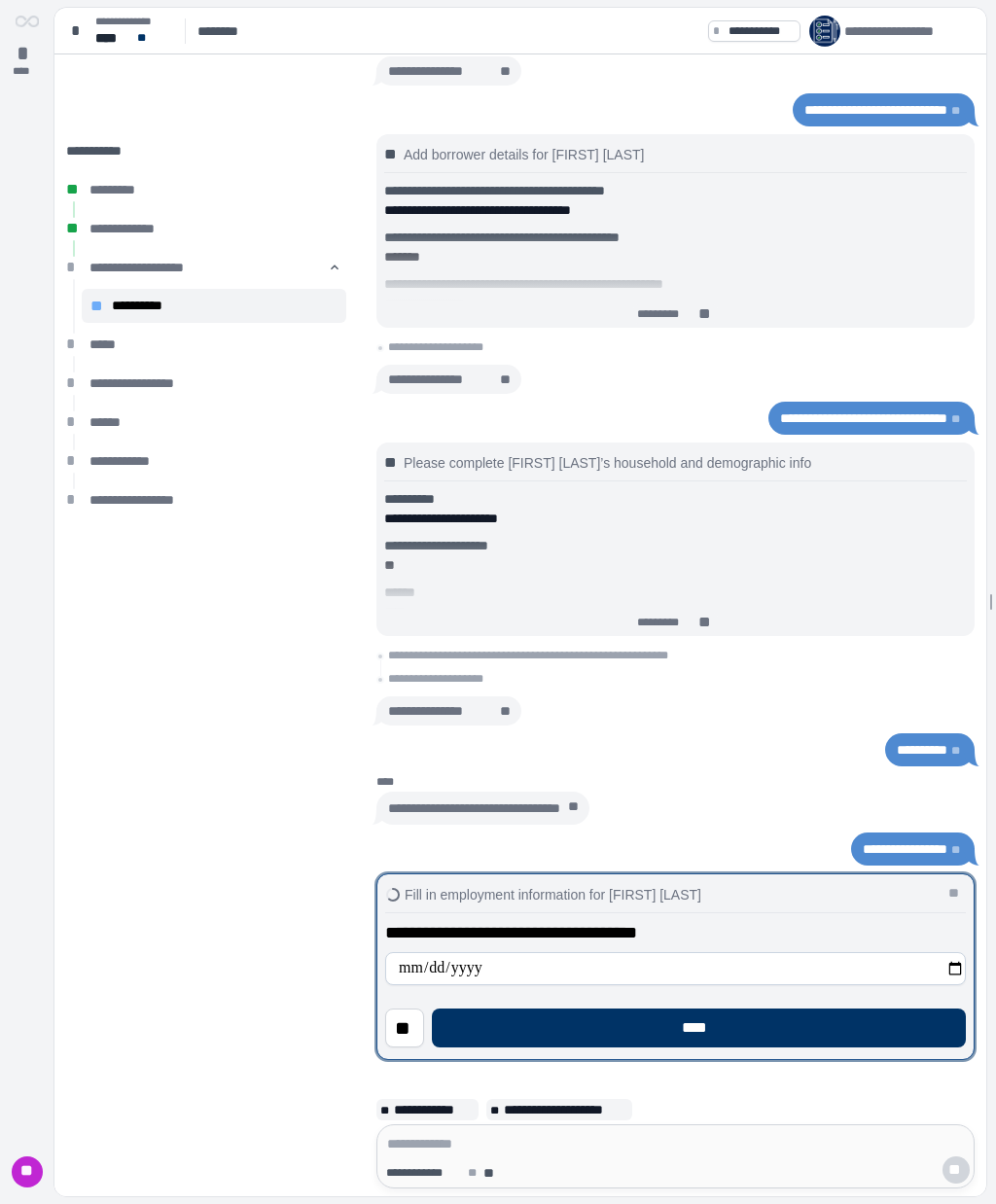 click on "**********" at bounding box center (675, 969) 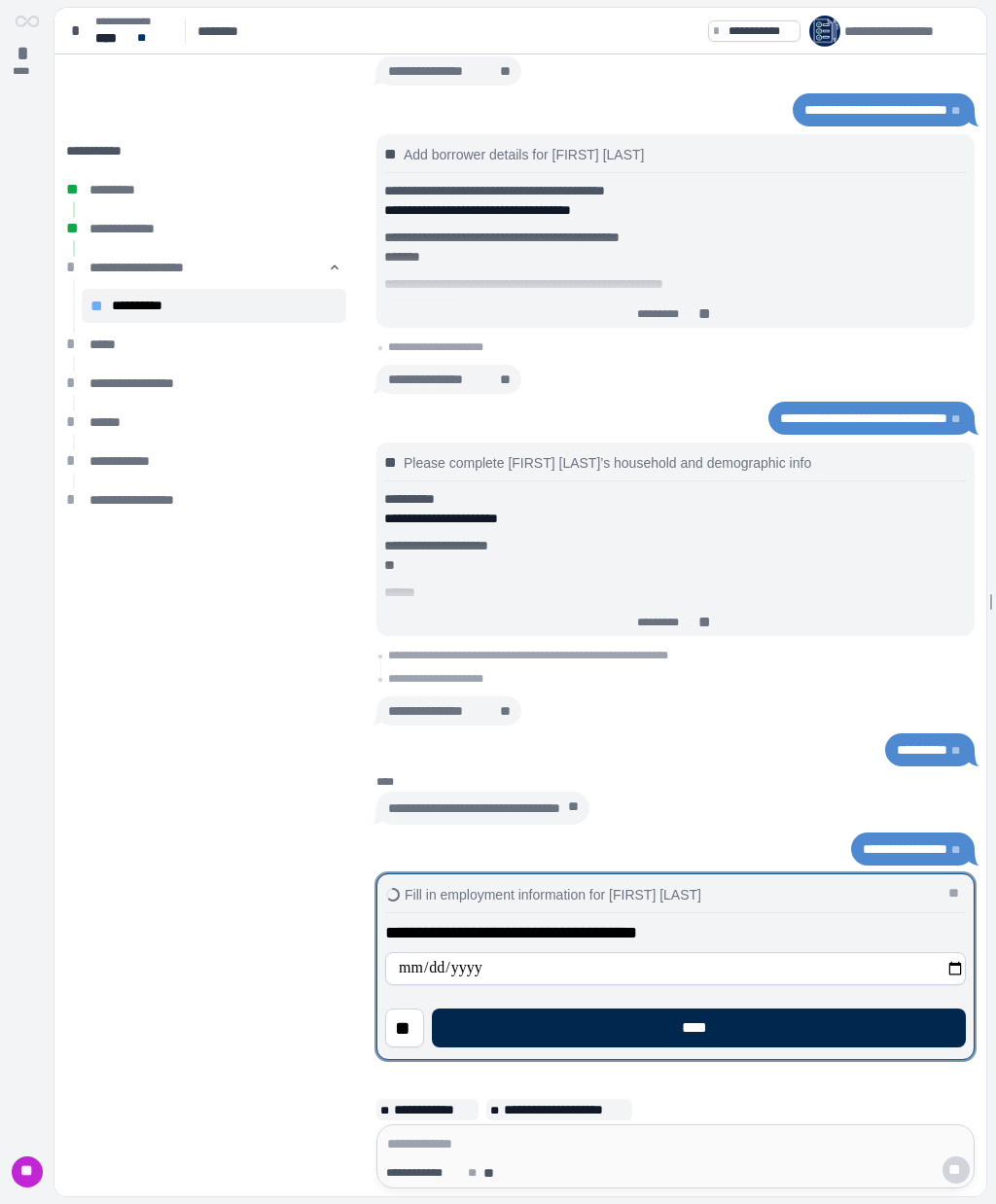 click on "****" at bounding box center (698, 1028) 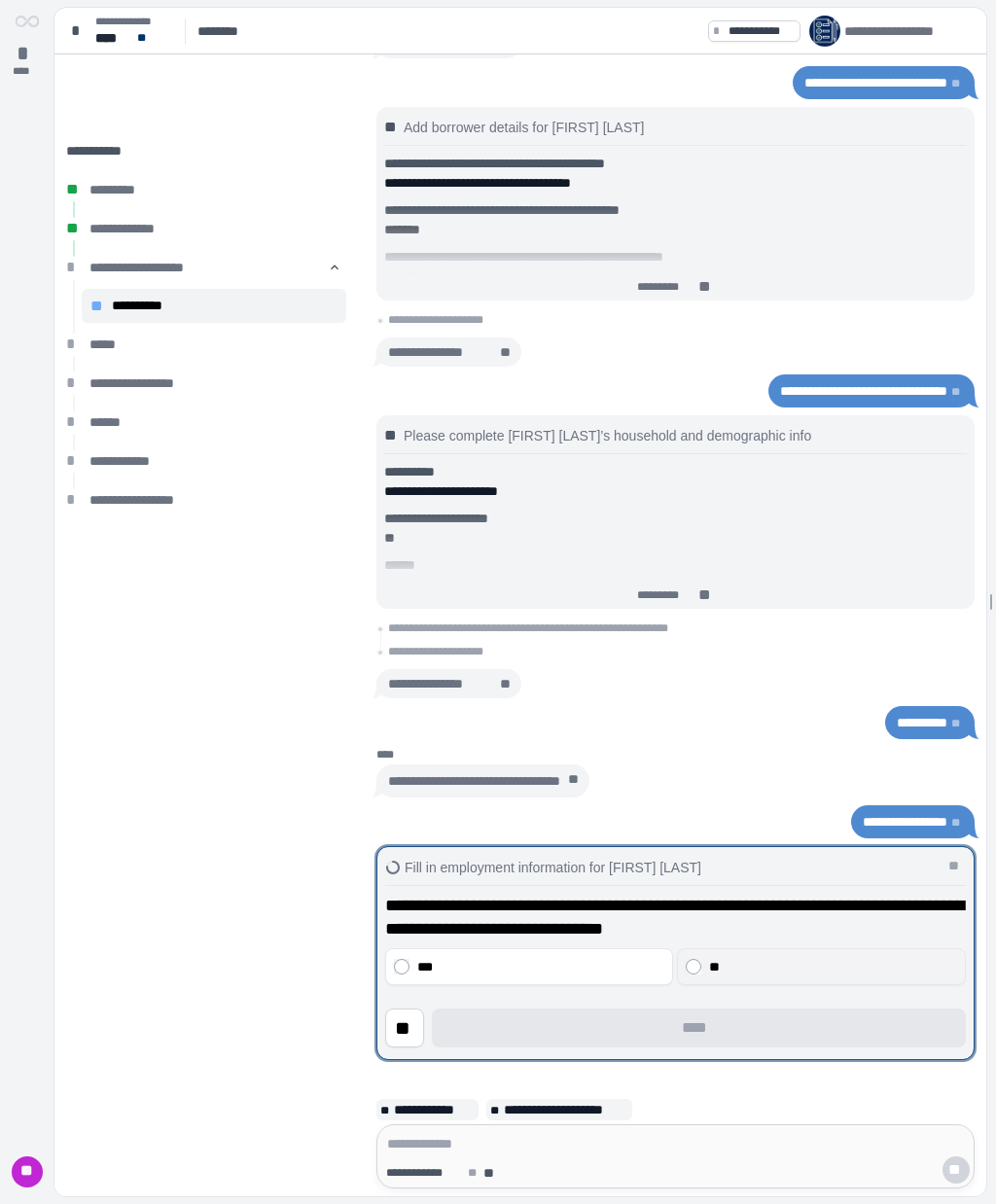 click on "**" at bounding box center [834, 967] 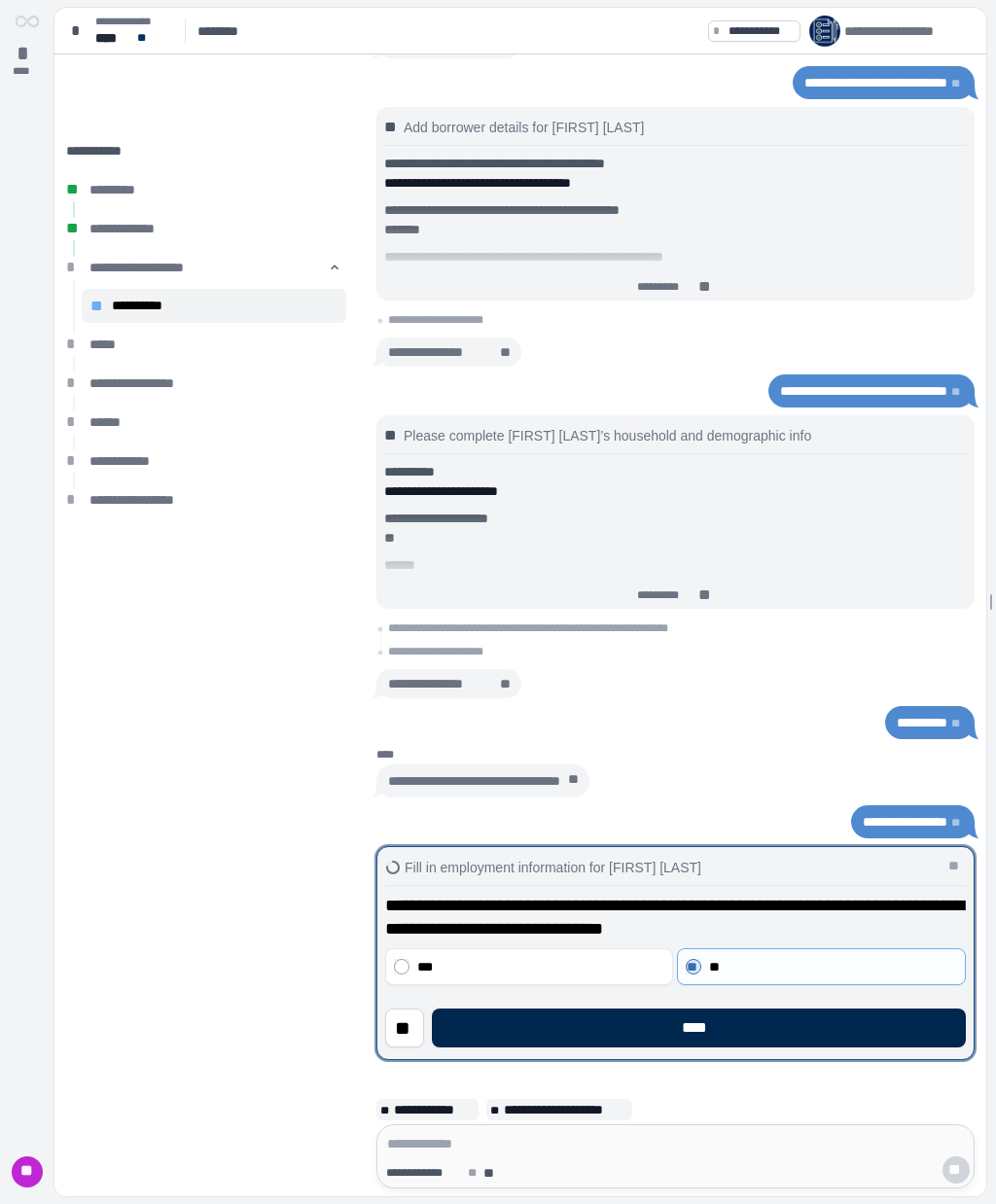 click on "****" at bounding box center [698, 1028] 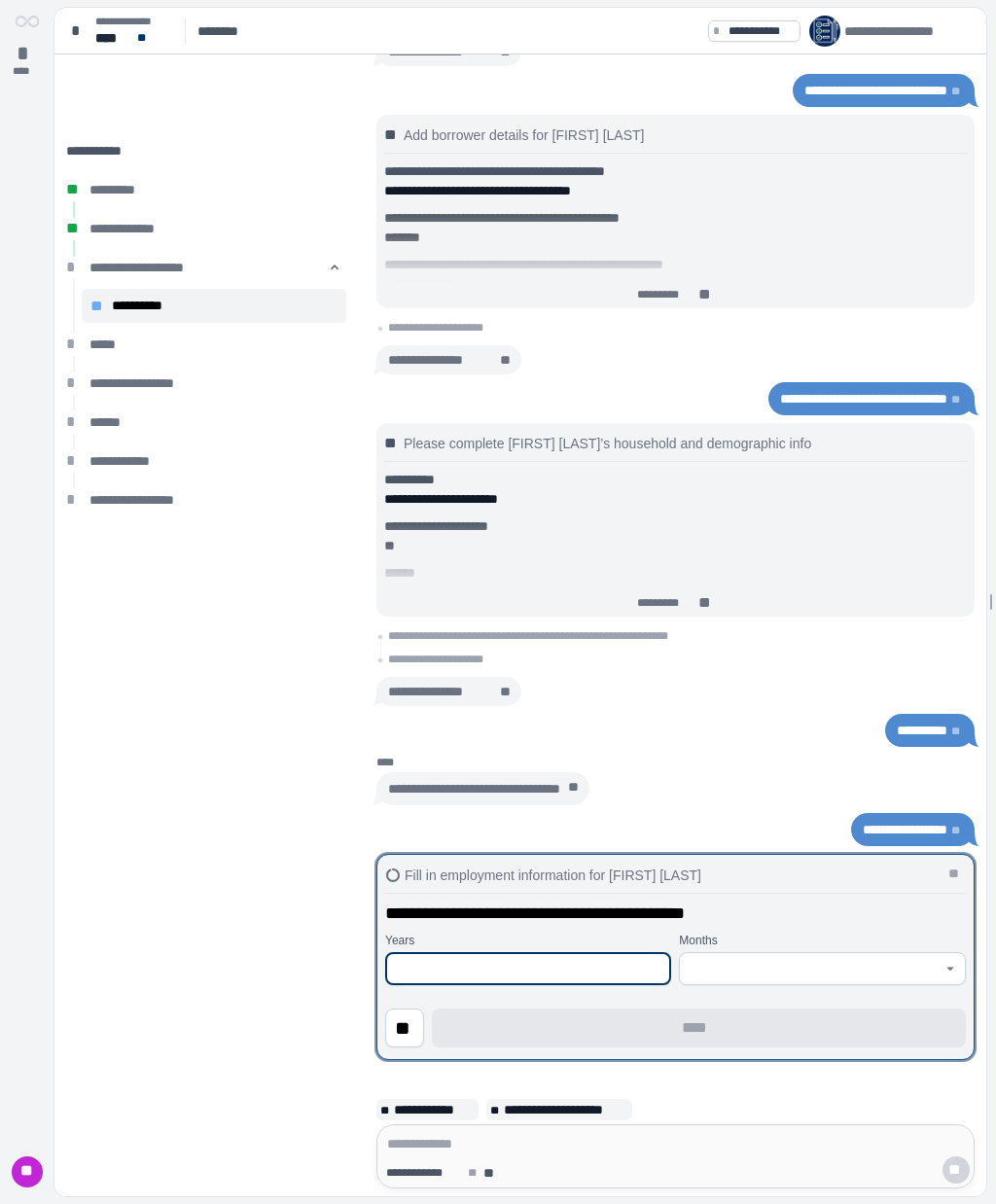 click at bounding box center (528, 969) 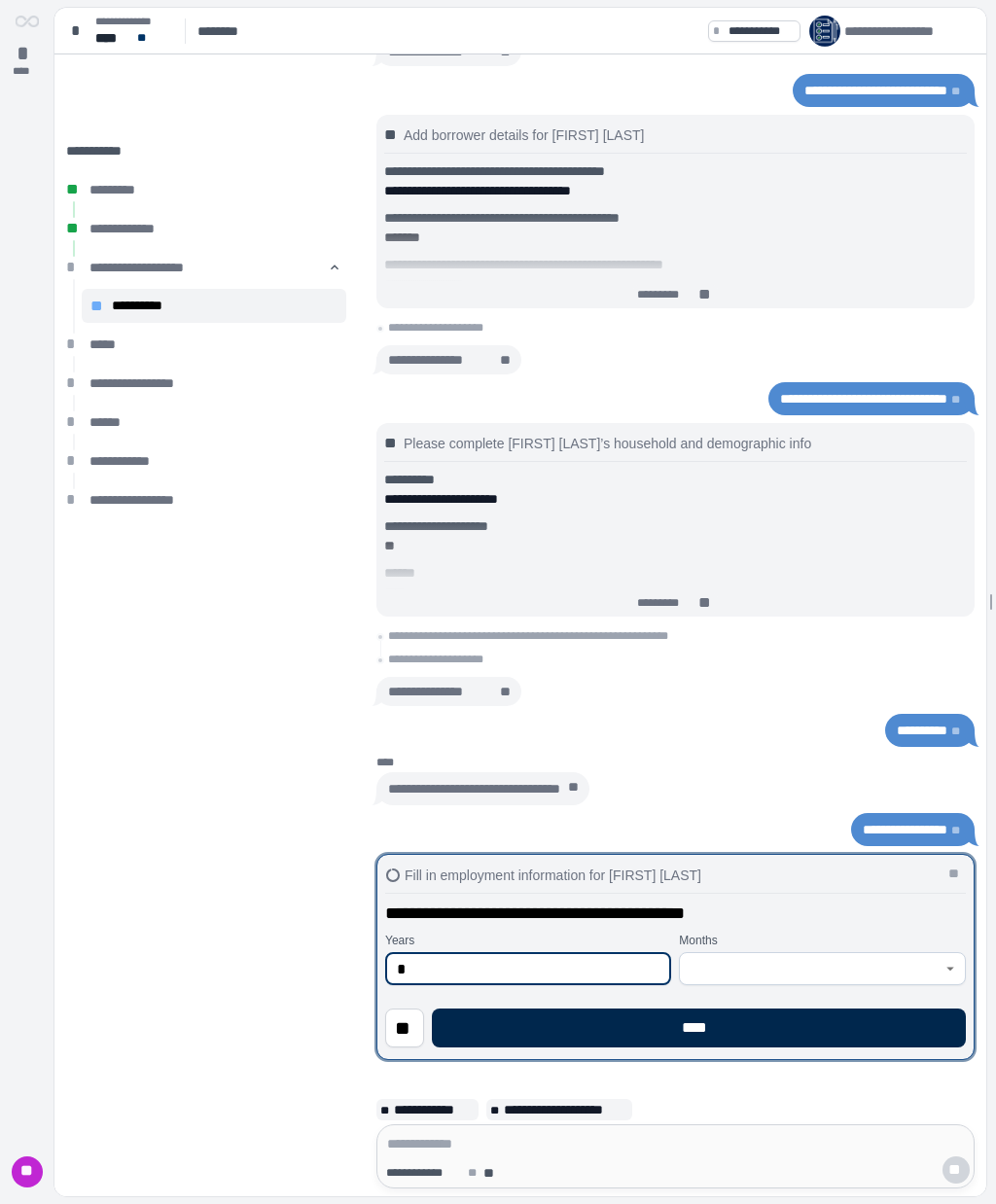 type on "*" 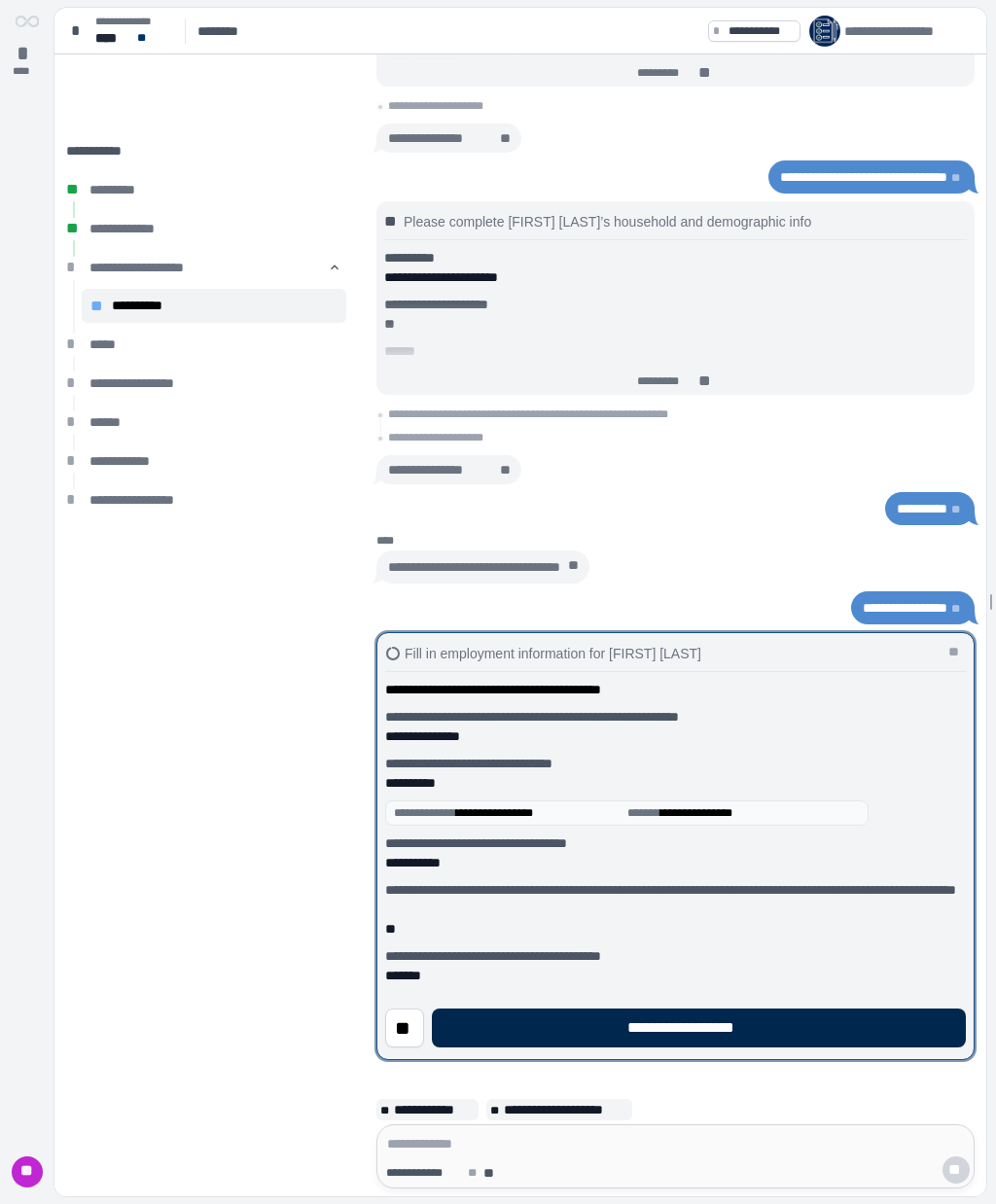 click on "**********" at bounding box center [699, 1028] 